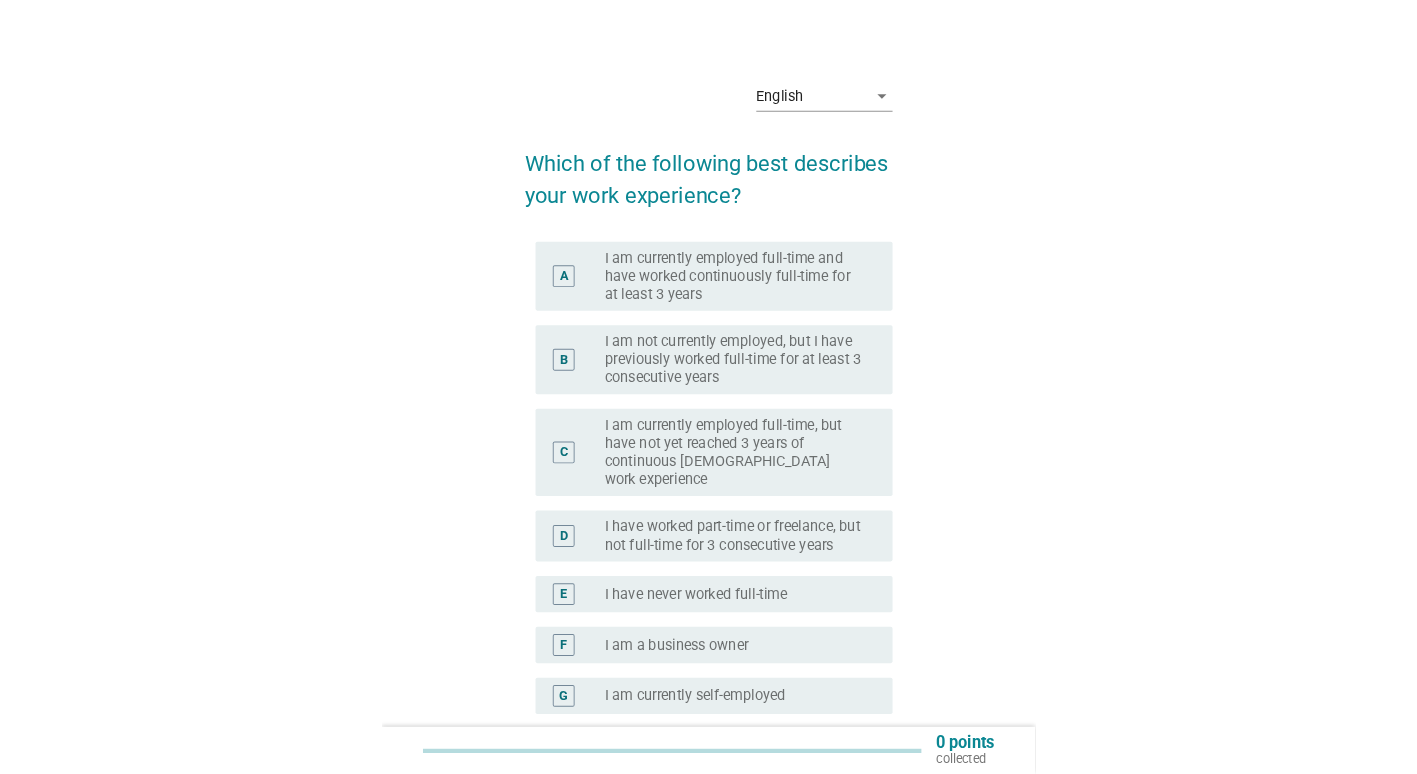 scroll, scrollTop: 0, scrollLeft: 0, axis: both 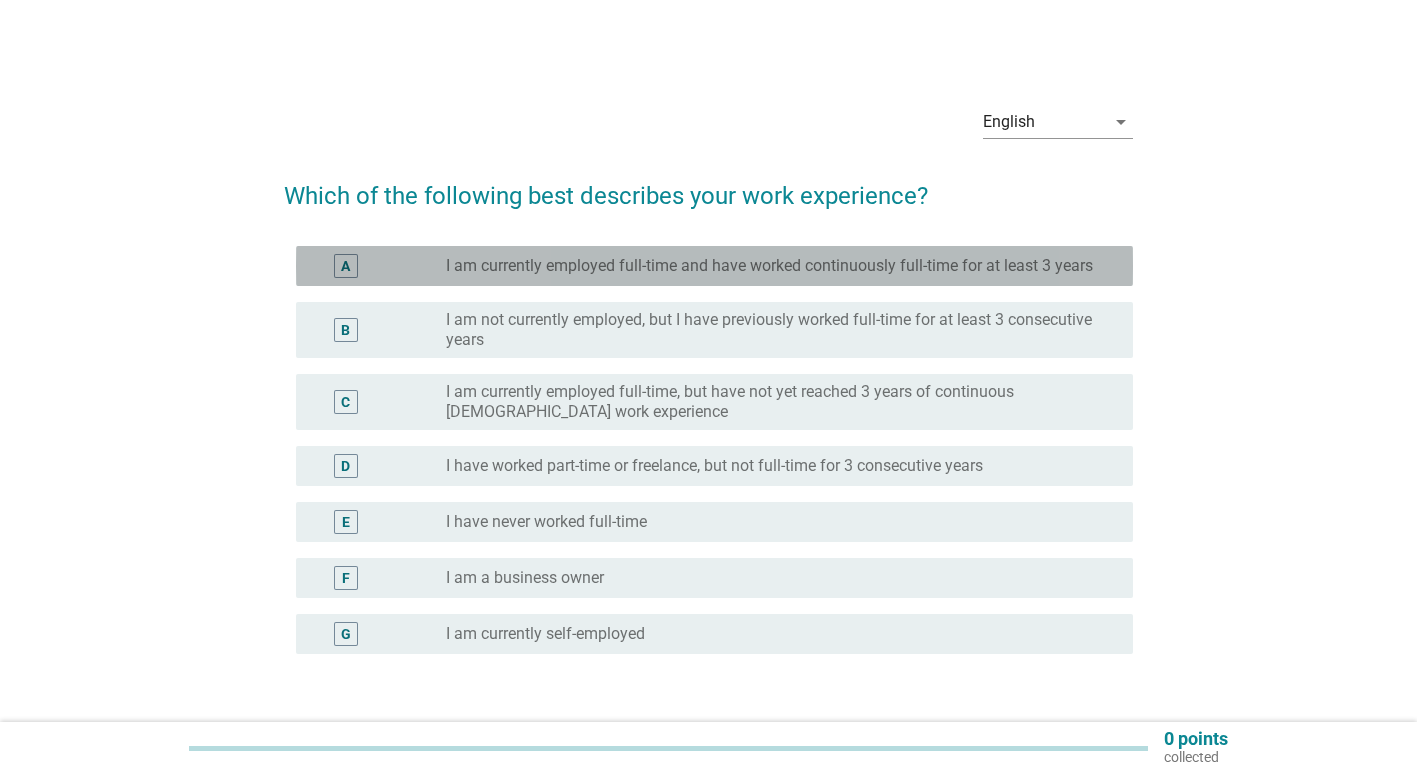 click on "A     radio_button_unchecked I am currently employed full-time and have worked continuously full-time for at least 3 years" at bounding box center [714, 266] 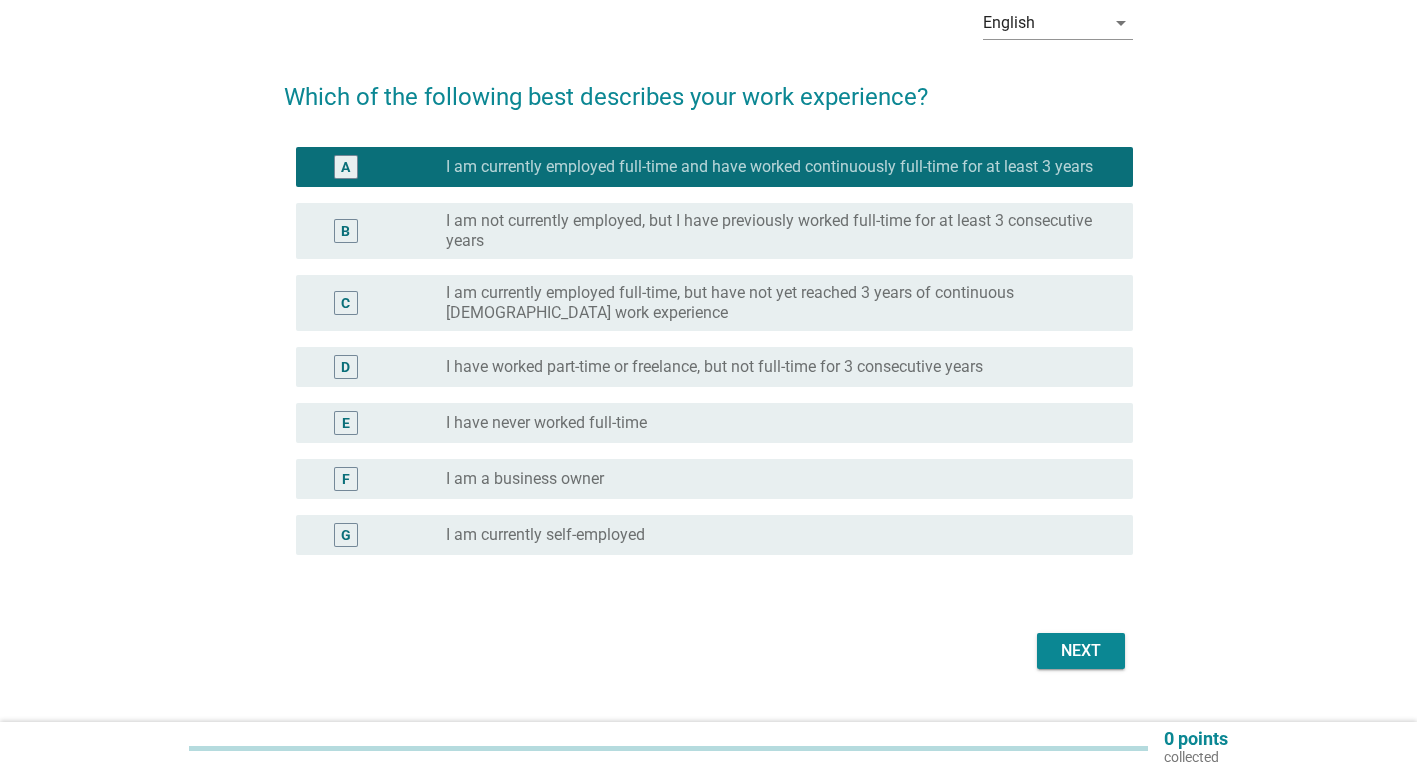 scroll, scrollTop: 142, scrollLeft: 0, axis: vertical 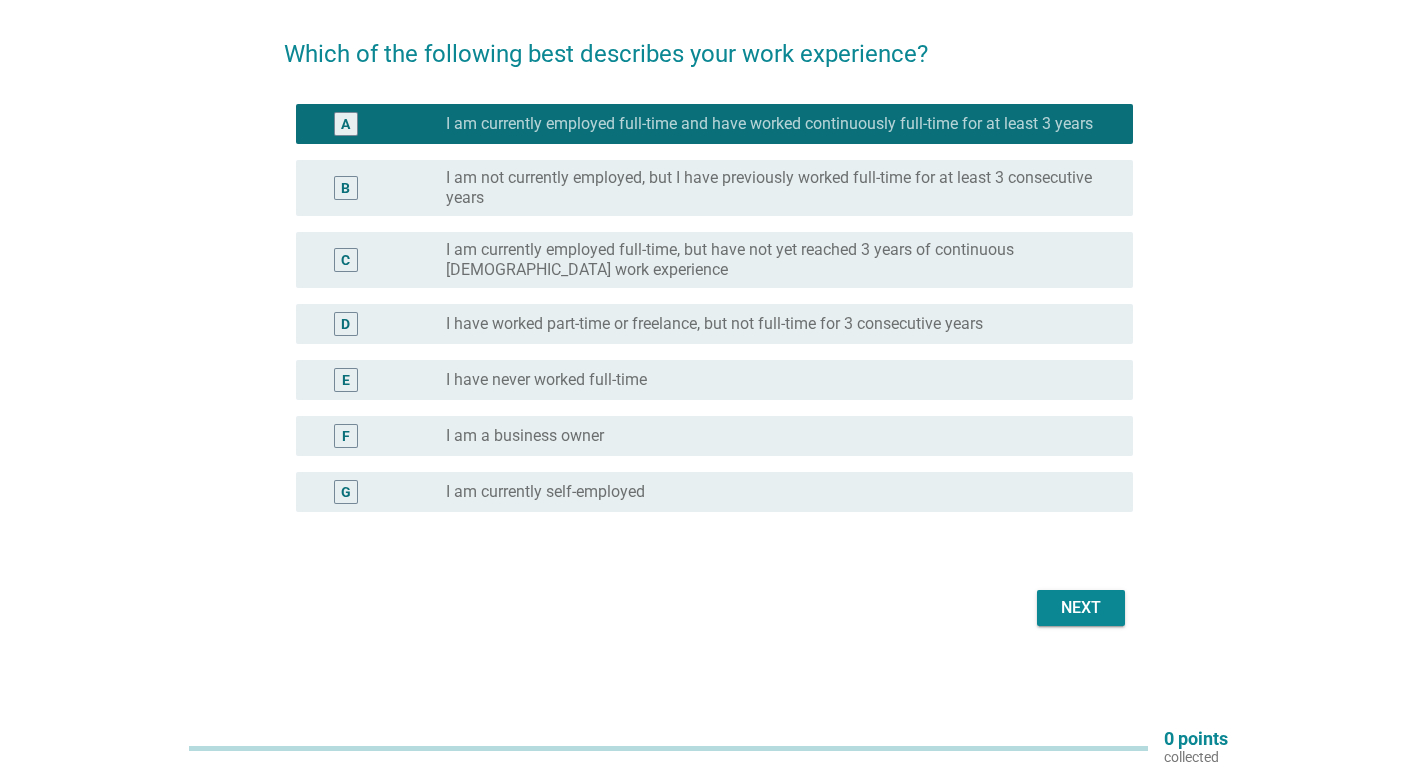 click on "Next" at bounding box center (708, 608) 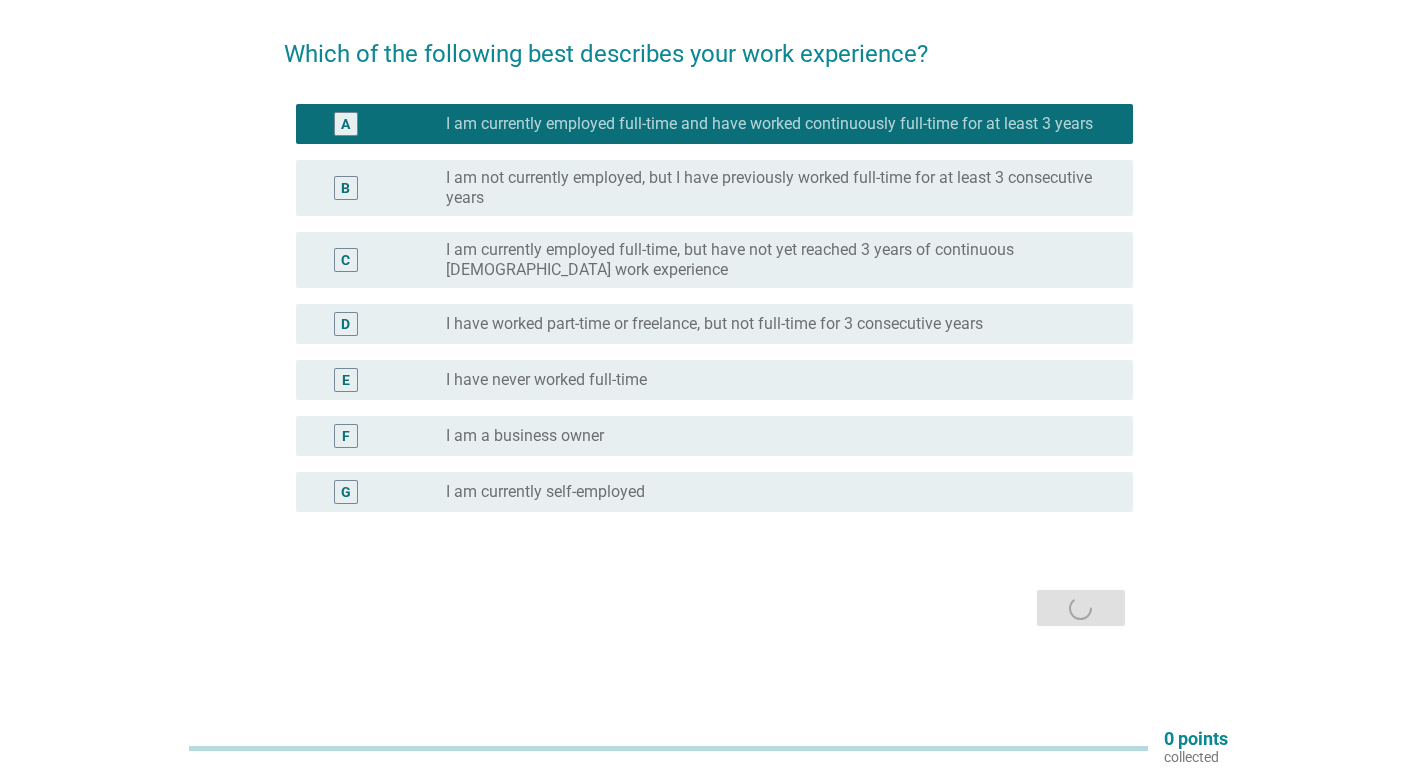 scroll, scrollTop: 0, scrollLeft: 0, axis: both 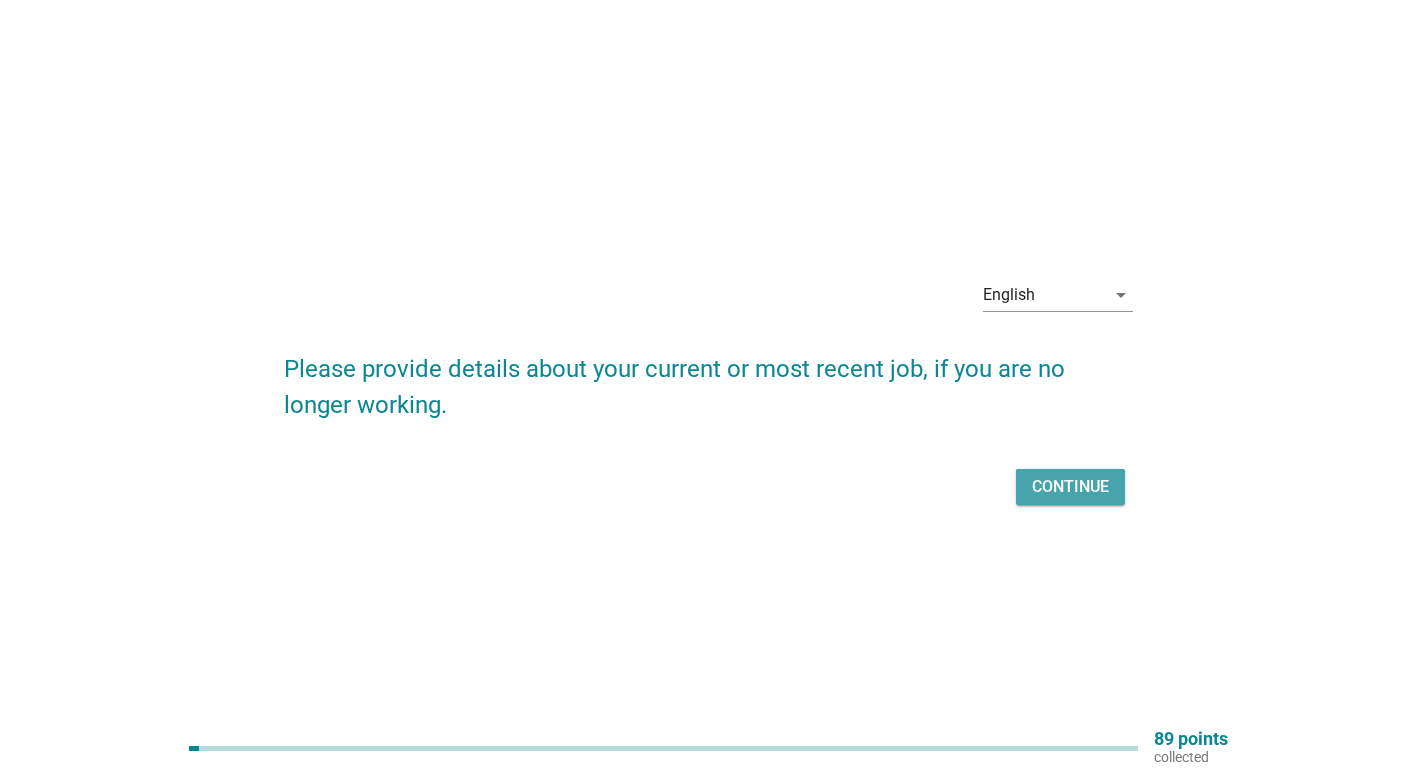 click on "Continue" at bounding box center (1070, 487) 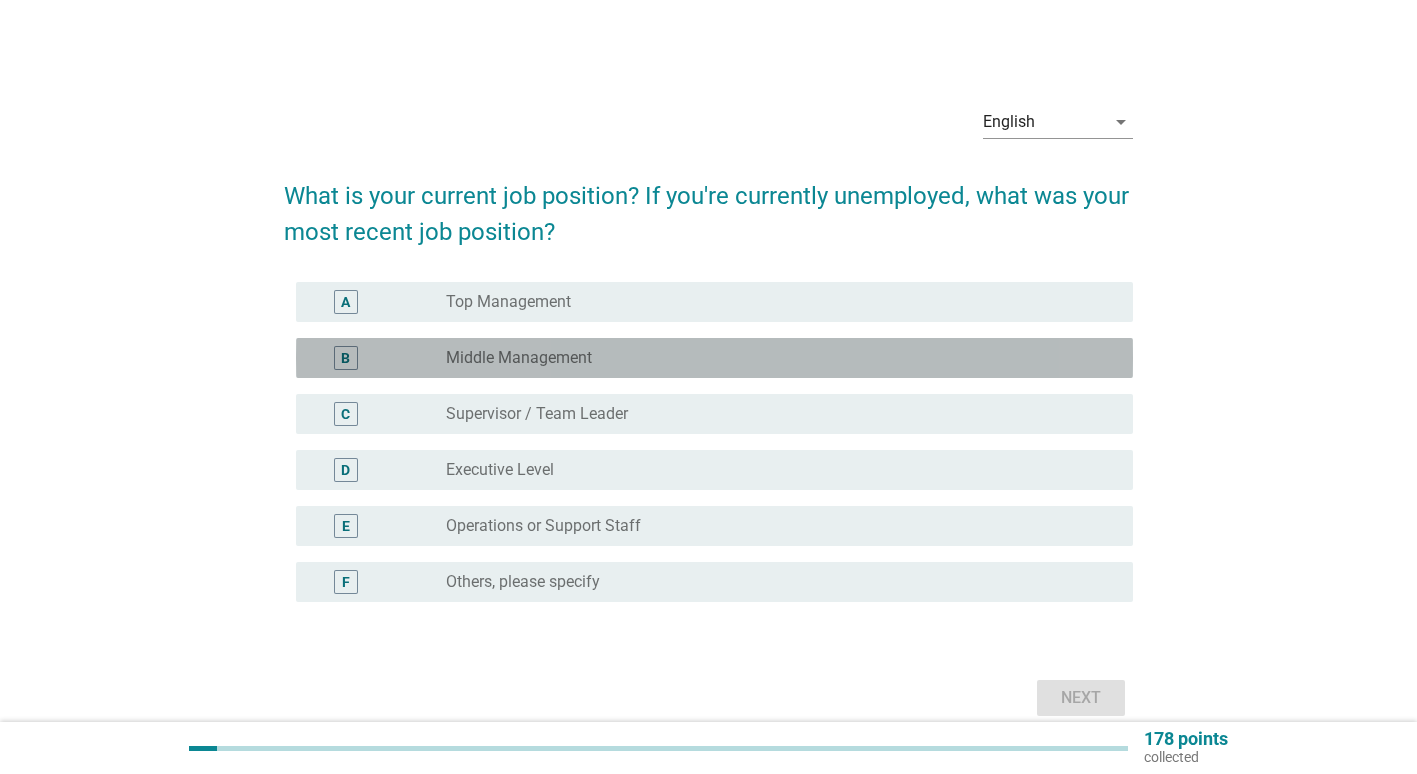 click on "radio_button_unchecked Middle Management" at bounding box center (773, 358) 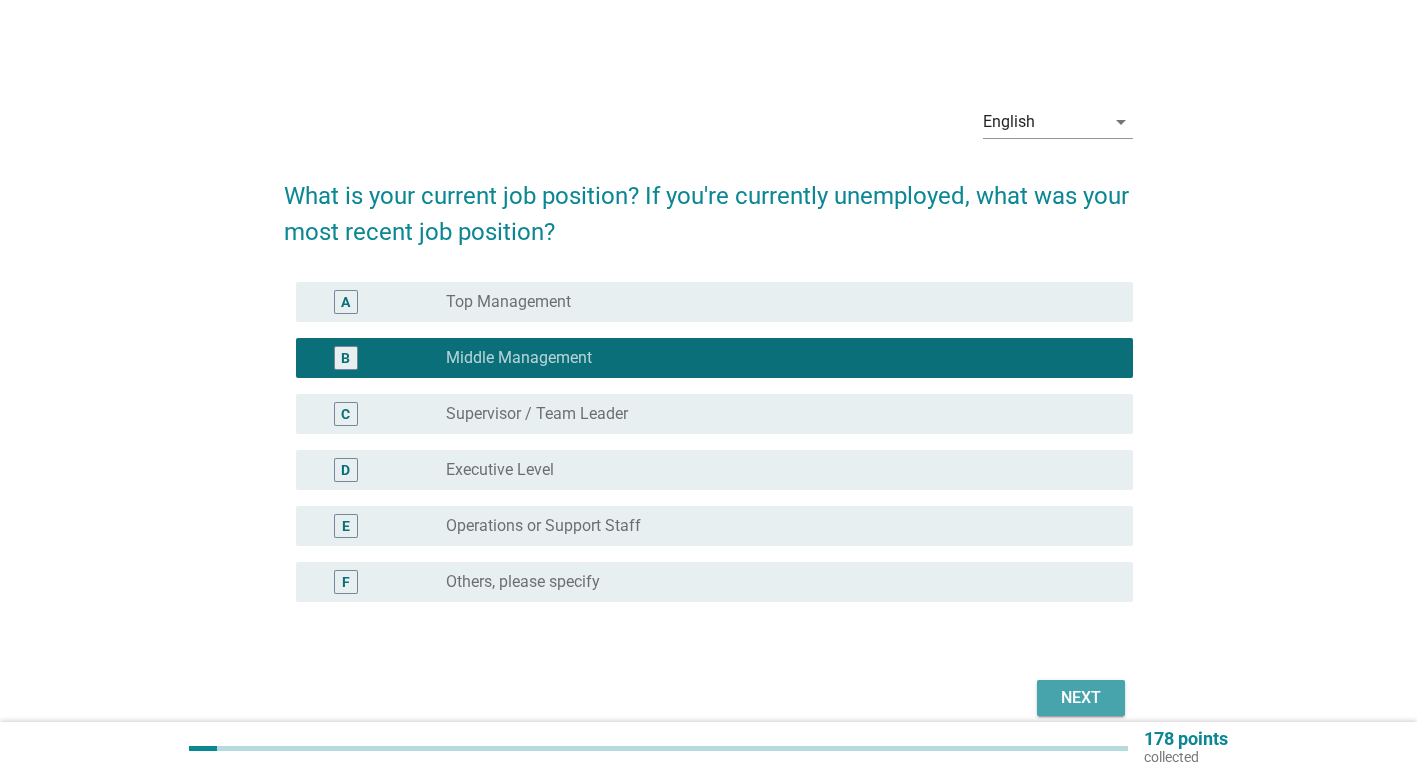 click on "Next" at bounding box center [1081, 698] 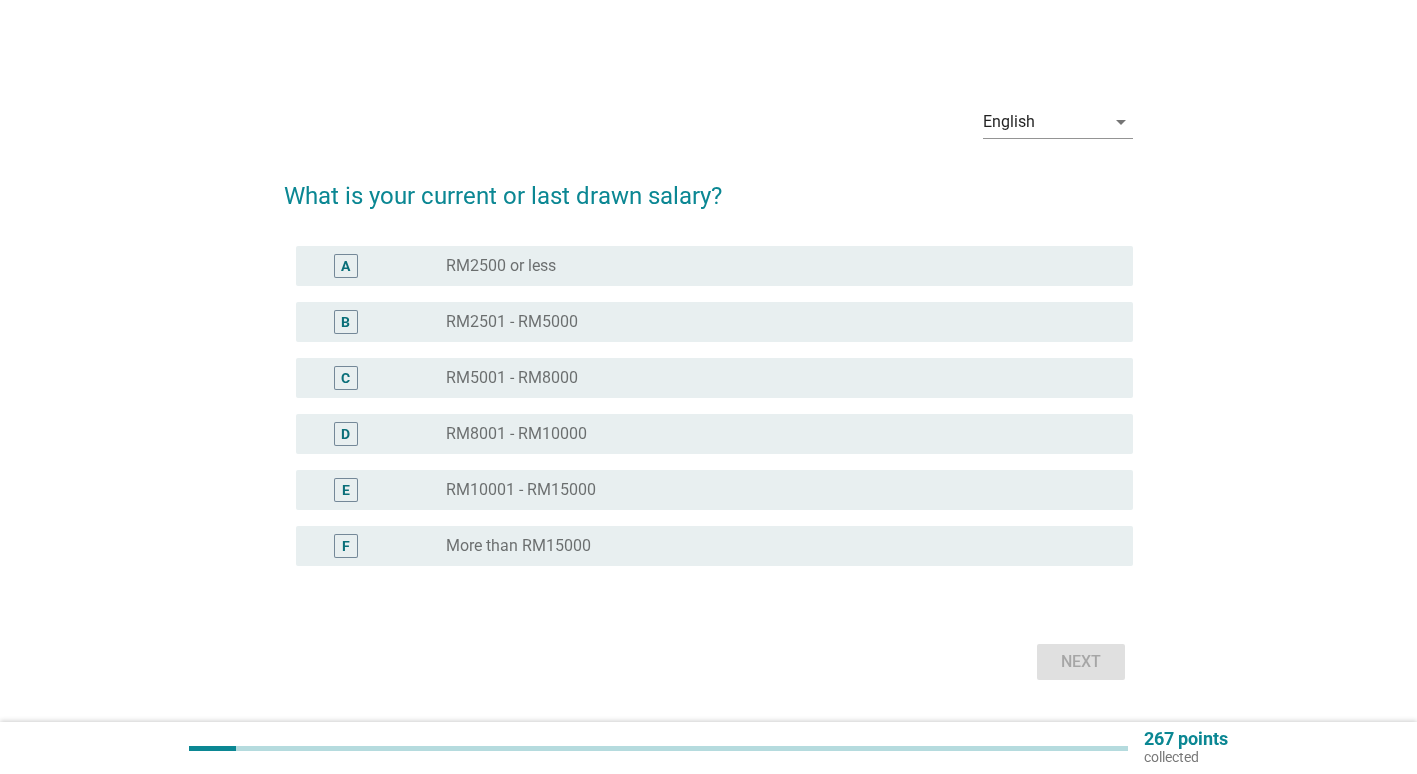 click on "RM2501 - RM5000" at bounding box center [512, 322] 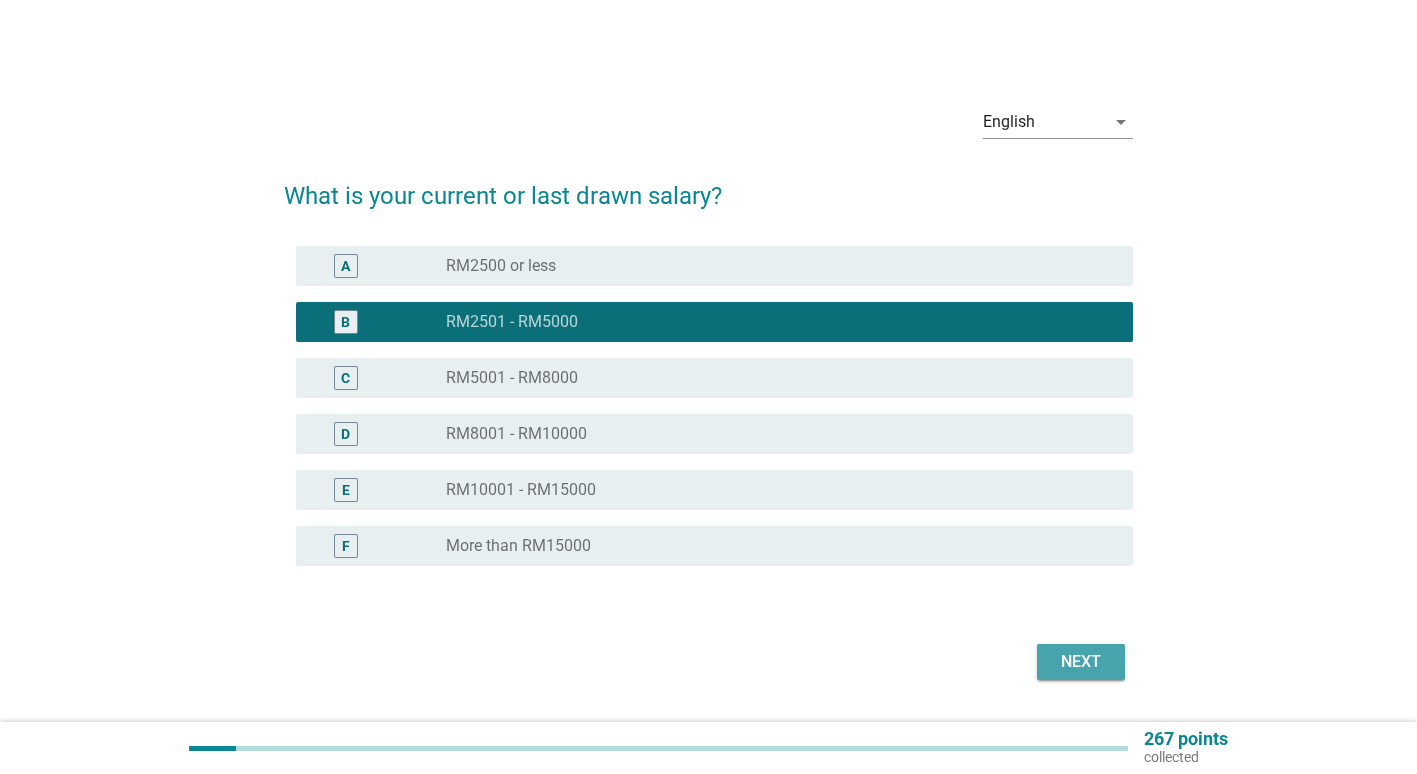 click on "Next" at bounding box center [1081, 662] 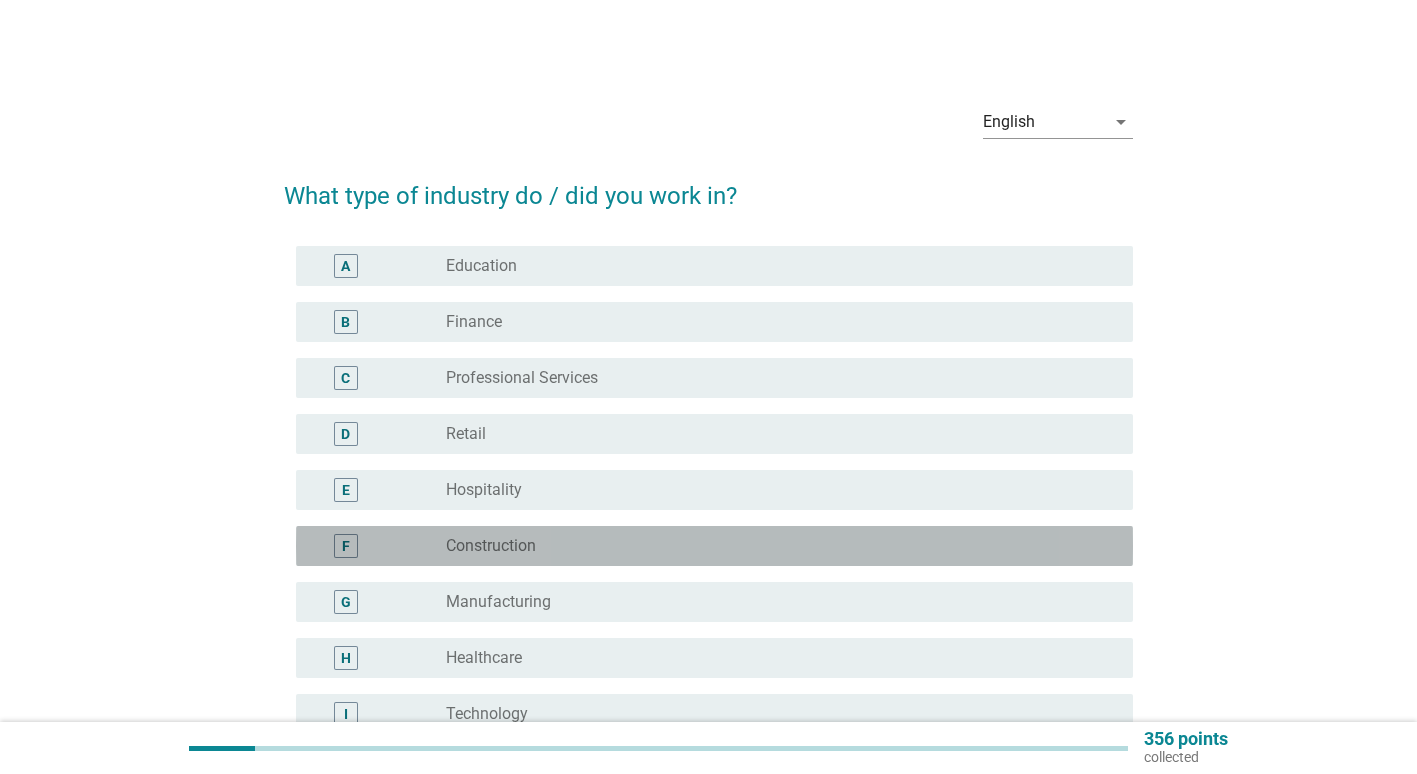 click on "radio_button_unchecked Construction" at bounding box center (773, 546) 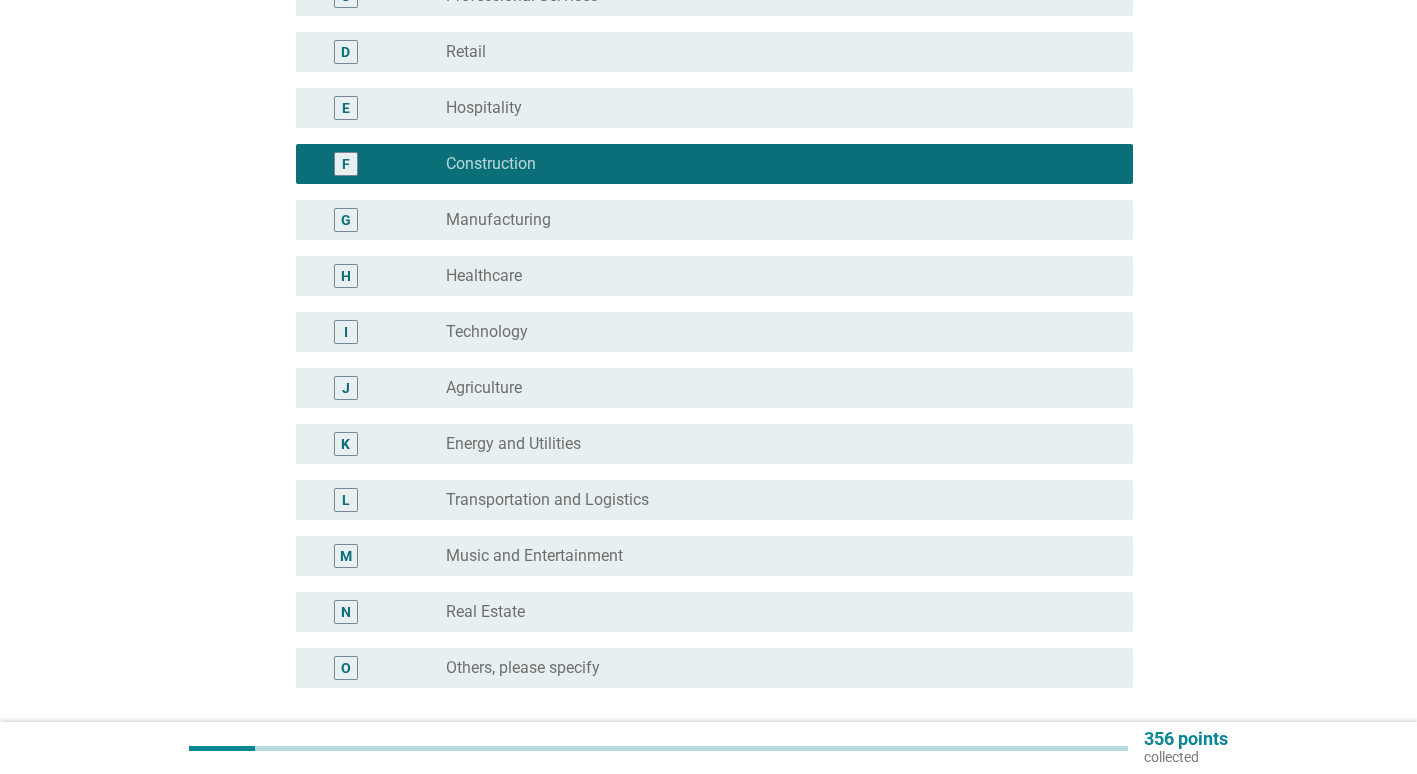 scroll, scrollTop: 397, scrollLeft: 0, axis: vertical 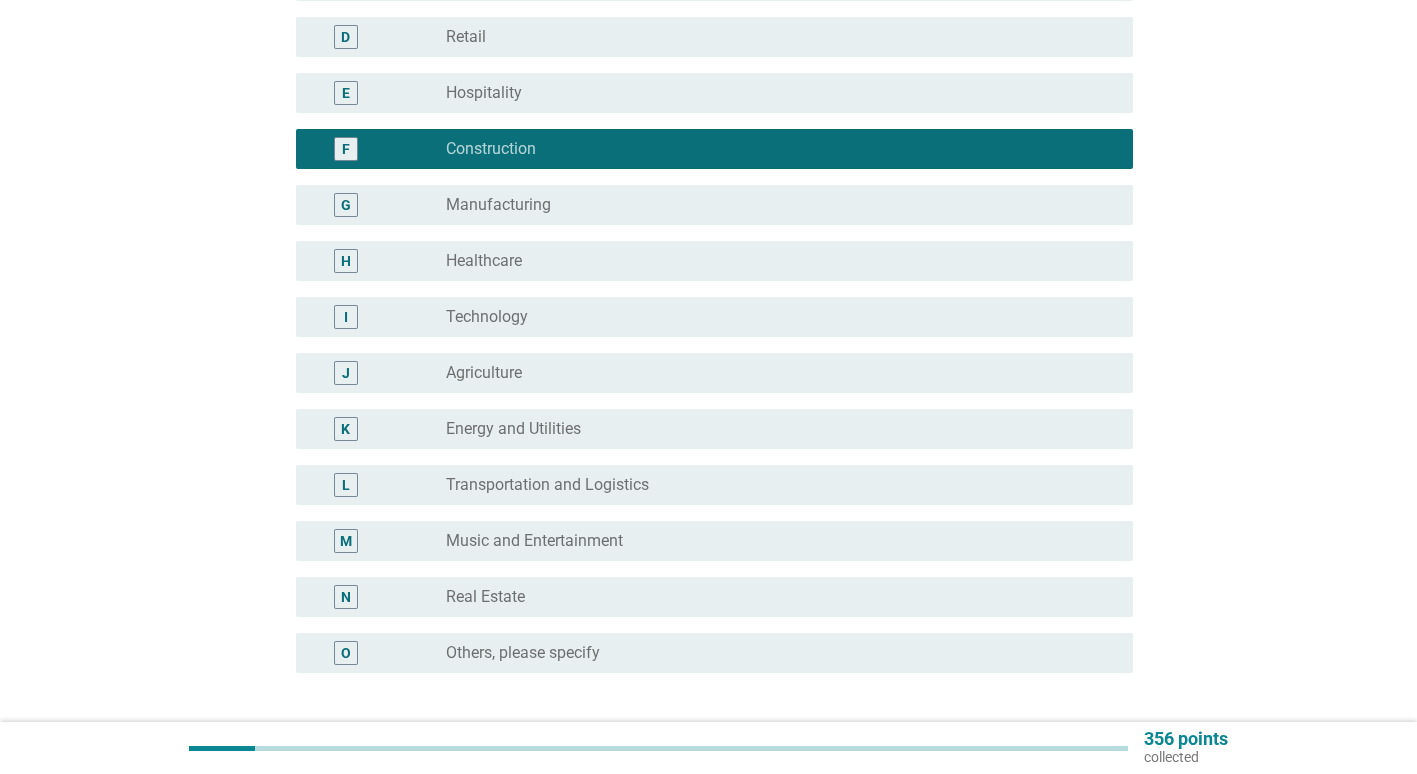 click on "N     radio_button_unchecked Real Estate" at bounding box center (714, 597) 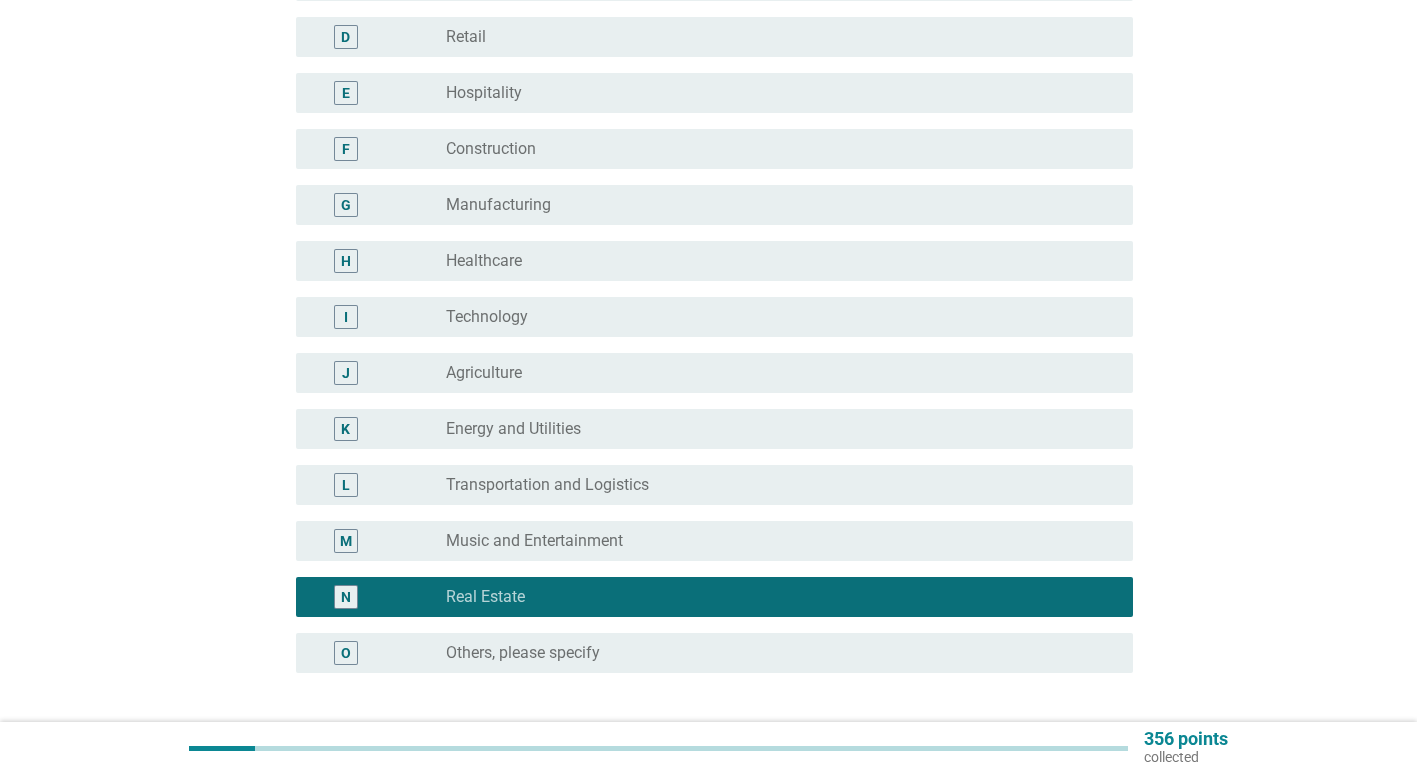 drag, startPoint x: 1411, startPoint y: 583, endPoint x: 1416, endPoint y: 596, distance: 13.928389 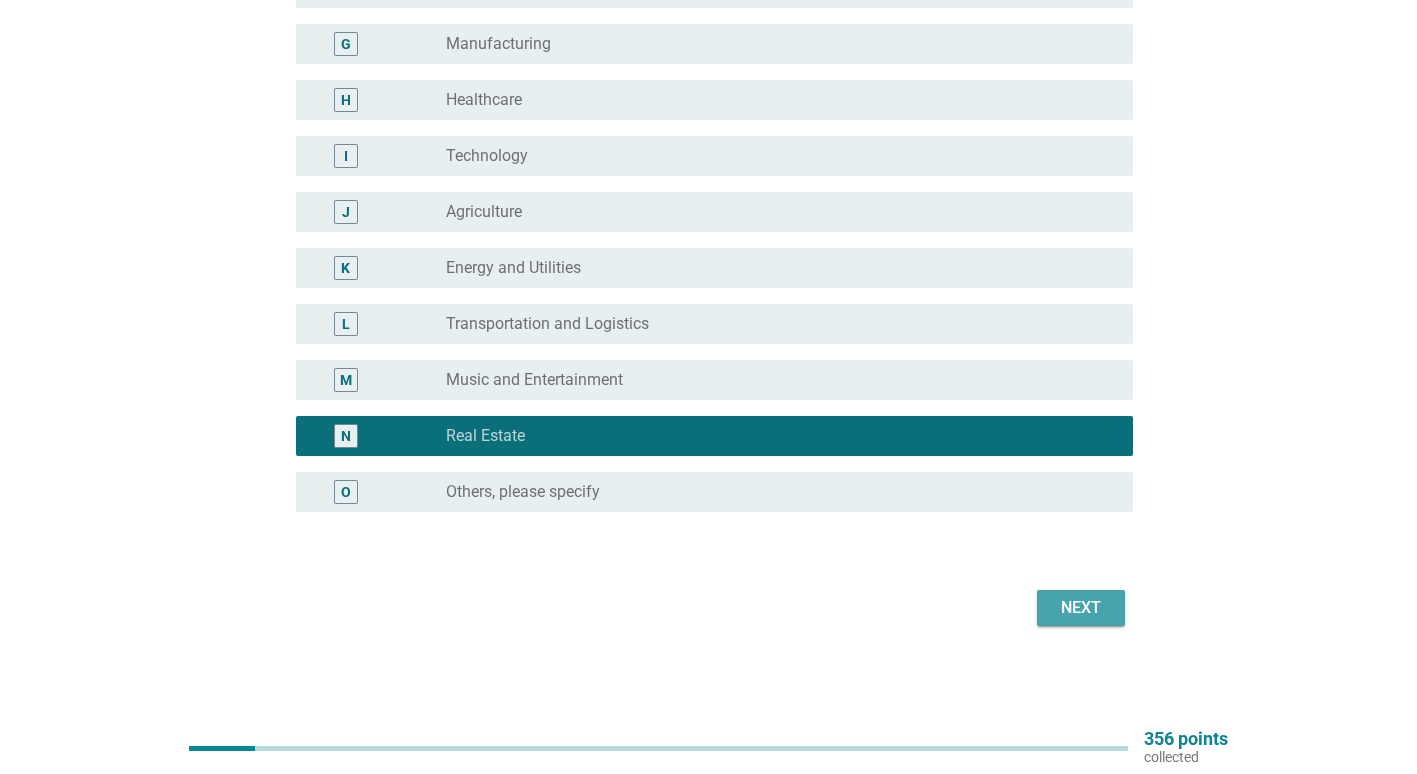 click on "Next" at bounding box center (1081, 608) 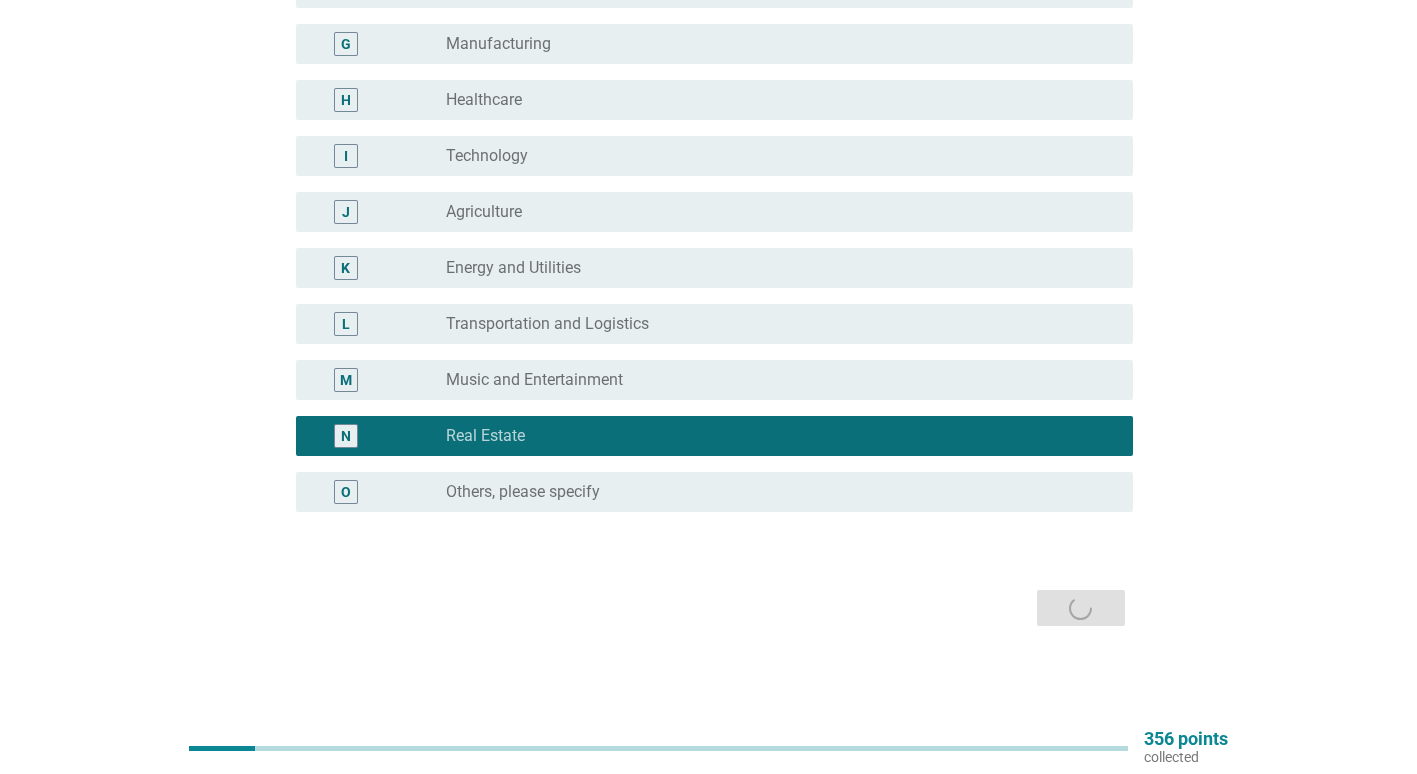 scroll, scrollTop: 0, scrollLeft: 0, axis: both 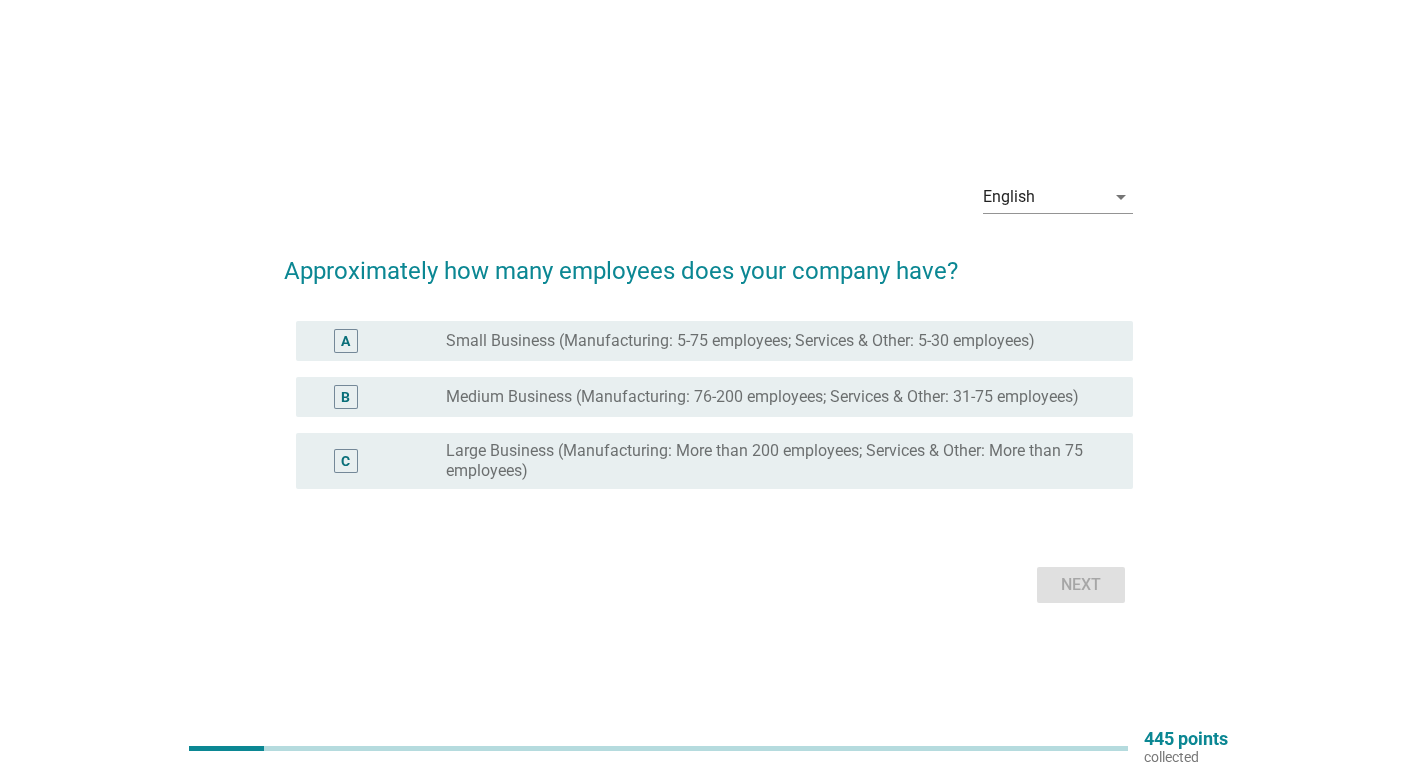 click on "A     radio_button_unchecked Small Business (Manufacturing: 5-75 employees; Services & Other: 5-30 employees)" at bounding box center [714, 341] 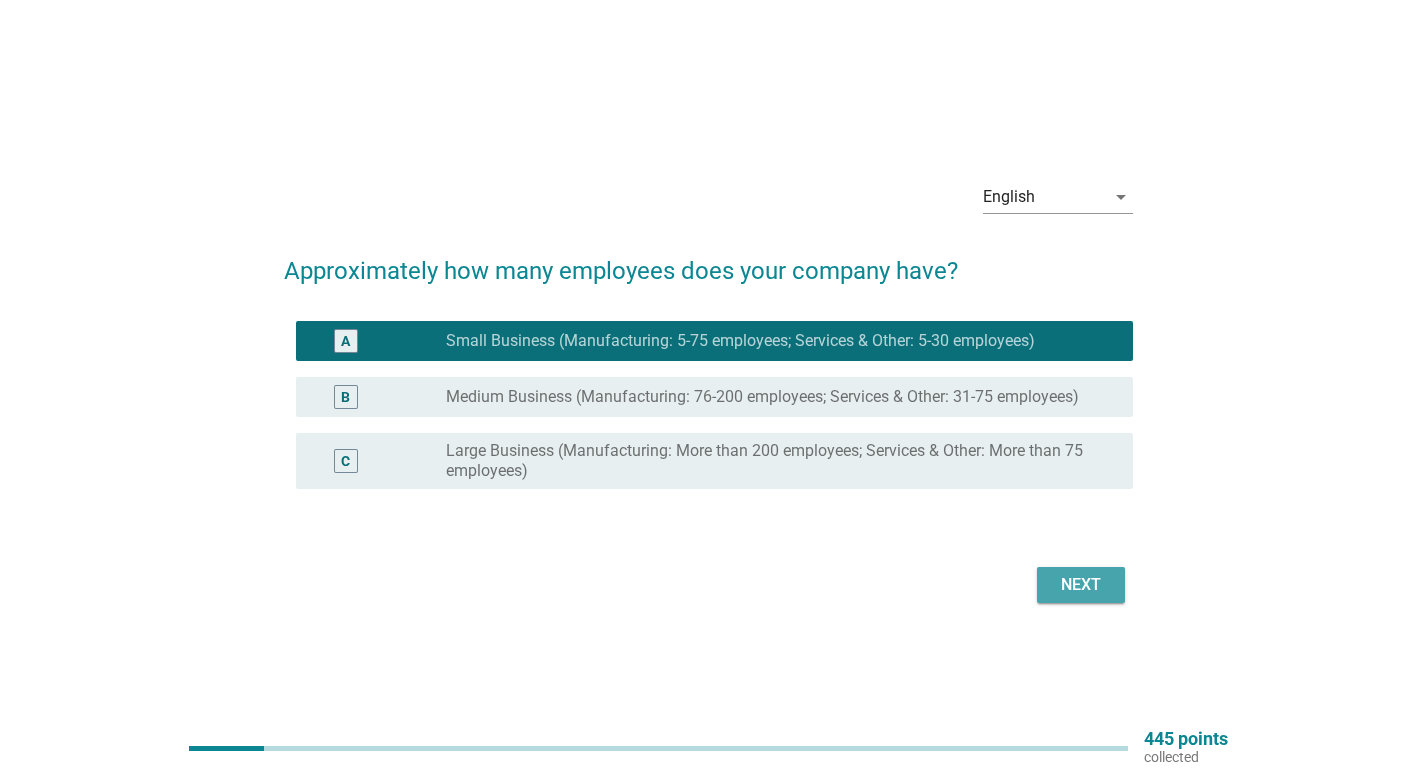 click on "Next" at bounding box center [1081, 585] 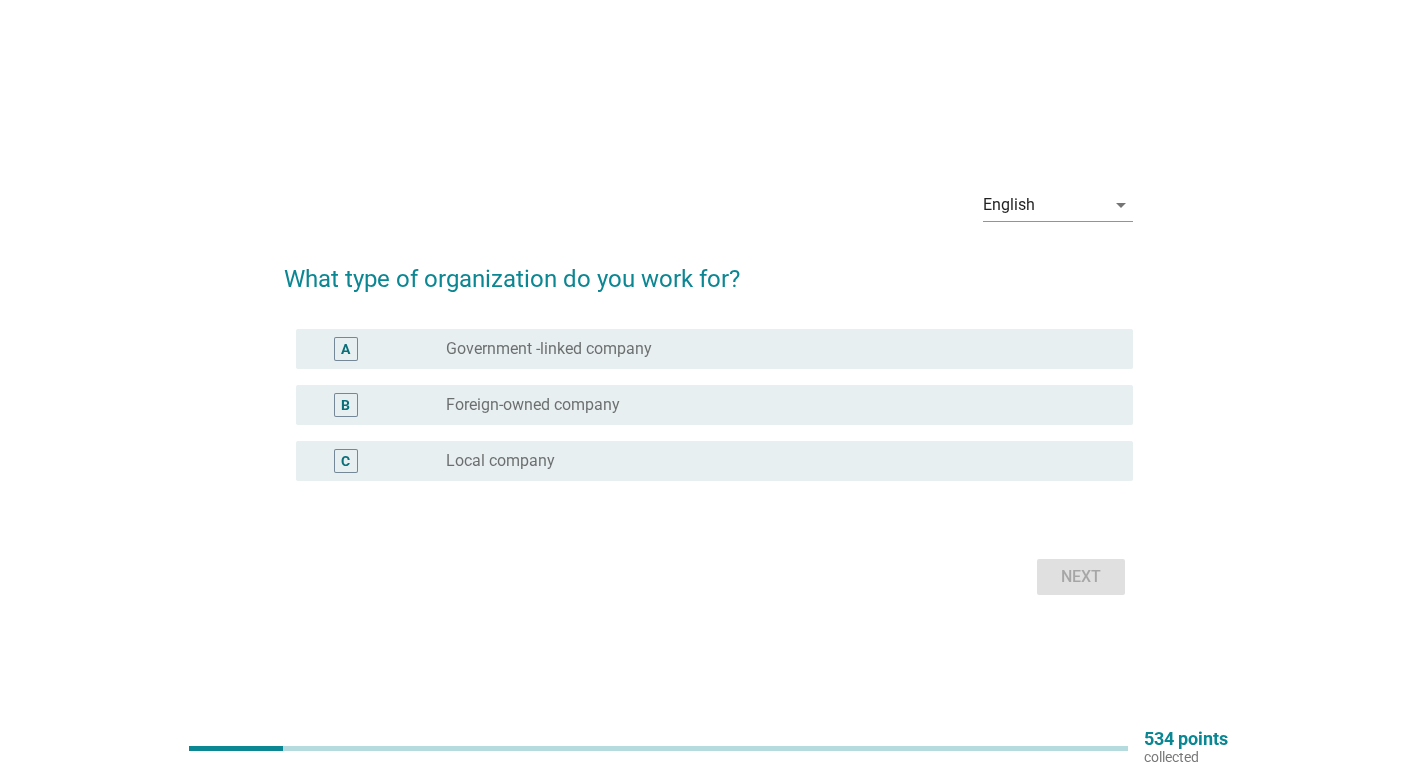 click on "radio_button_unchecked Local company" at bounding box center [773, 461] 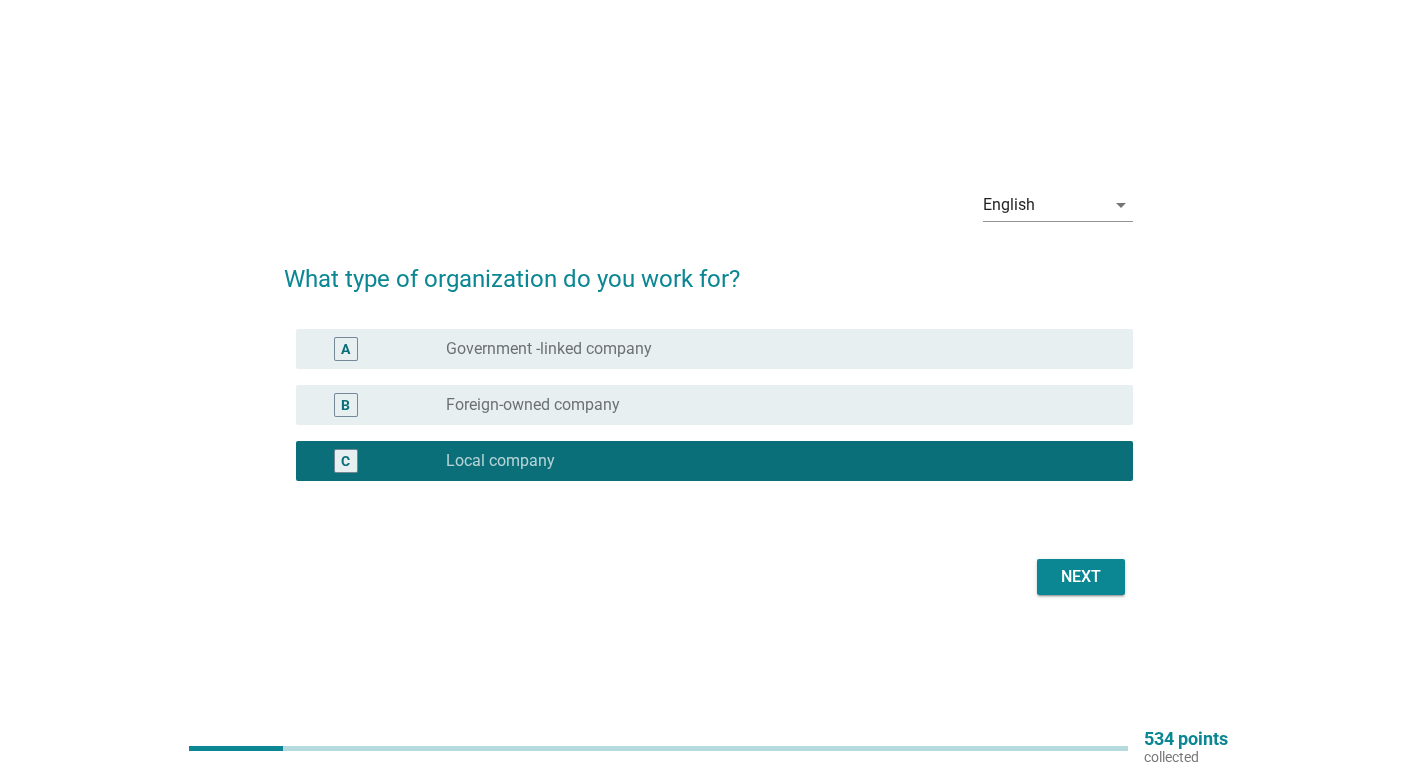click on "Next" at bounding box center (1081, 577) 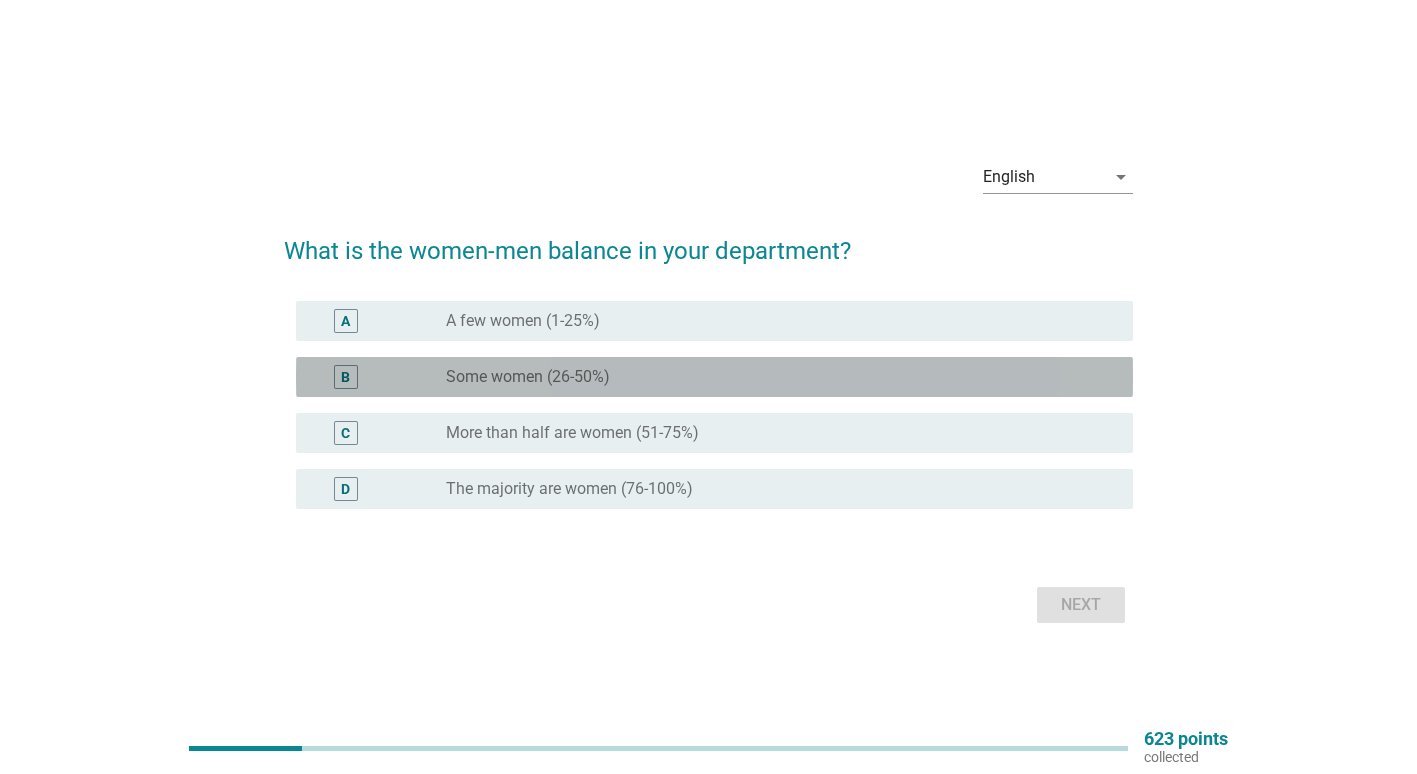 click on "radio_button_unchecked Some women (26-50%)" at bounding box center [773, 377] 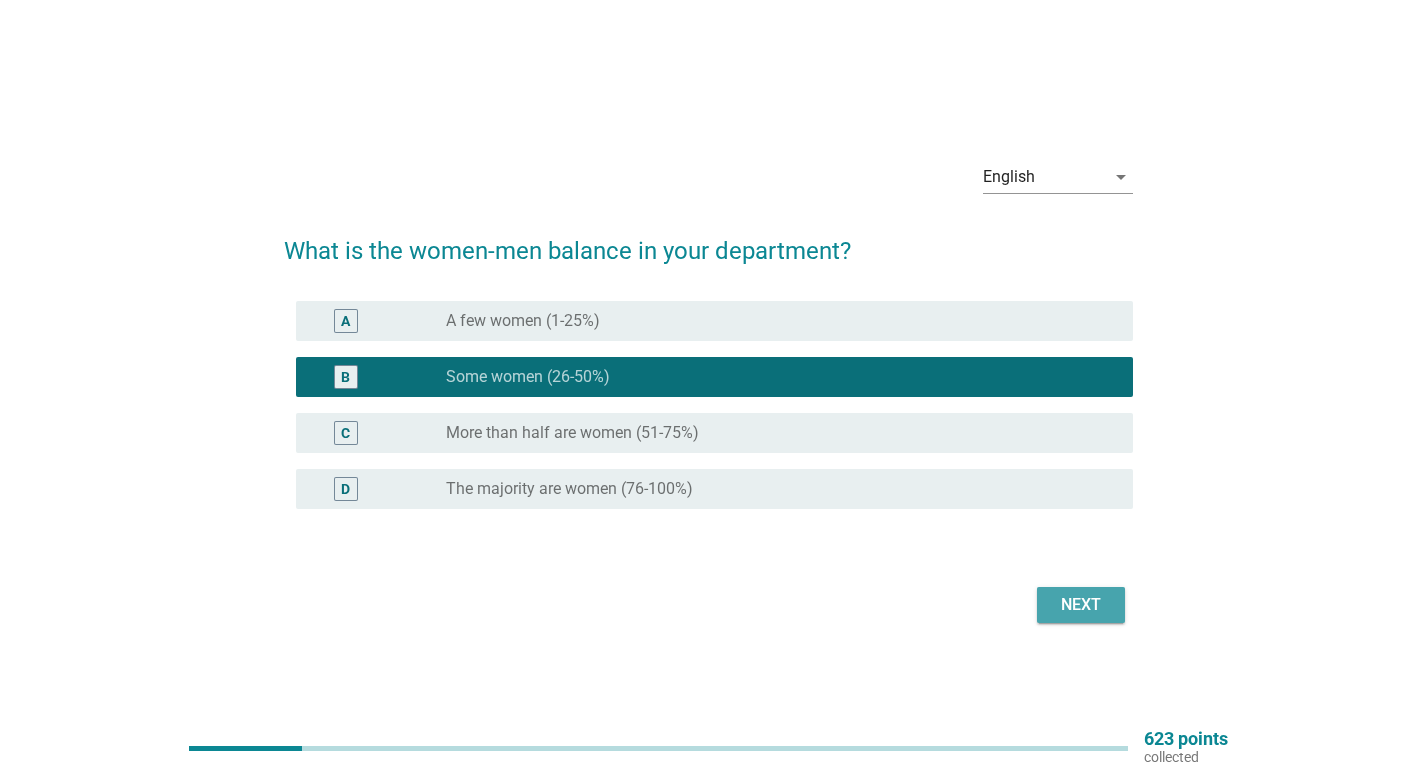 click on "Next" at bounding box center [1081, 605] 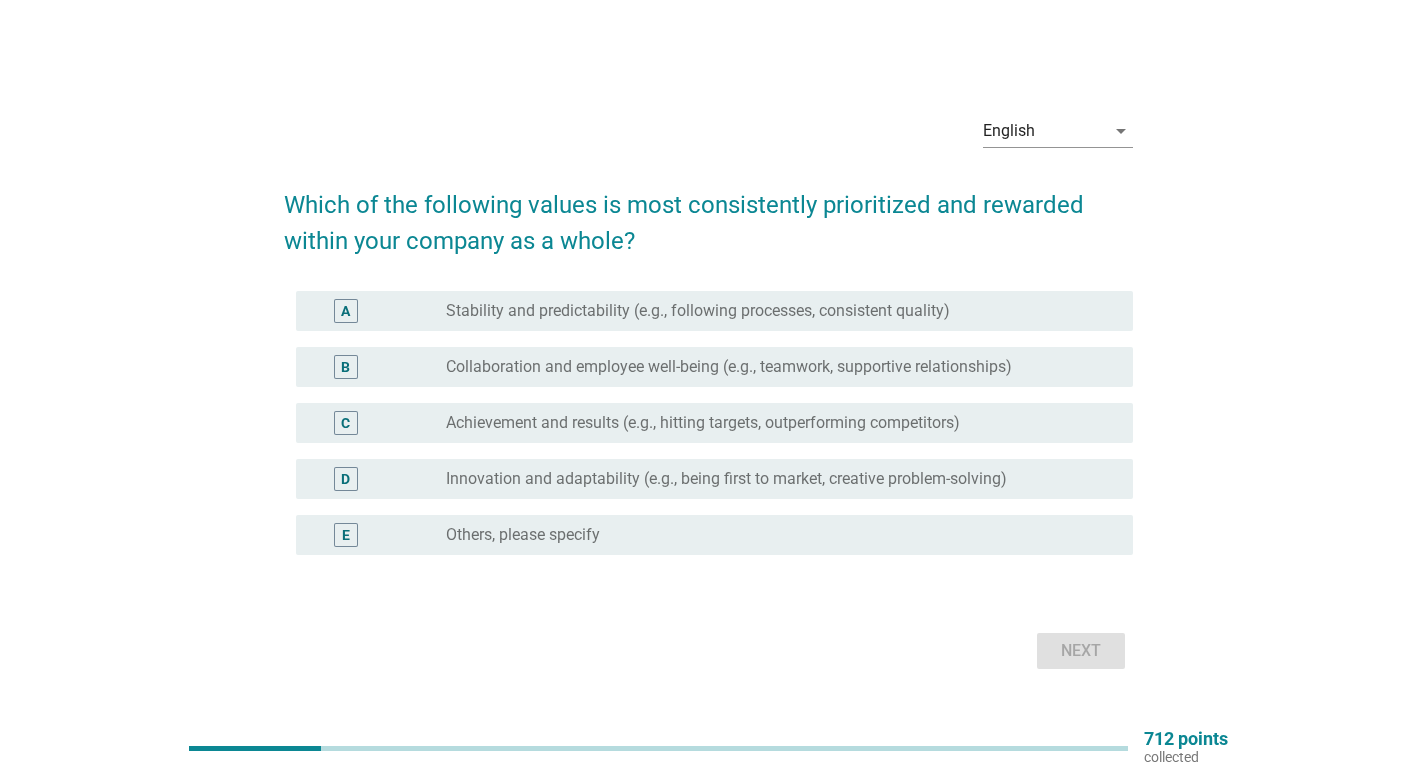 click on "Achievement and results (e.g., hitting targets, outperforming competitors)" at bounding box center (703, 423) 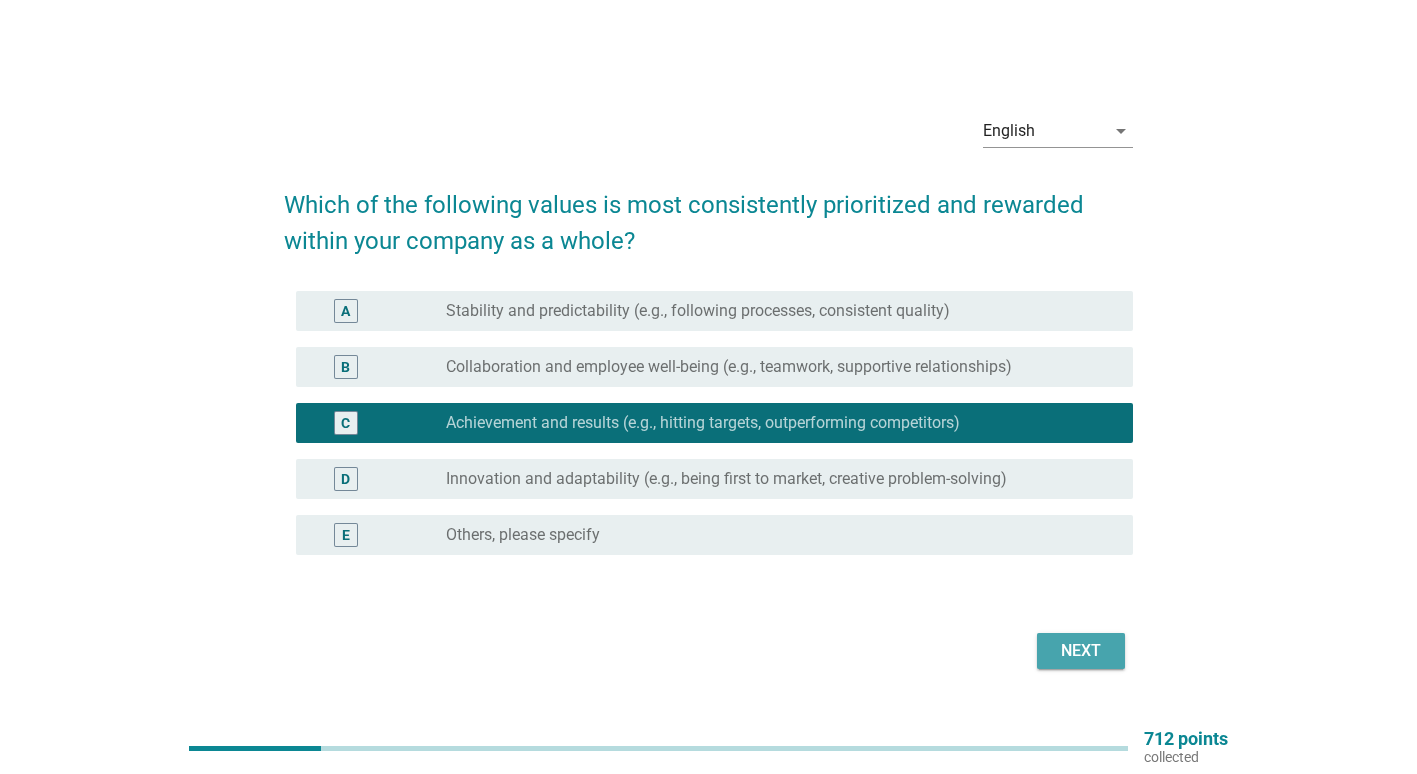 click on "Next" at bounding box center [1081, 651] 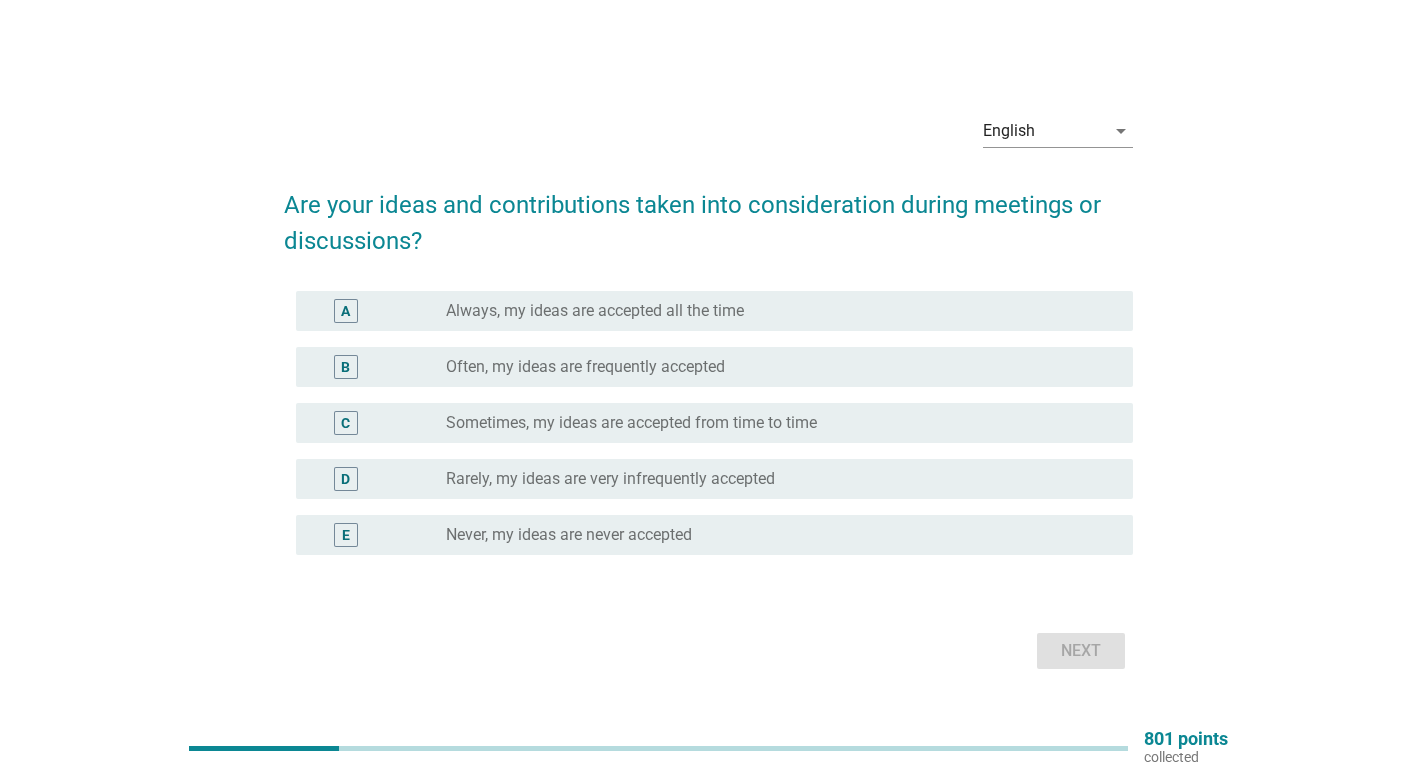 click on "C     radio_button_unchecked Sometimes, my ideas are accepted from time to time" at bounding box center [708, 423] 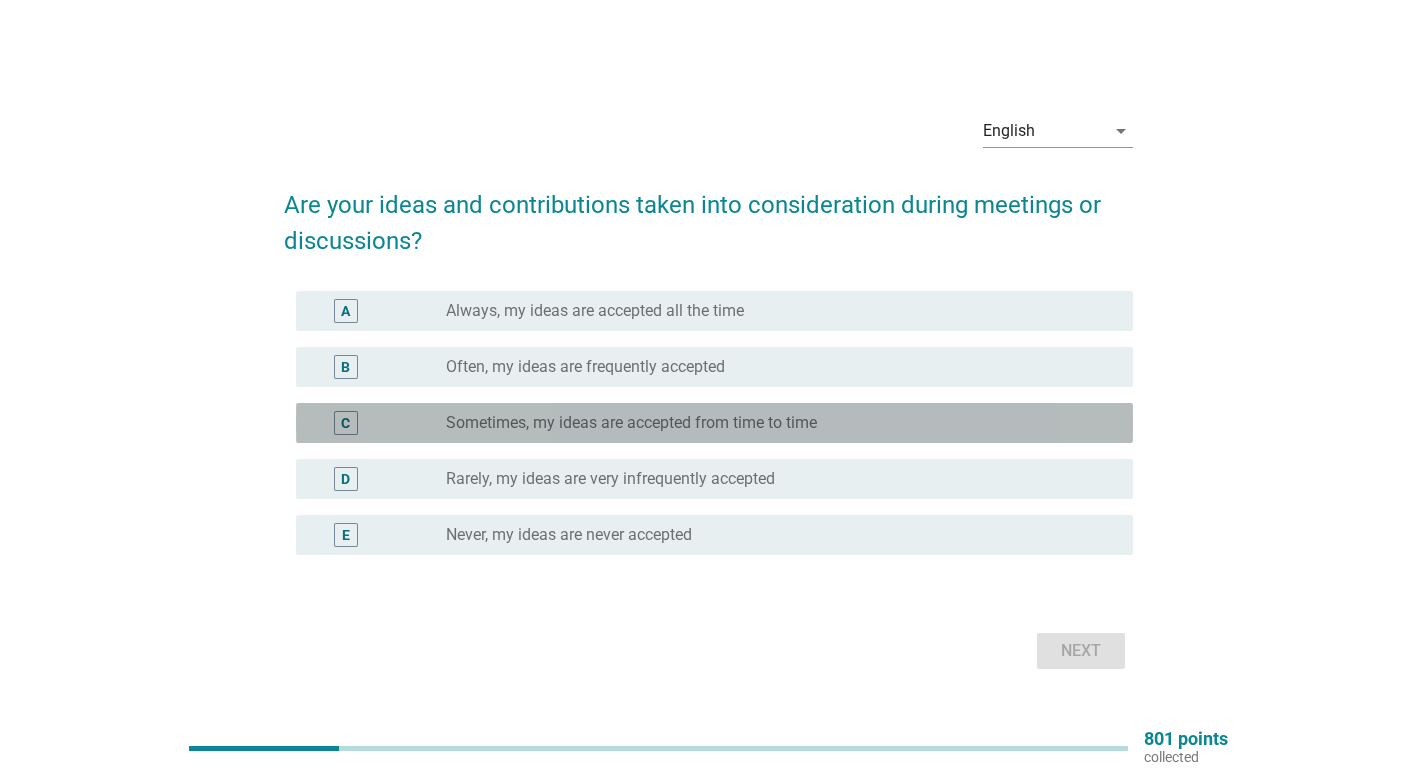 click on "Sometimes, my ideas are accepted from time to time" at bounding box center [631, 423] 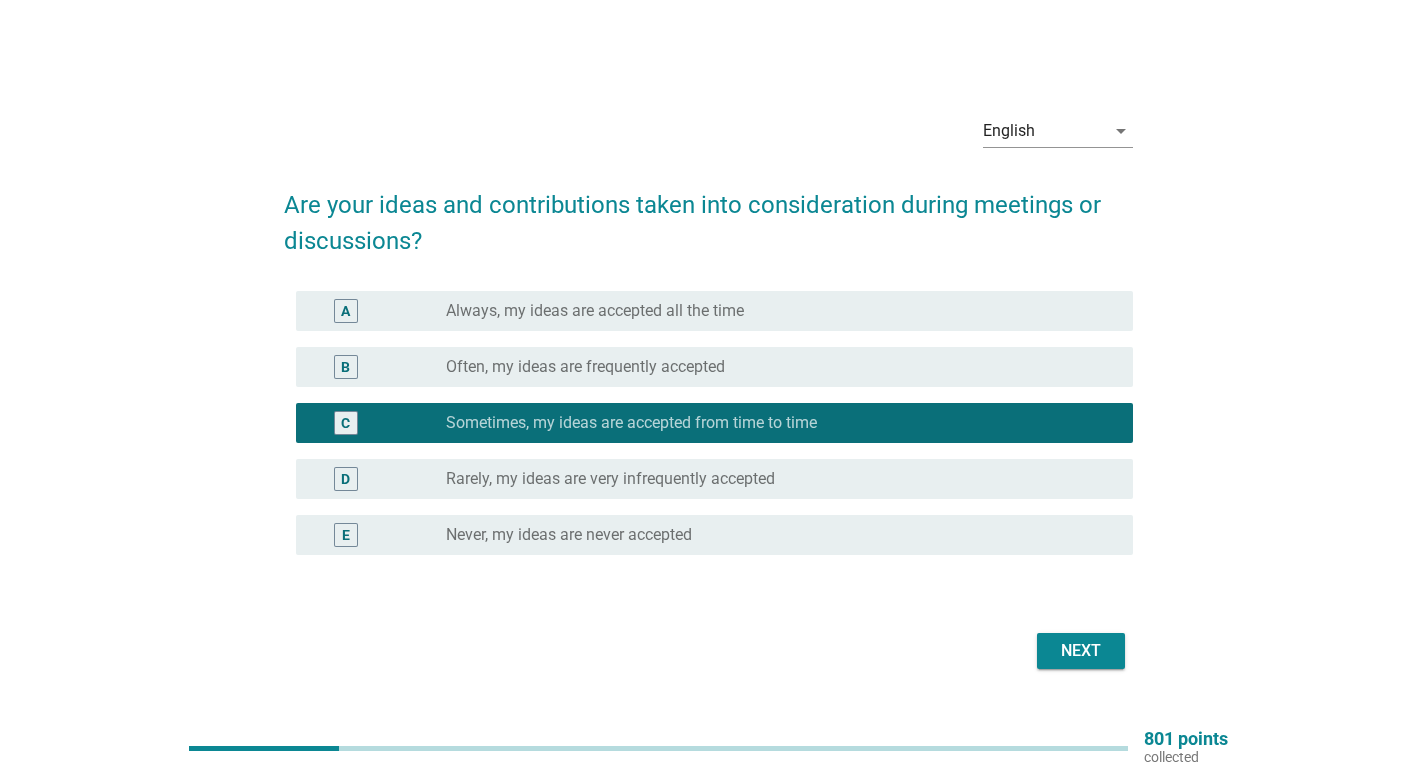 click on "Next" at bounding box center (1081, 651) 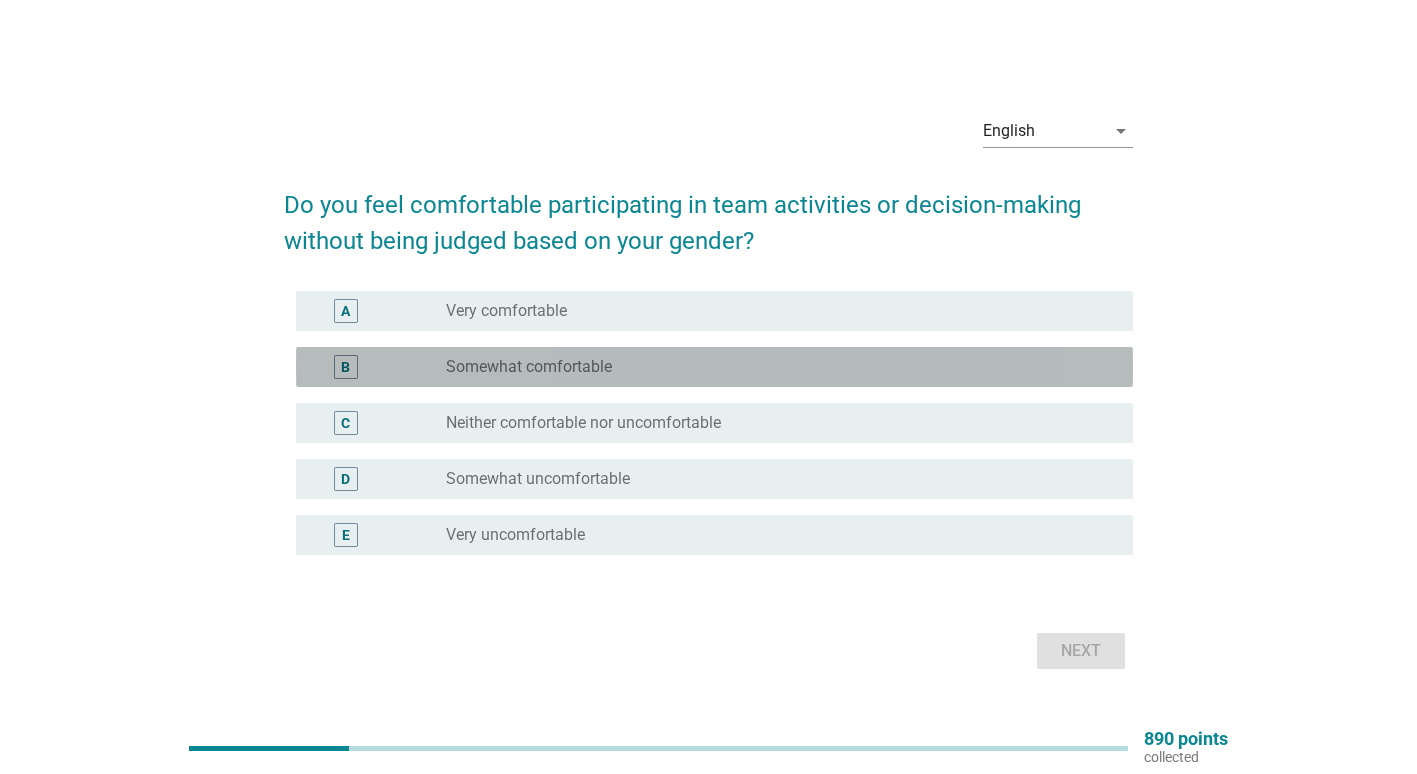 click on "B     radio_button_unchecked Somewhat comfortable" at bounding box center [714, 367] 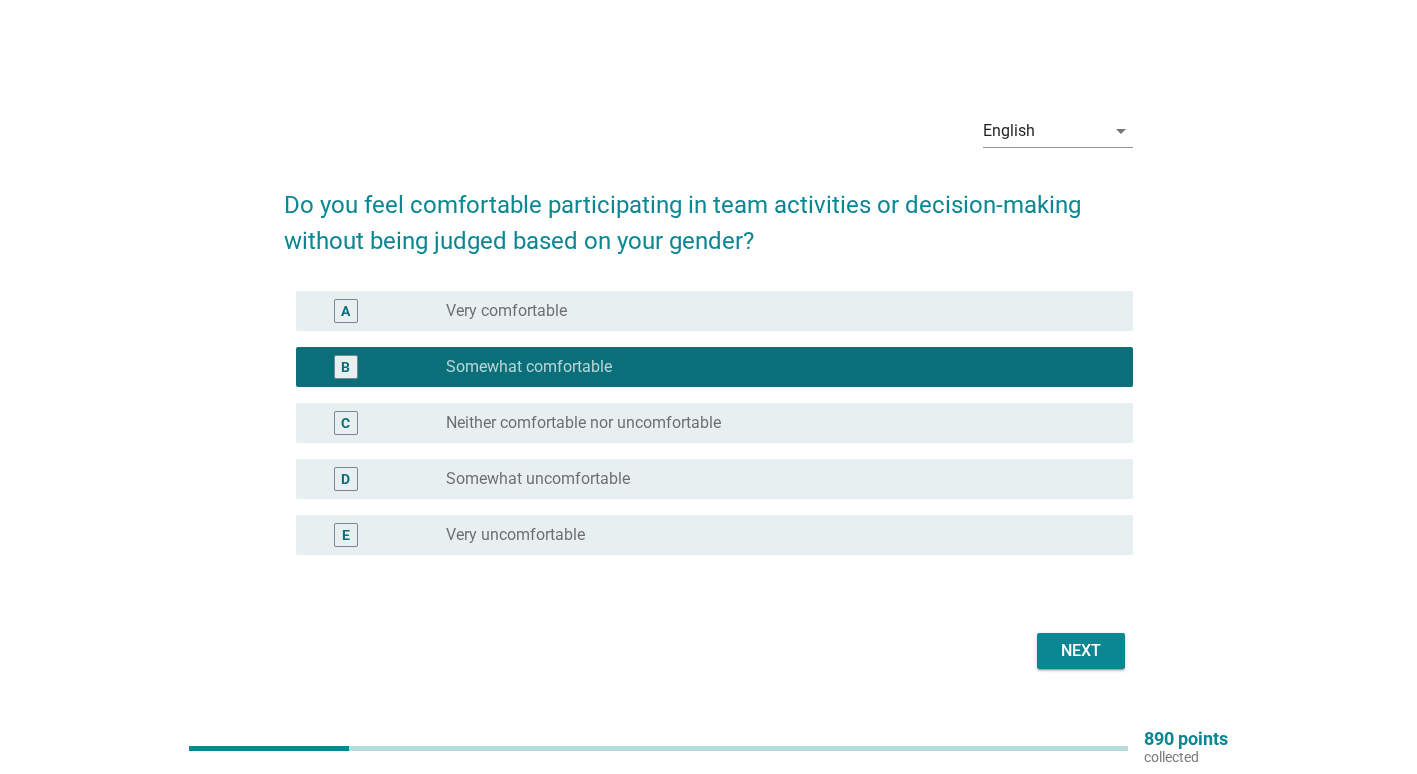 click on "Next" at bounding box center [1081, 651] 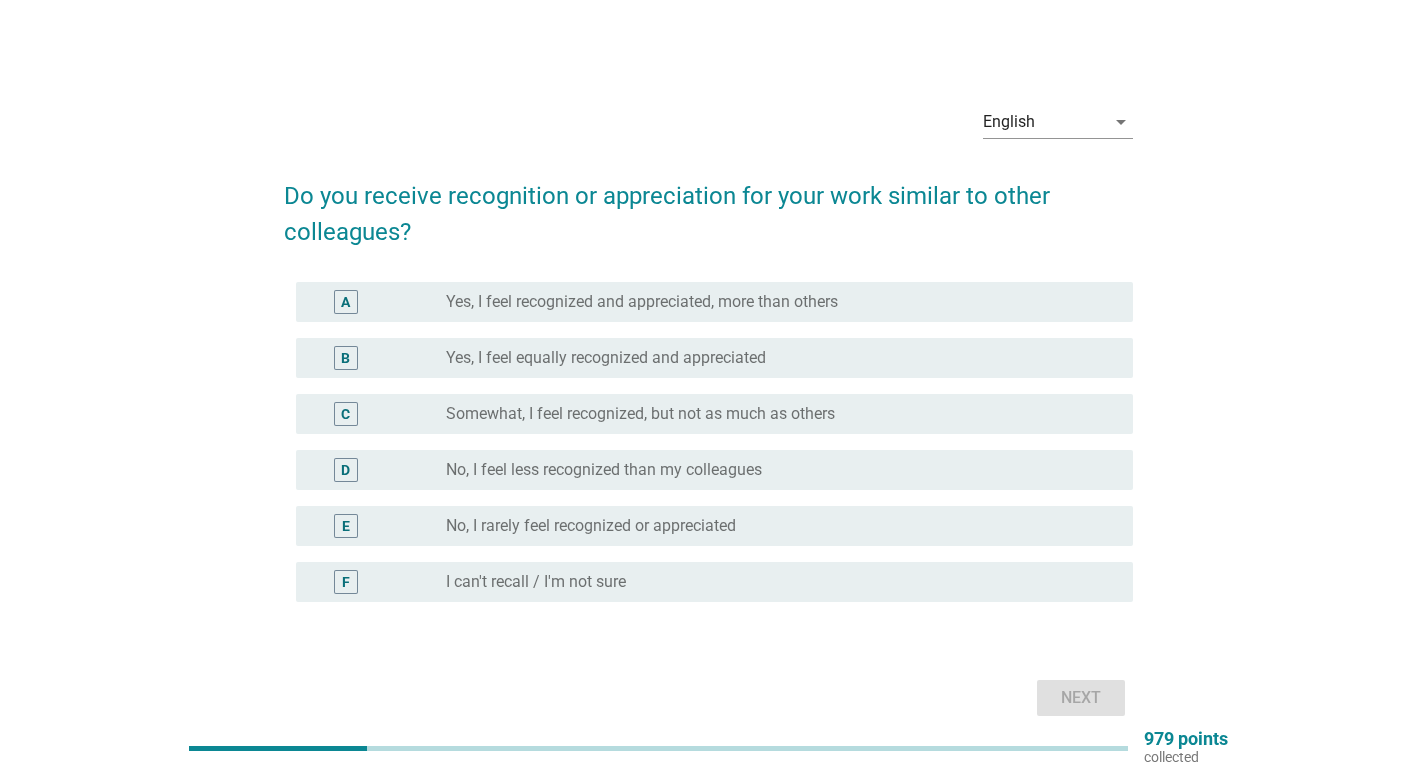 click on "C     radio_button_unchecked Somewhat, I feel recognized, but not as much as others" at bounding box center (714, 414) 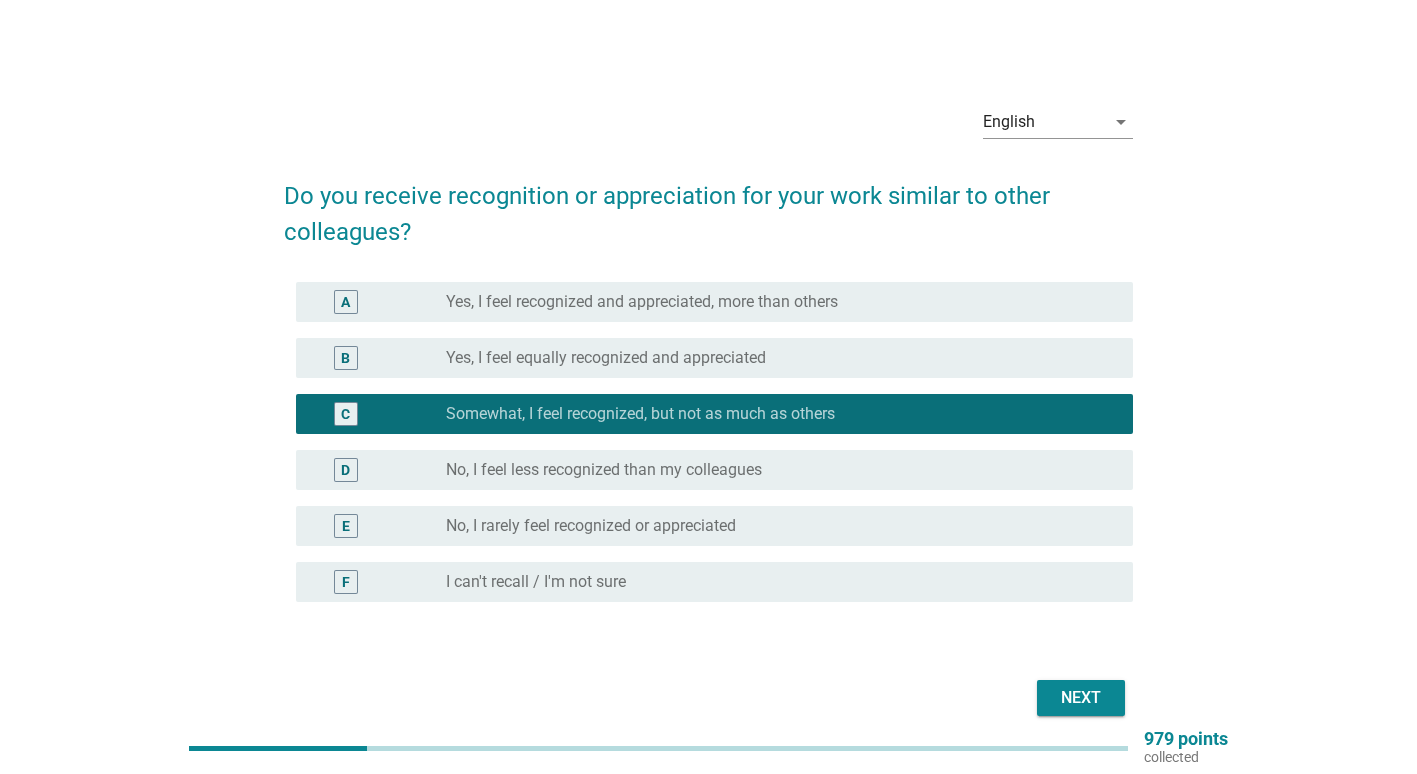 click on "Next" at bounding box center (708, 698) 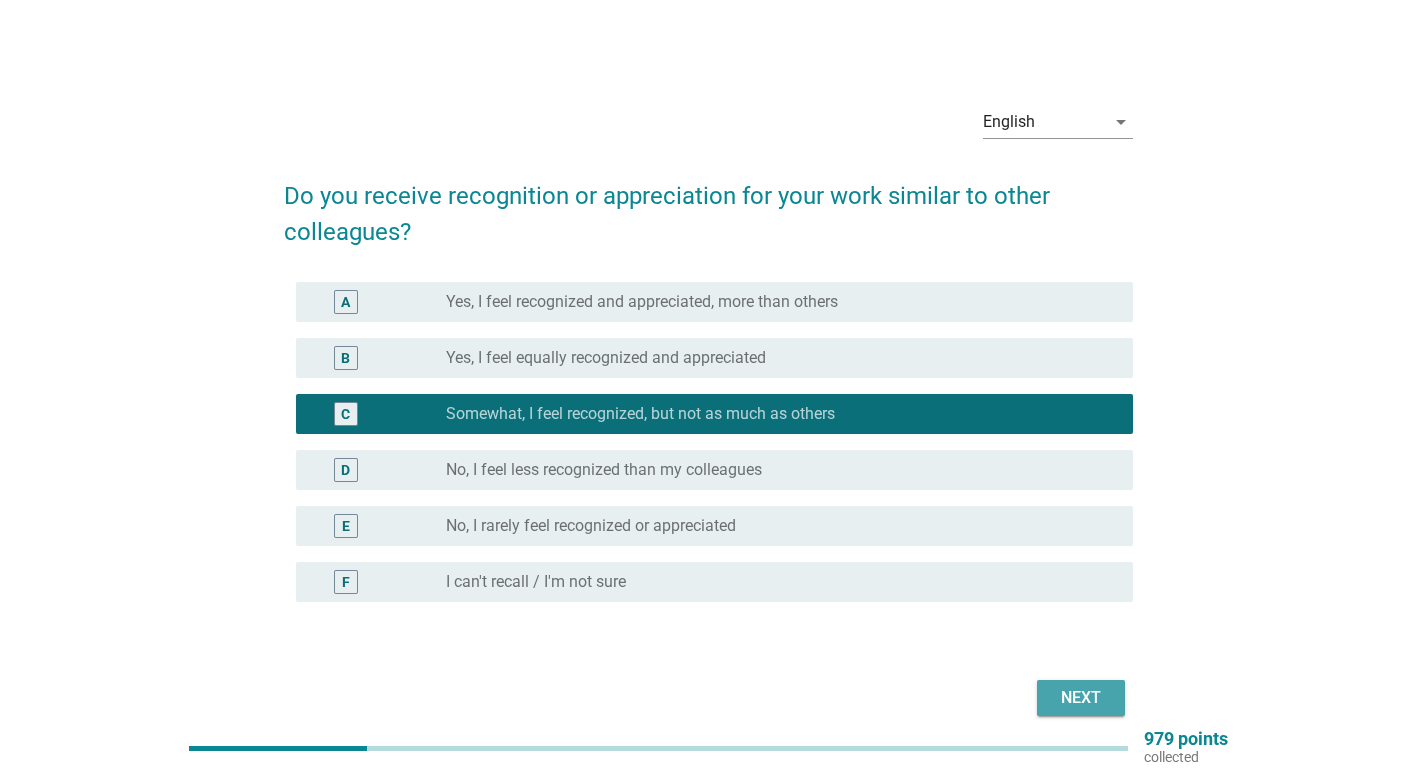 click on "Next" at bounding box center [1081, 698] 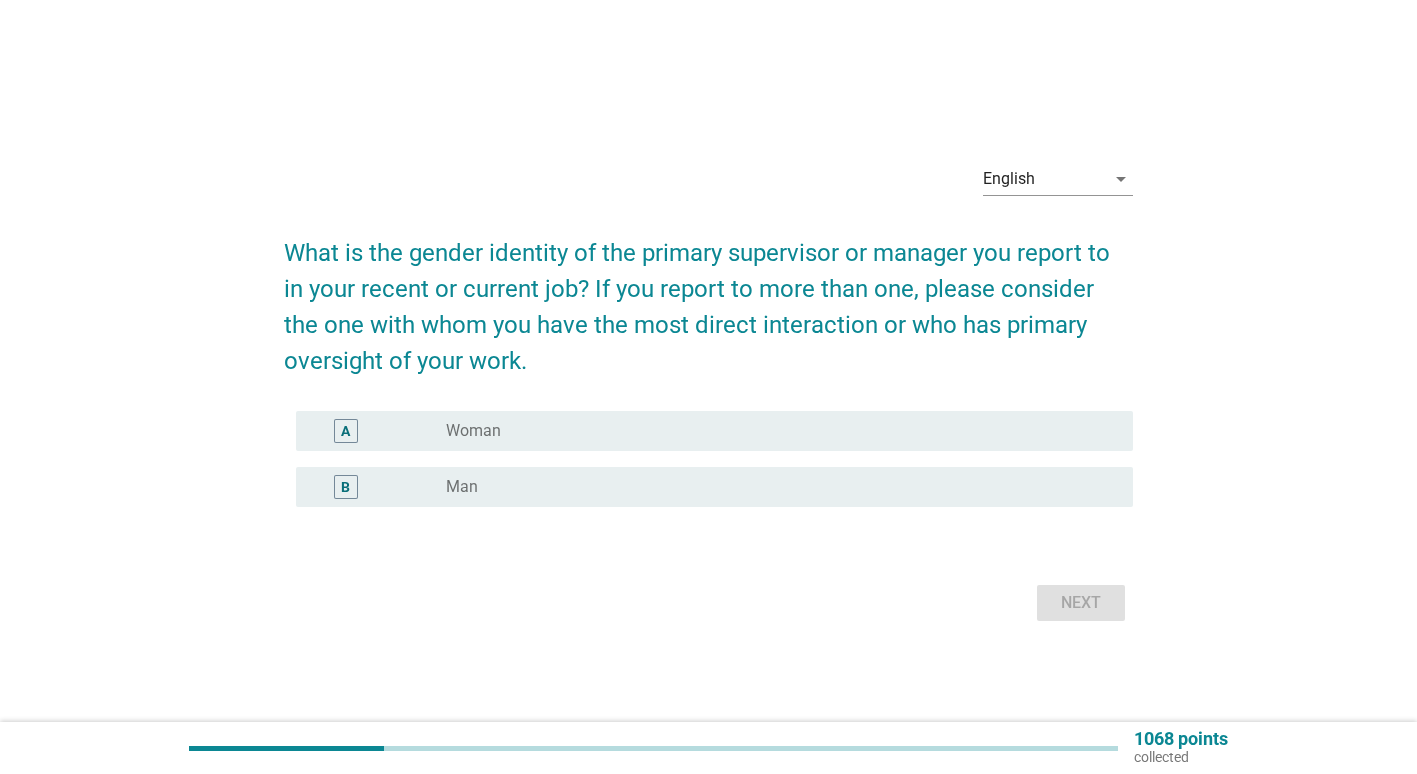 click on "radio_button_unchecked Man" at bounding box center (773, 487) 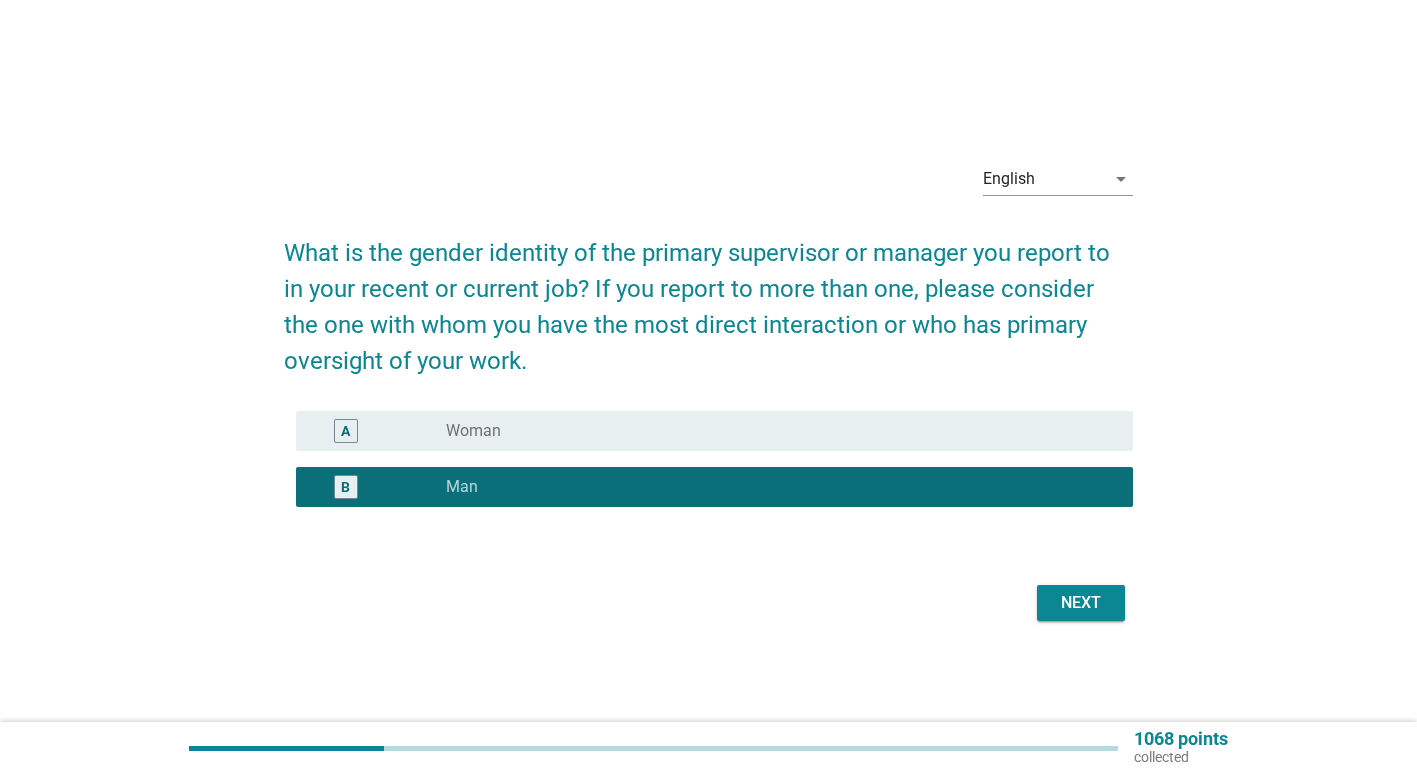 click on "Next" at bounding box center [1081, 603] 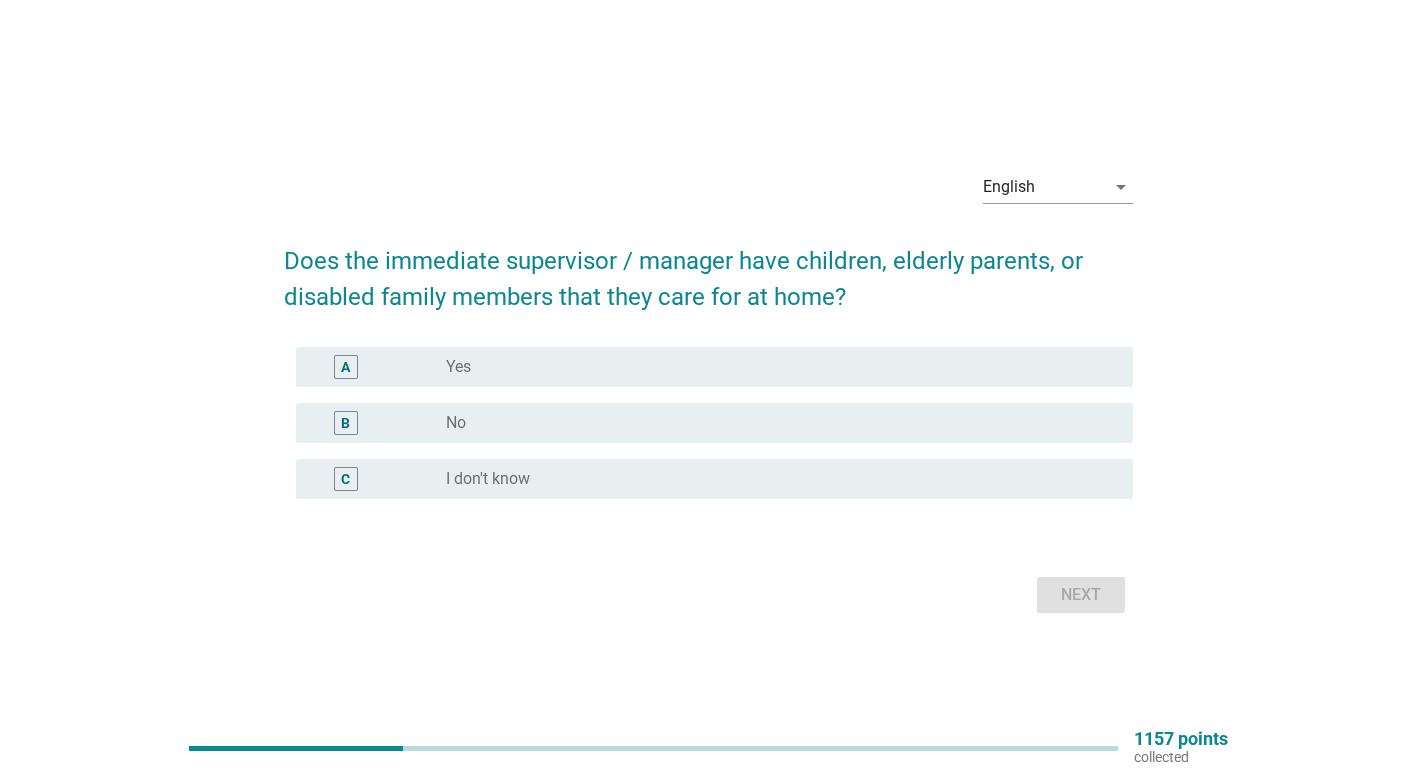 click on "A     radio_button_unchecked Yes" at bounding box center [714, 367] 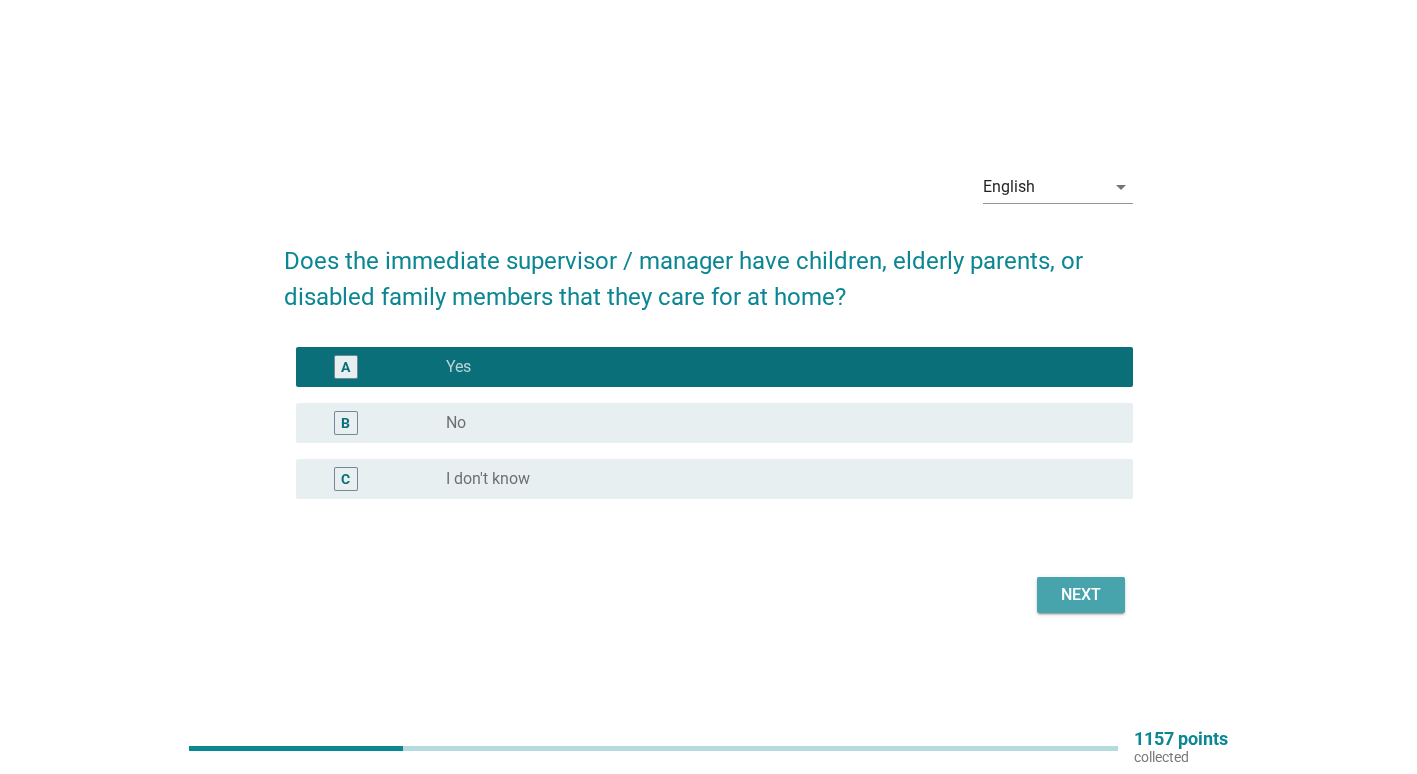 click on "Next" at bounding box center [1081, 595] 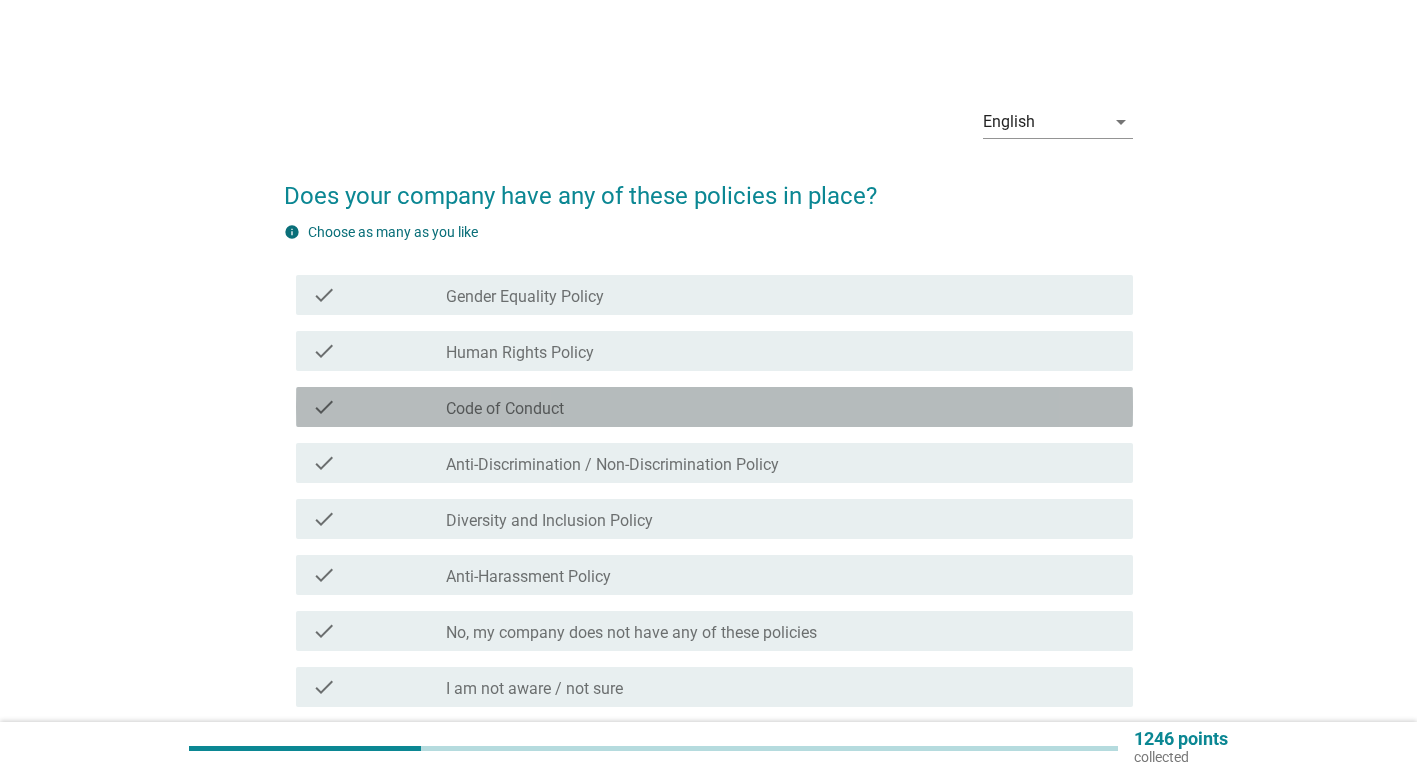 click on "check_box_outline_blank Code of Conduct" at bounding box center [781, 407] 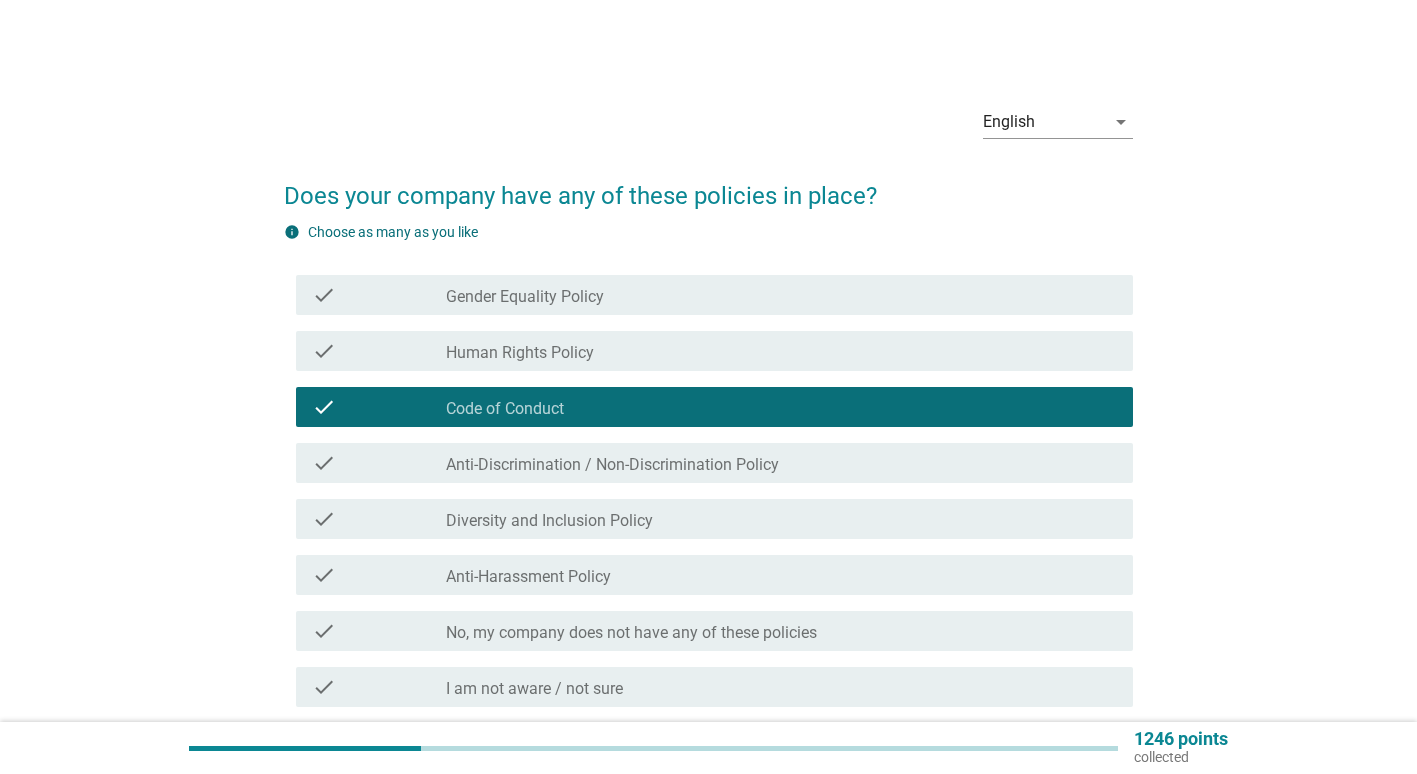 click on "No, my company does not have any of these policies" at bounding box center [631, 633] 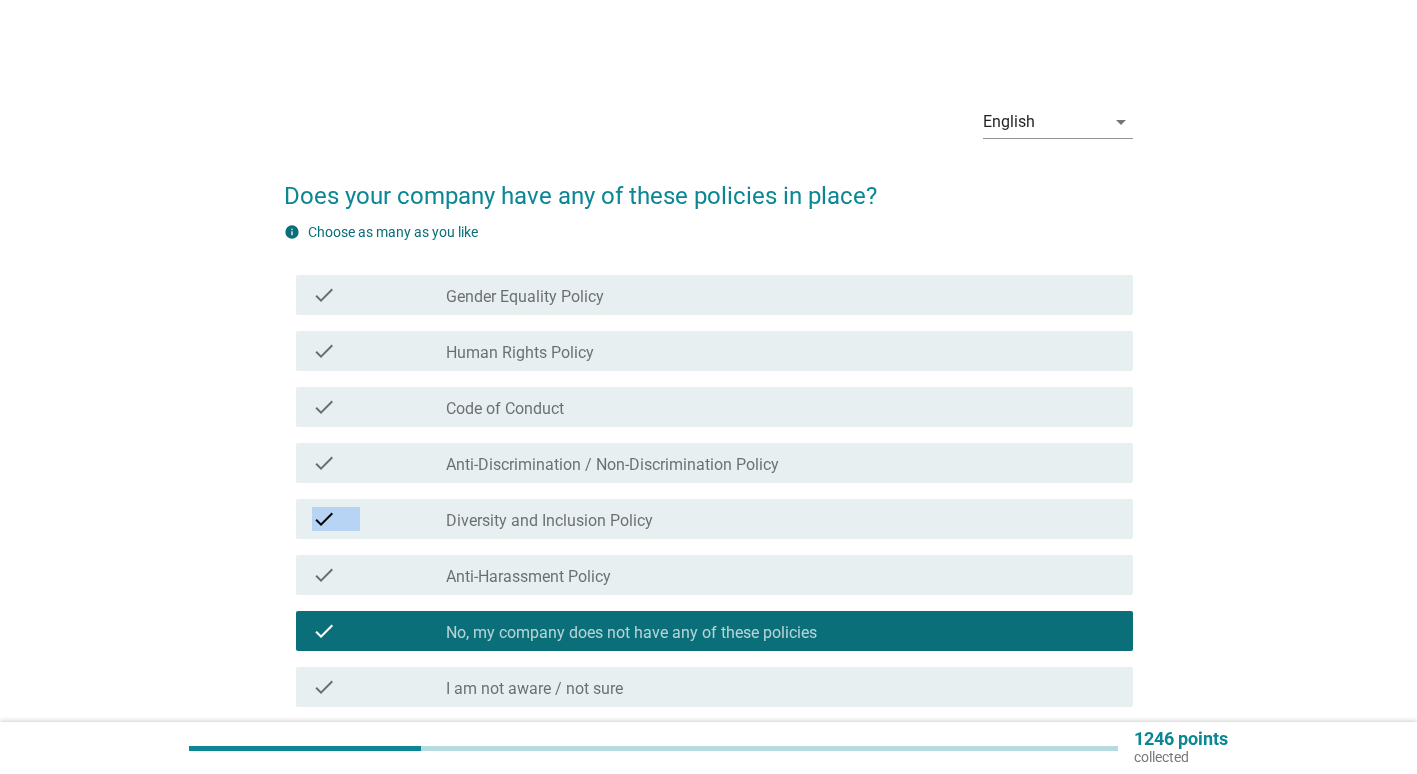drag, startPoint x: 1397, startPoint y: 499, endPoint x: 1397, endPoint y: 513, distance: 14 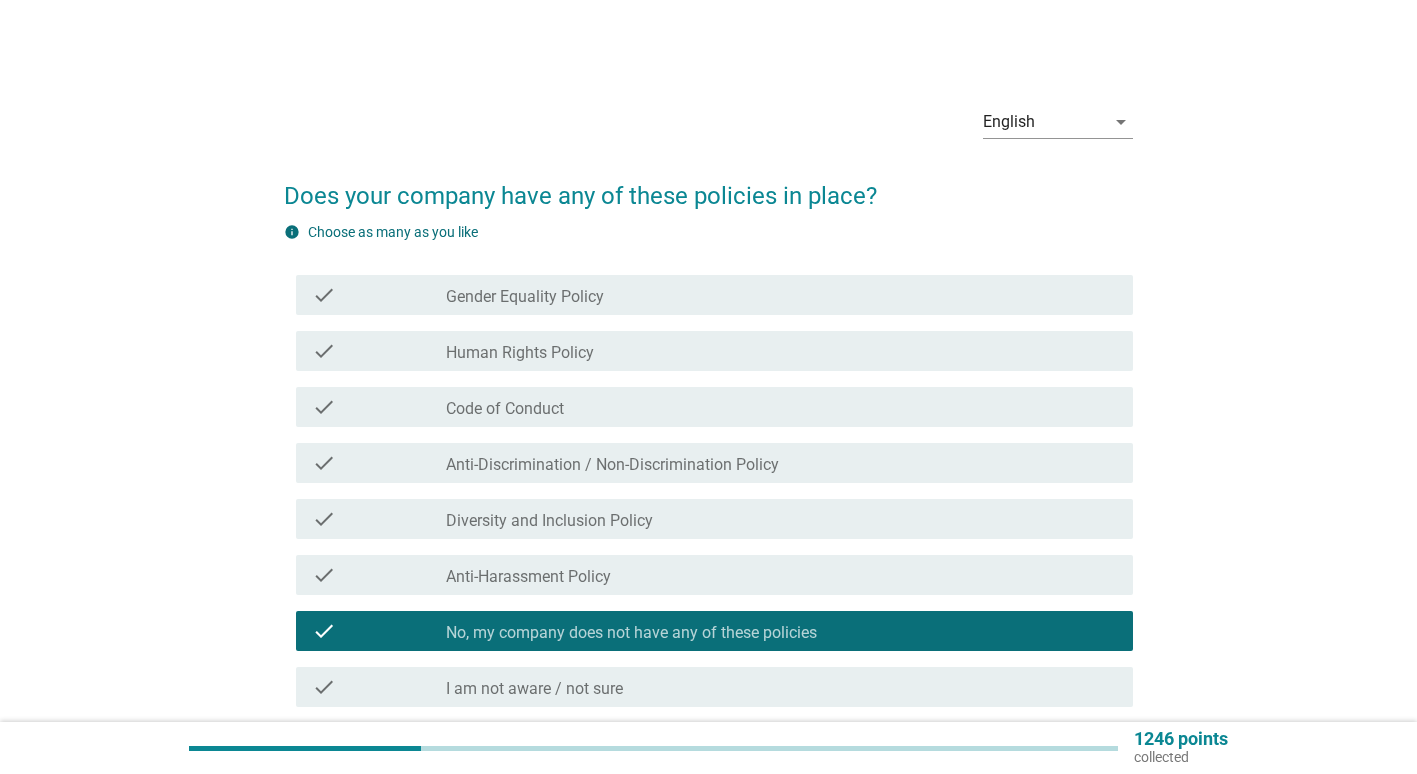 drag, startPoint x: 1397, startPoint y: 513, endPoint x: 1369, endPoint y: 545, distance: 42.520584 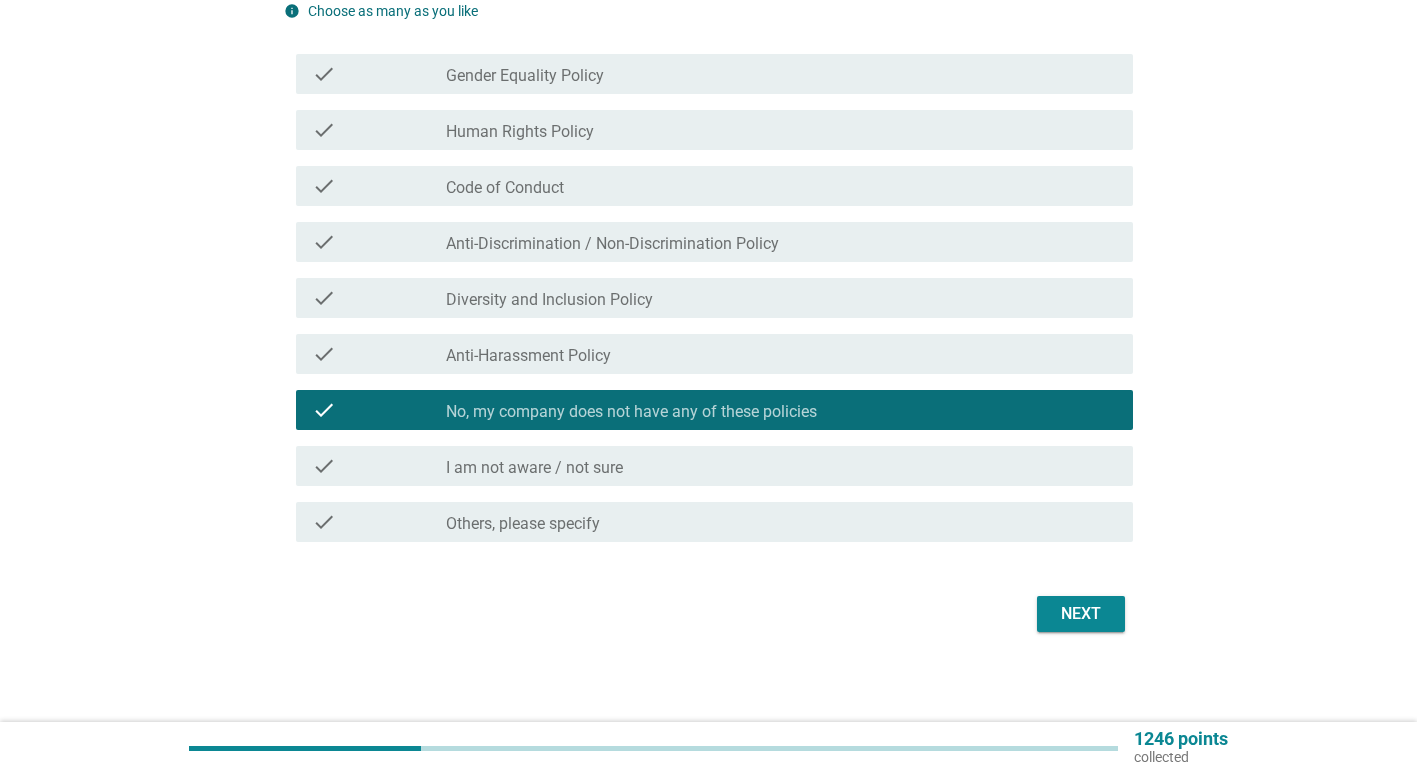scroll, scrollTop: 227, scrollLeft: 0, axis: vertical 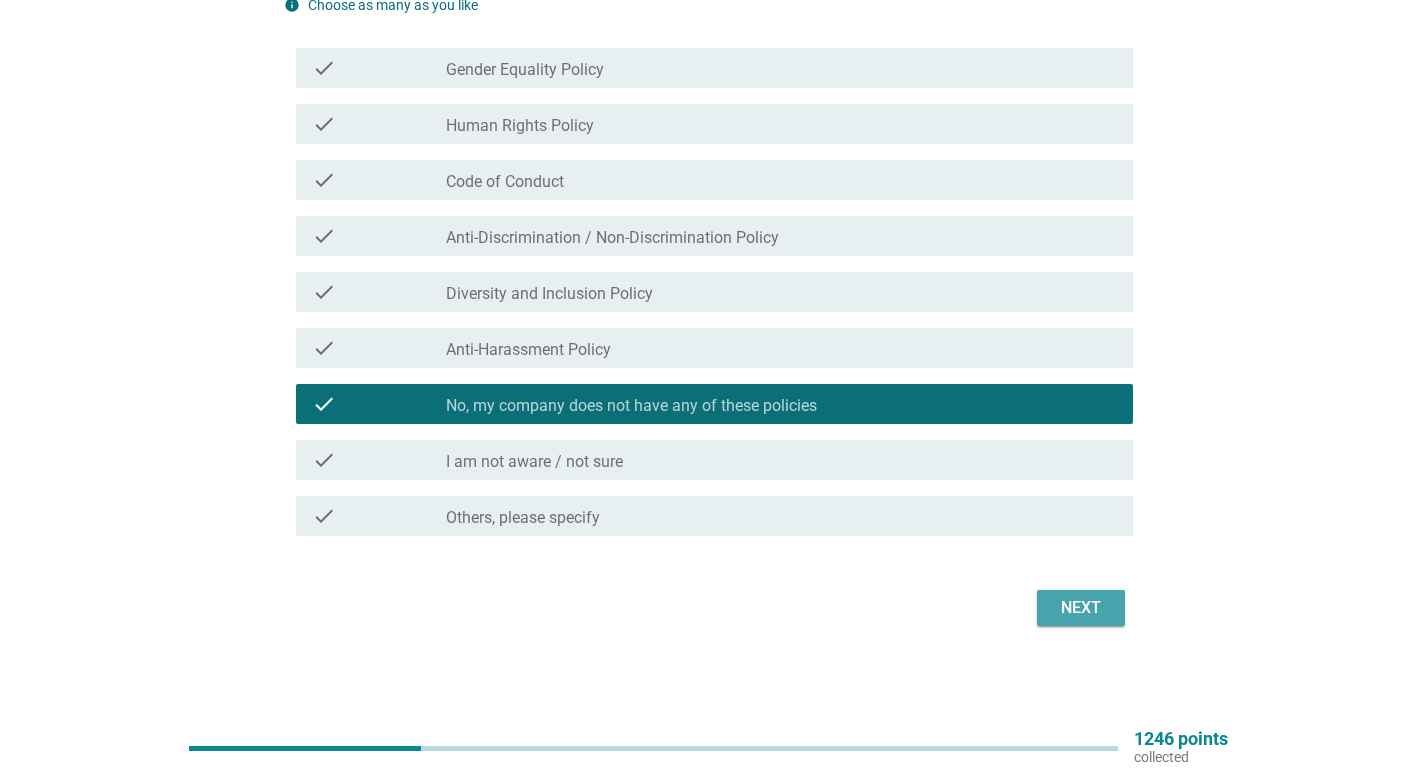 click on "Next" at bounding box center [1081, 608] 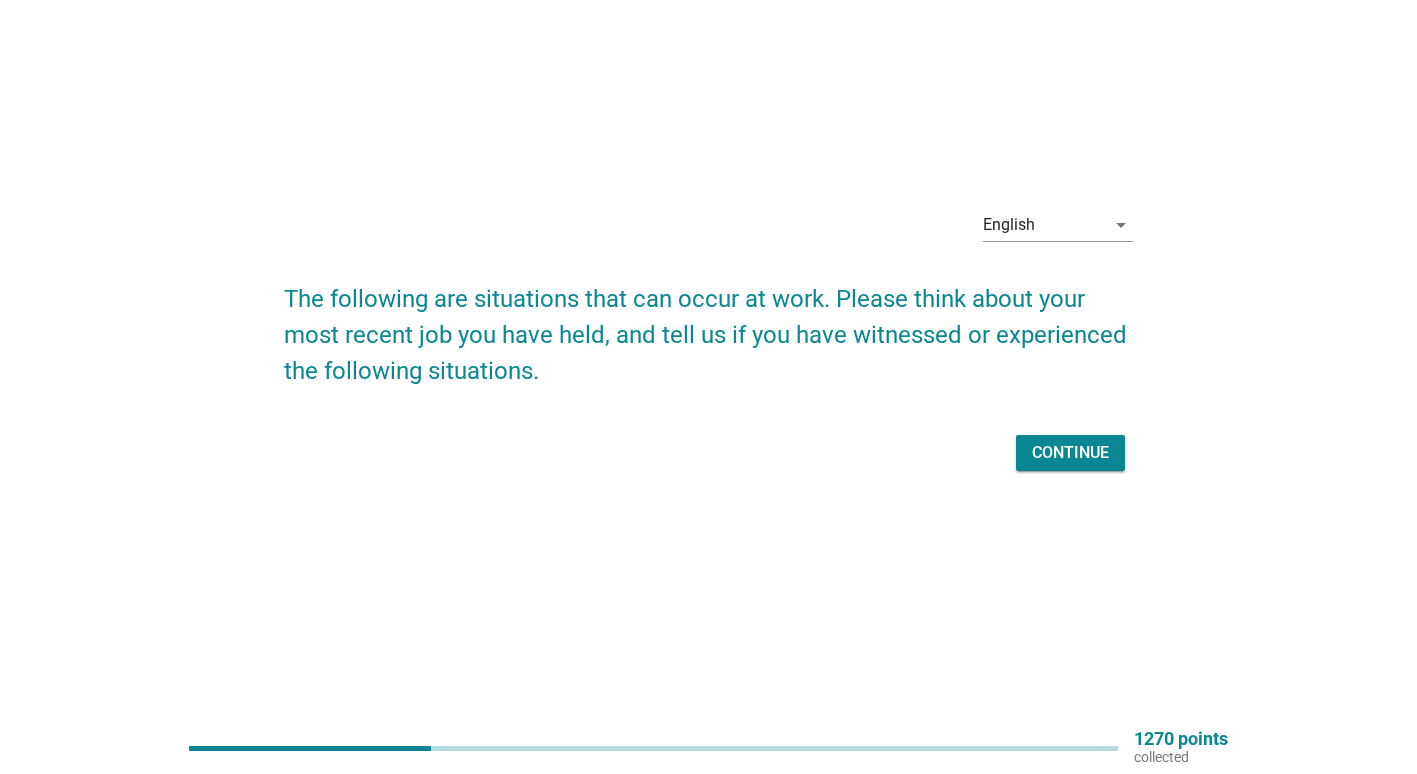 scroll, scrollTop: 0, scrollLeft: 0, axis: both 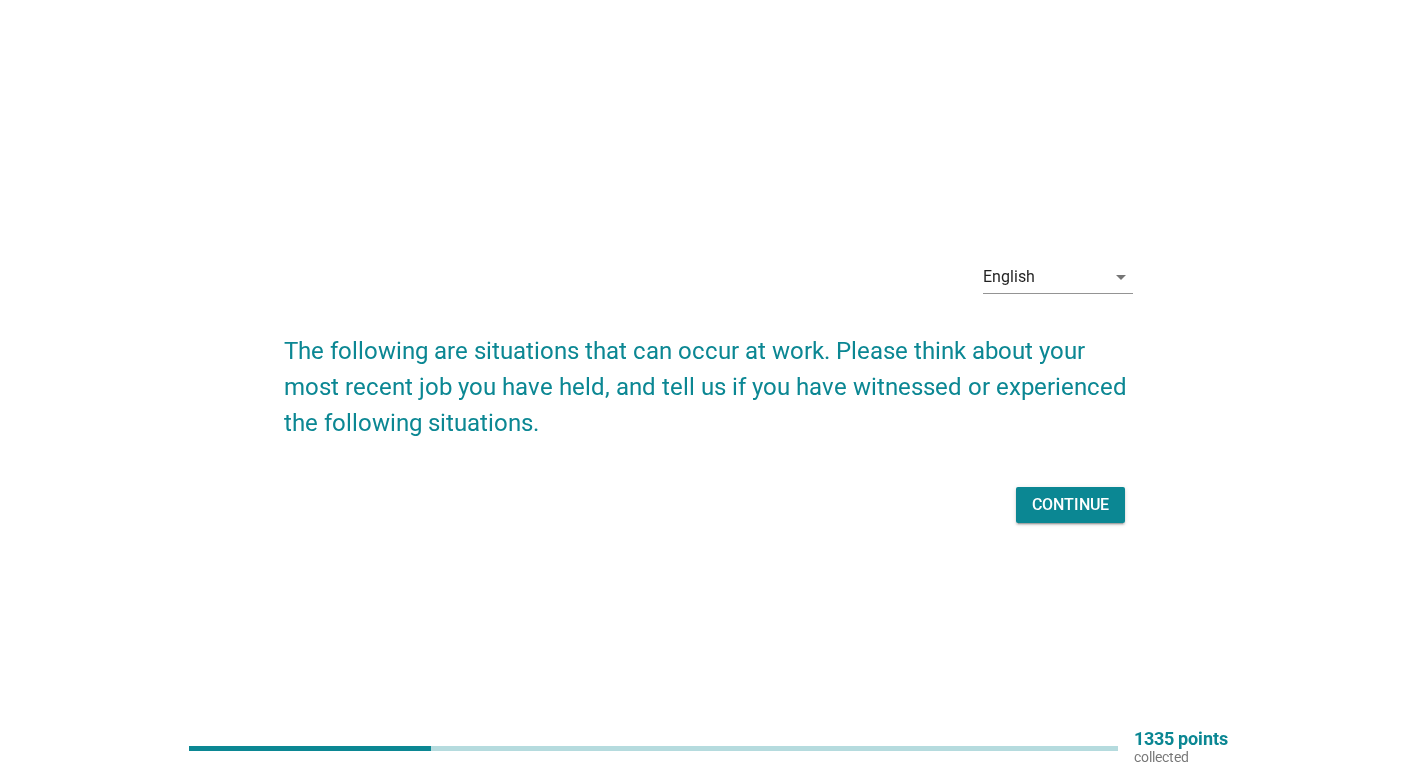 click on "Continue" at bounding box center [1070, 505] 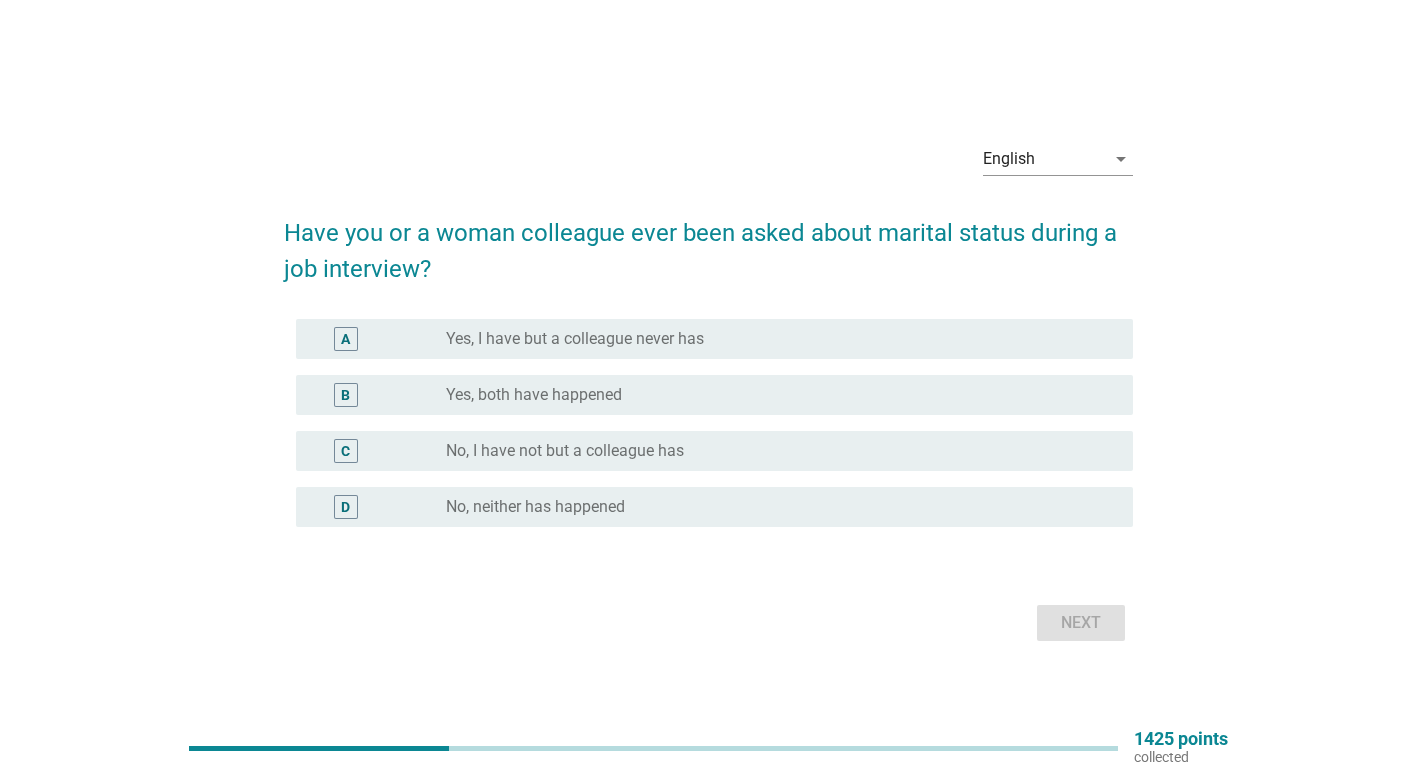 click on "radio_button_unchecked Yes, both have happened" at bounding box center (773, 395) 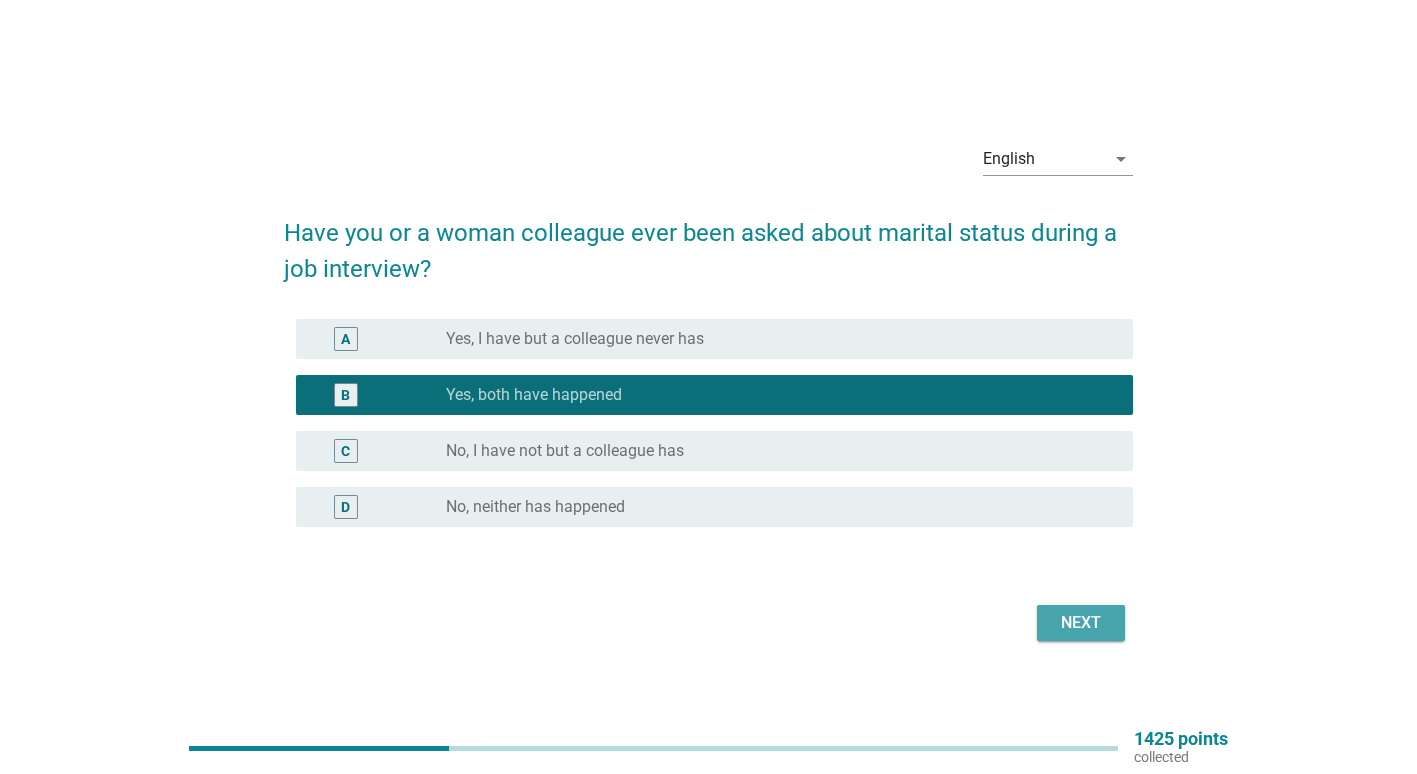 click on "Next" at bounding box center (1081, 623) 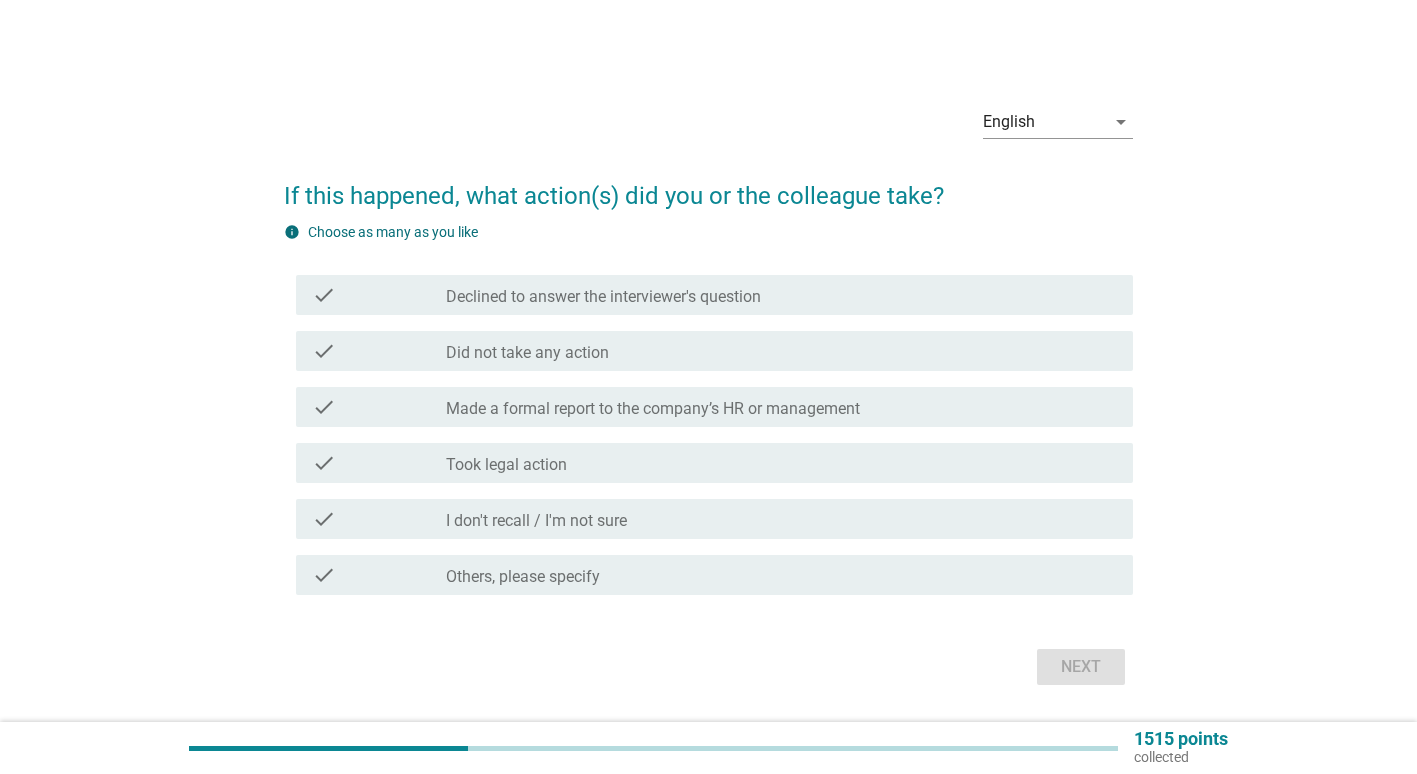 click on "check_box_outline_blank Did not take any action" at bounding box center (781, 351) 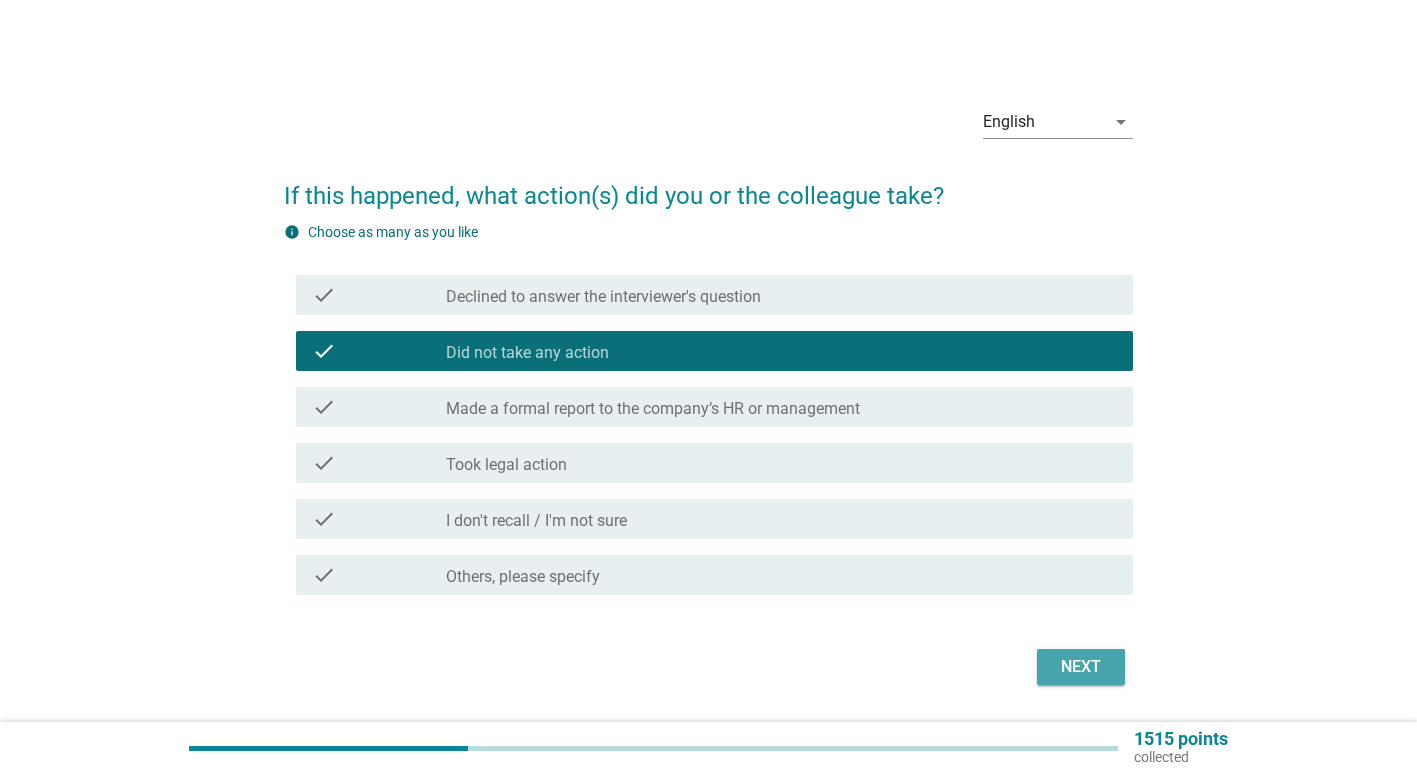 click on "Next" at bounding box center (1081, 667) 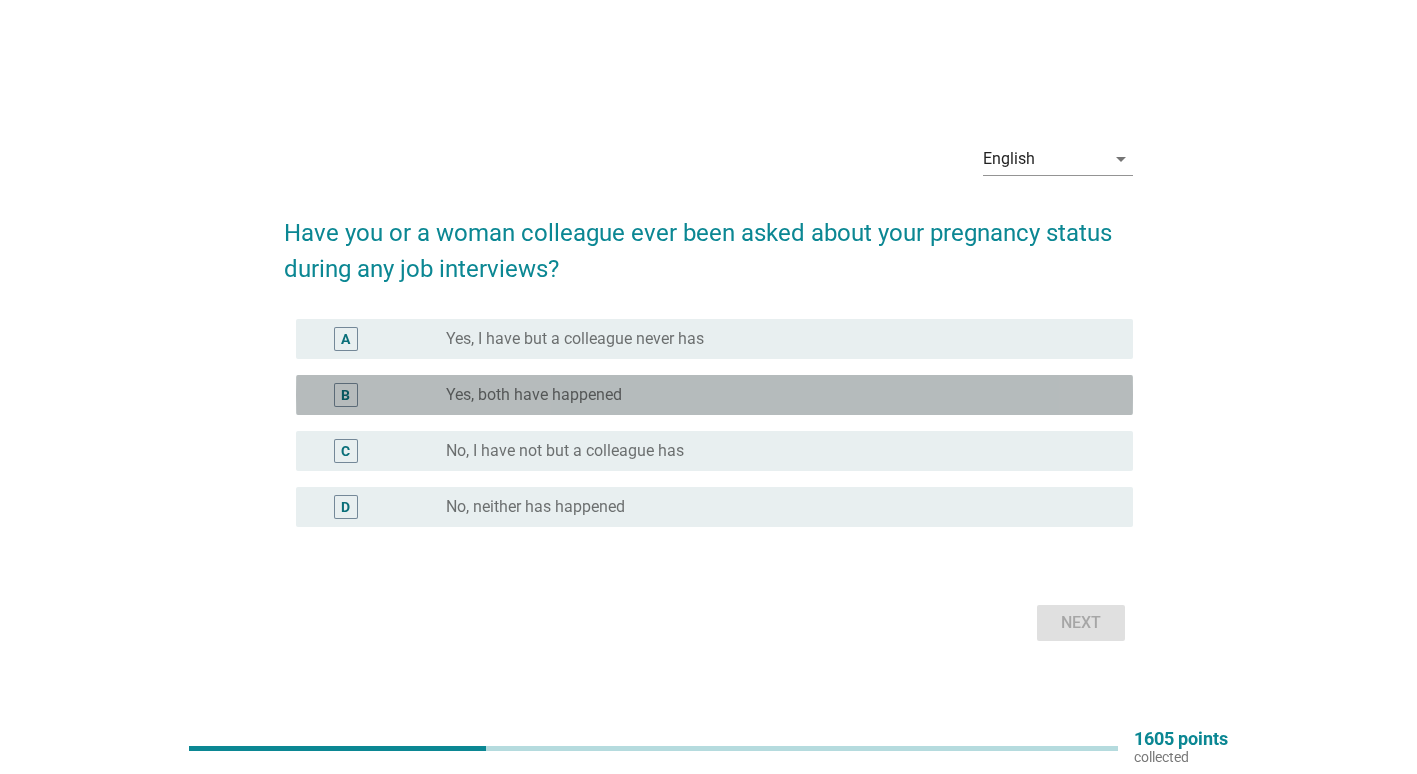 click on "Yes, both have happened" at bounding box center (534, 395) 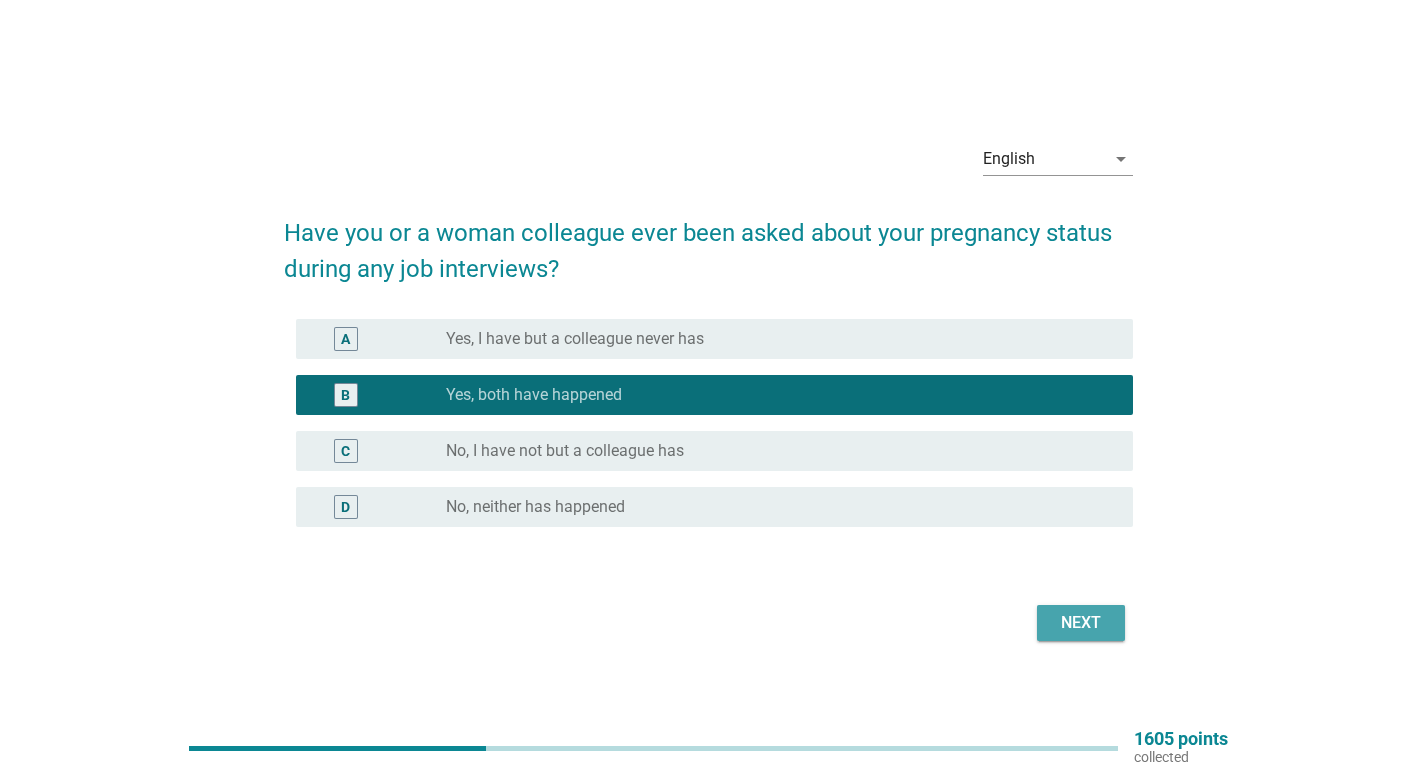 click on "Next" at bounding box center [1081, 623] 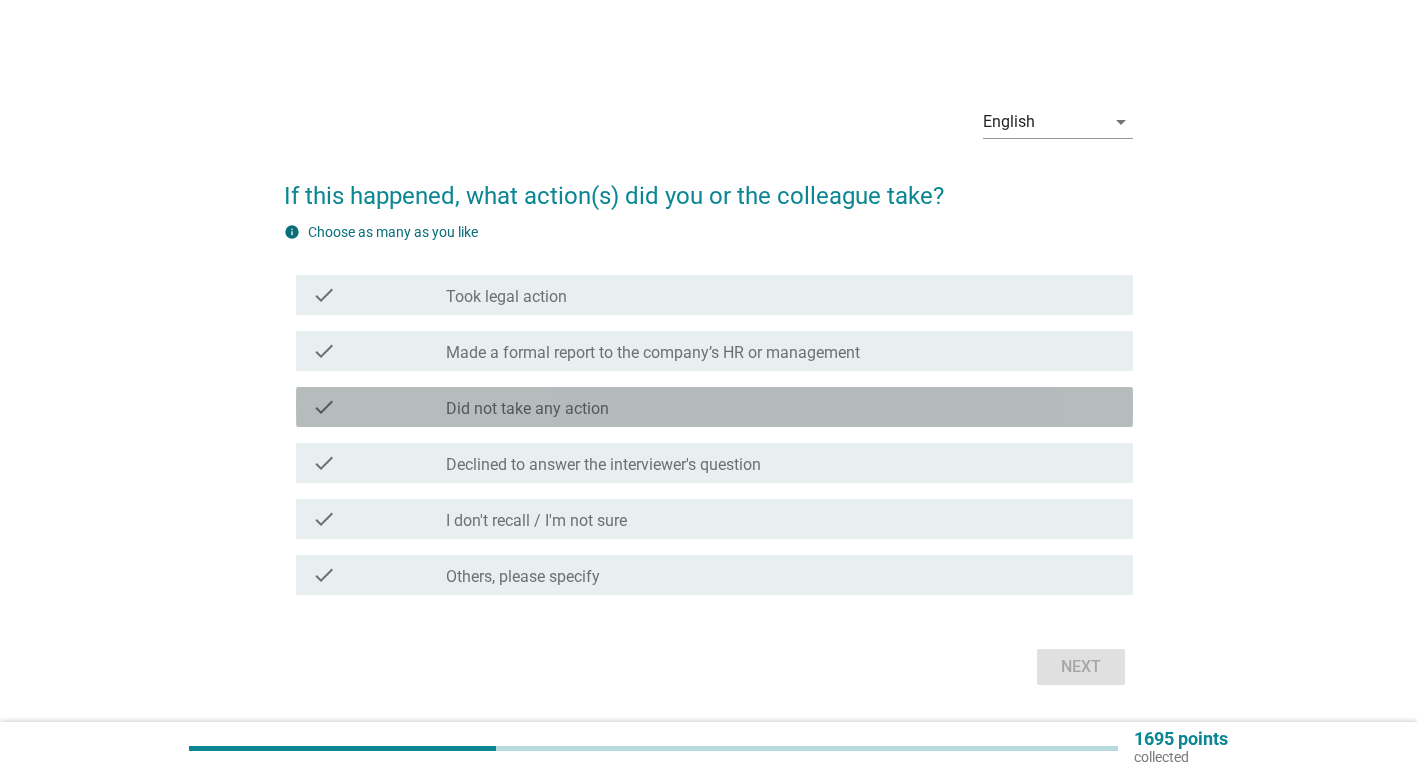 click on "Did not take any action" at bounding box center [527, 409] 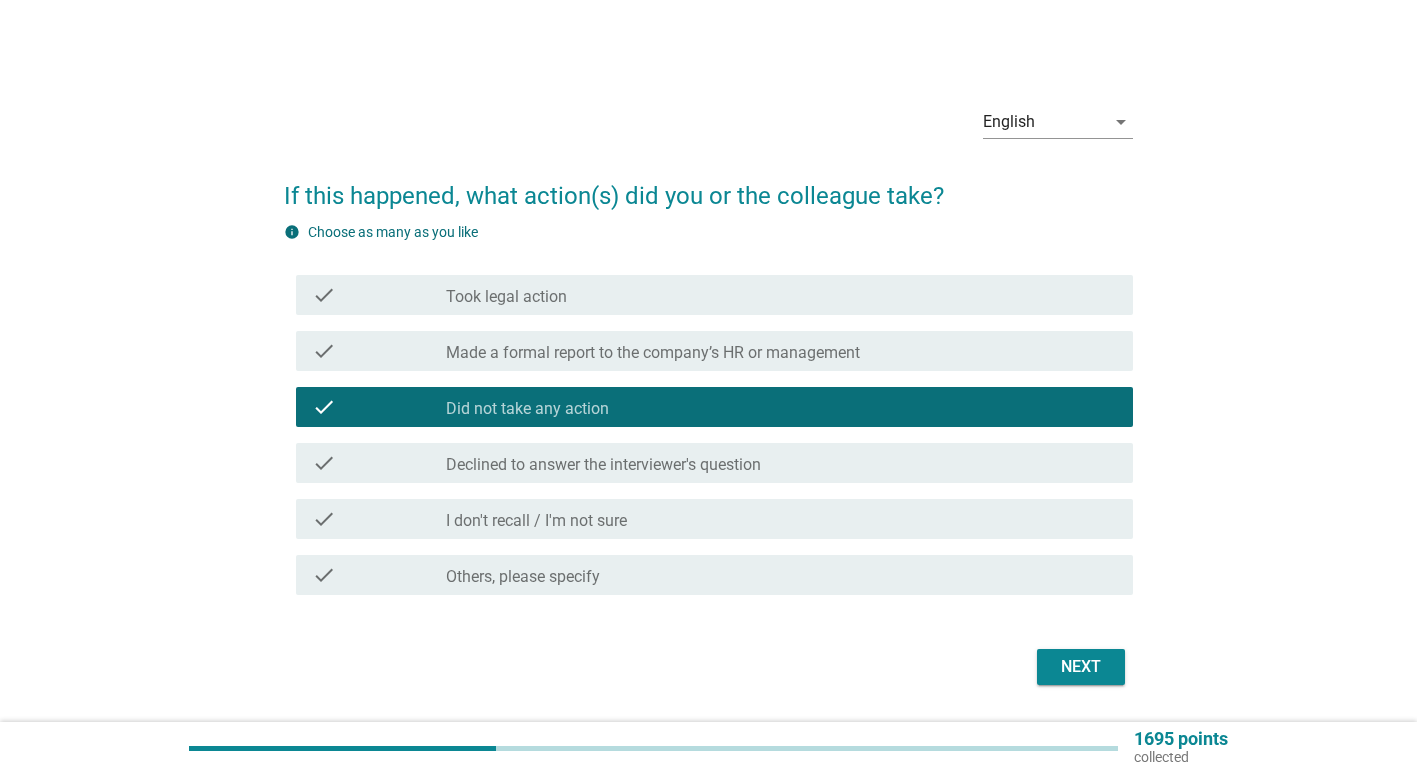 click on "English arrow_drop_down   If this happened, what action(s) did you or the colleague take?     info   Choose as many as you like   check     check_box_outline_blank Took legal action   check     check_box_outline_blank Made a formal report to the company’s HR or management   check     check_box Did not take any action   check     check_box_outline_blank Declined to answer the interviewer's question   check     check_box_outline_blank I don't recall / I'm not sure   check     check_box_outline_blank Others, please specify       Next" at bounding box center (708, 390) 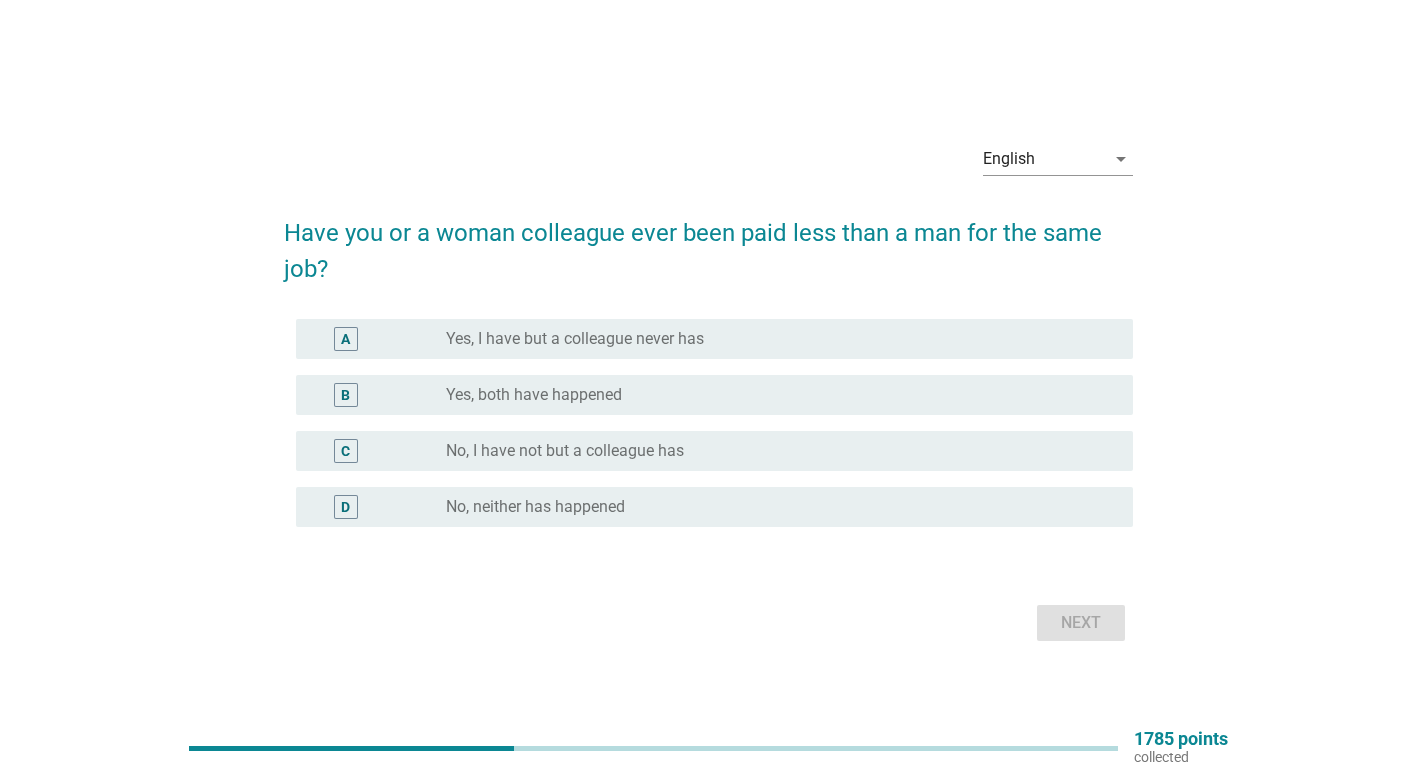 click on "A     radio_button_unchecked Yes, I have but a colleague never has" at bounding box center (714, 339) 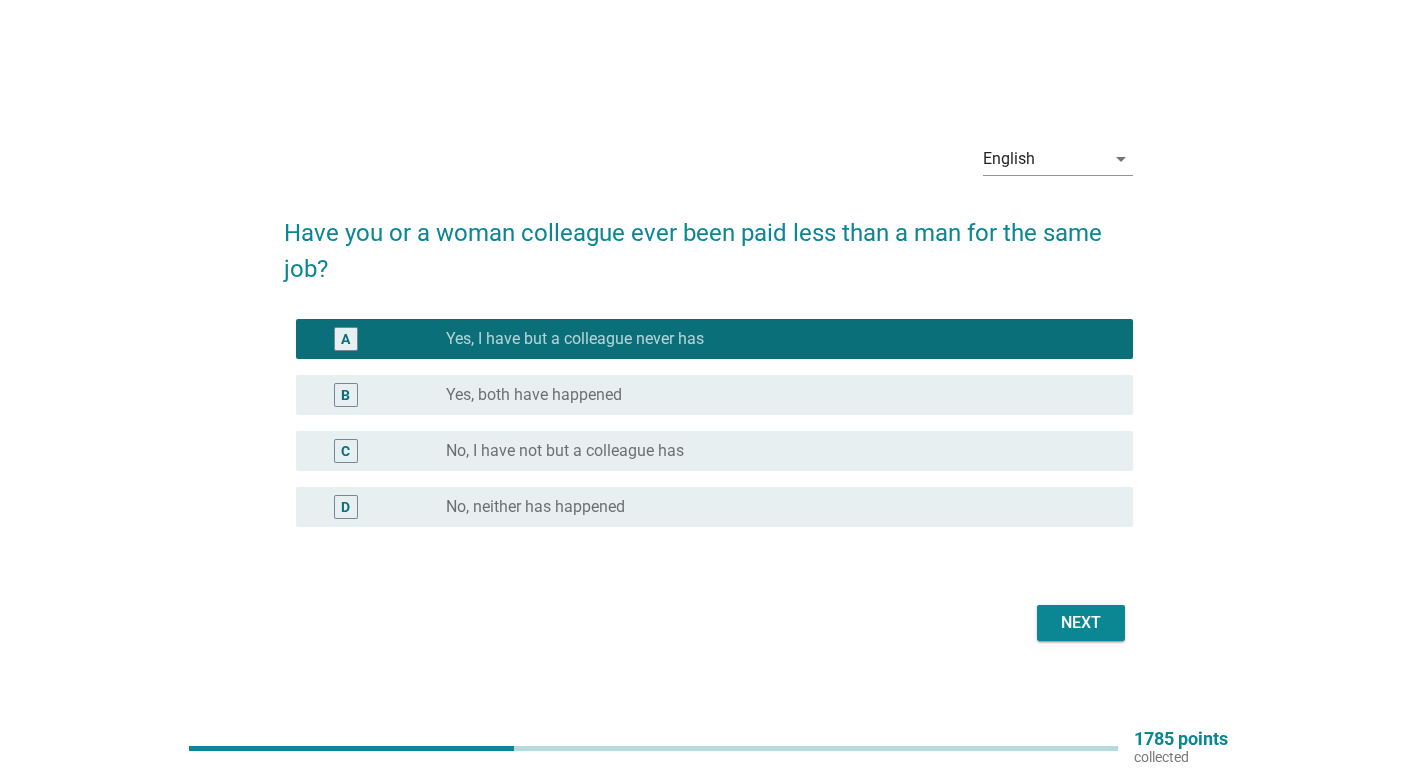 click on "Next" at bounding box center [1081, 623] 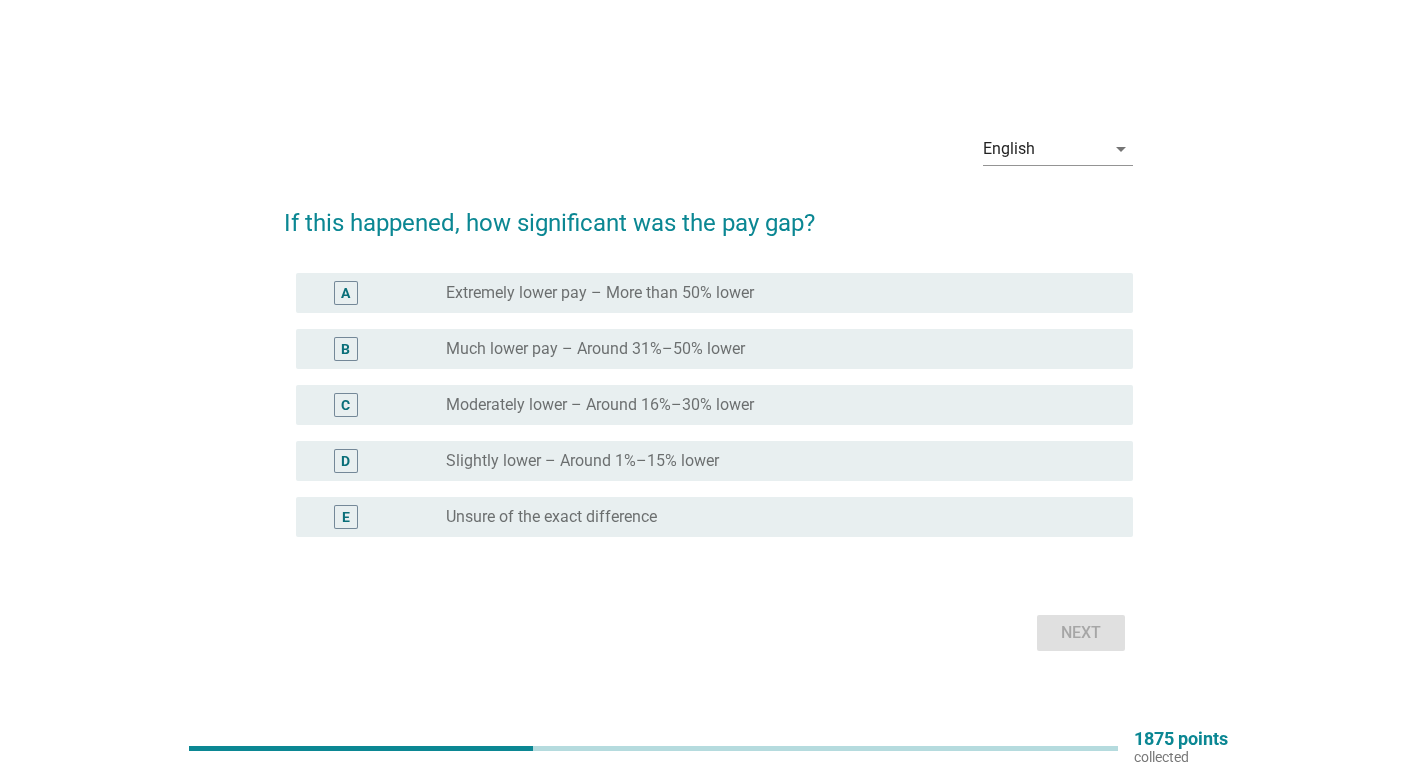 click on "Moderately lower – Around 16%–30% lower" at bounding box center (600, 405) 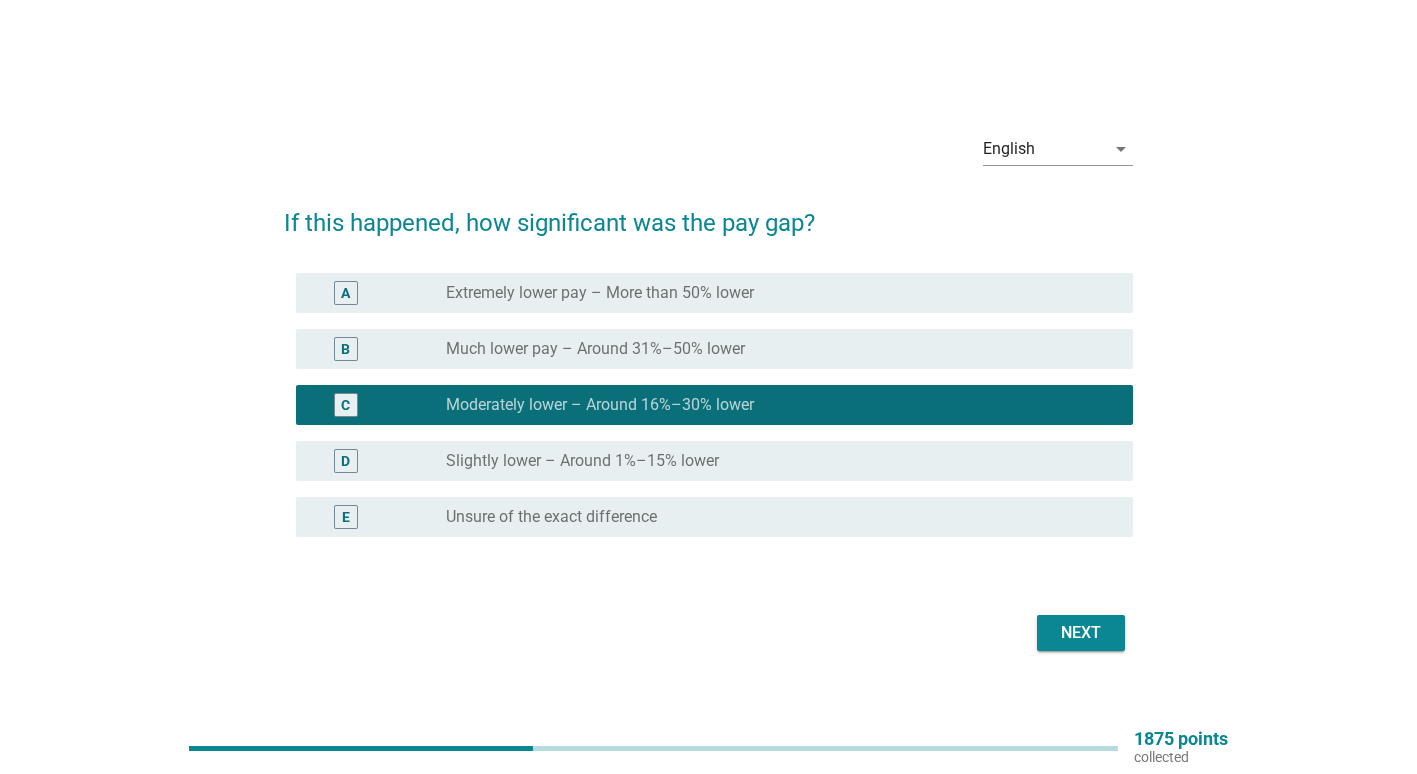 click on "D     radio_button_unchecked Slightly lower – Around 1%–15% lower" at bounding box center (714, 461) 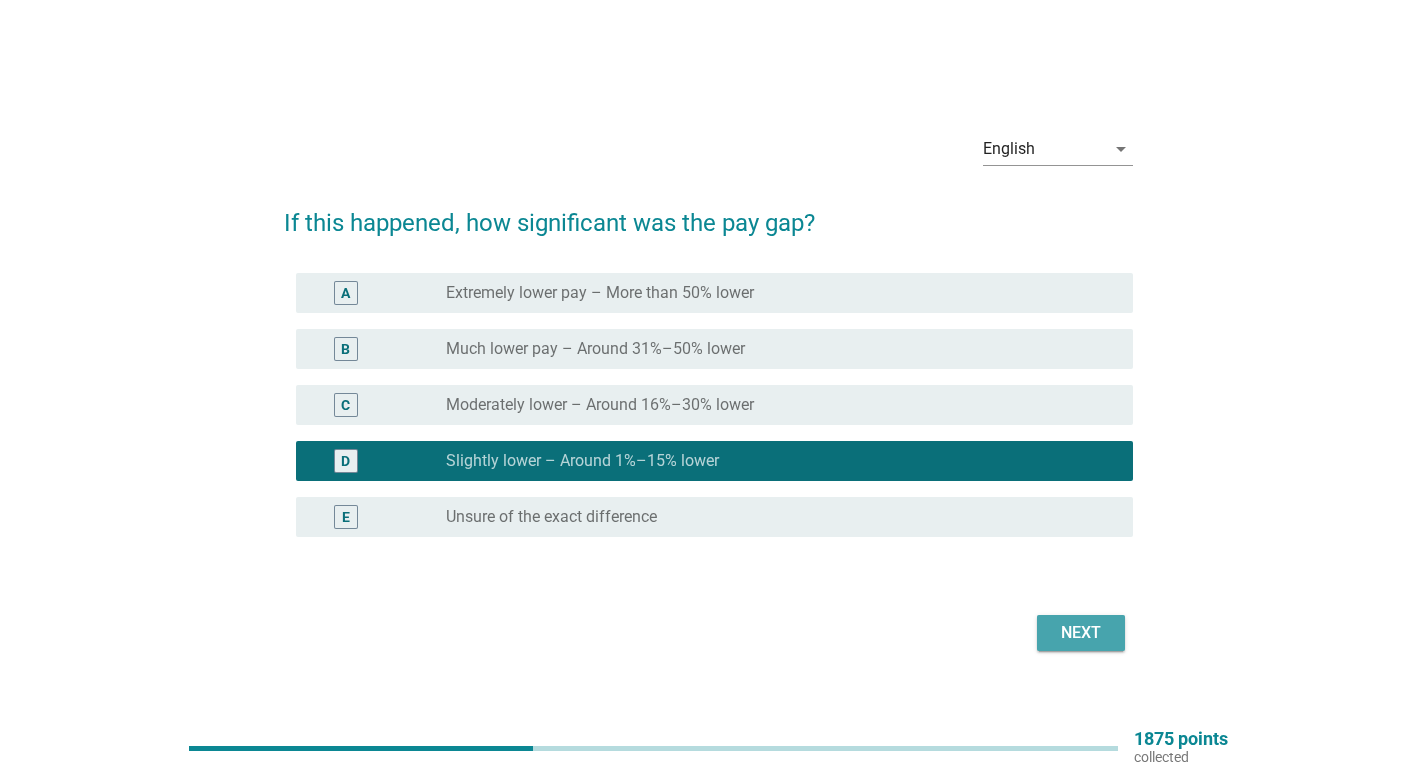 click on "Next" at bounding box center [1081, 633] 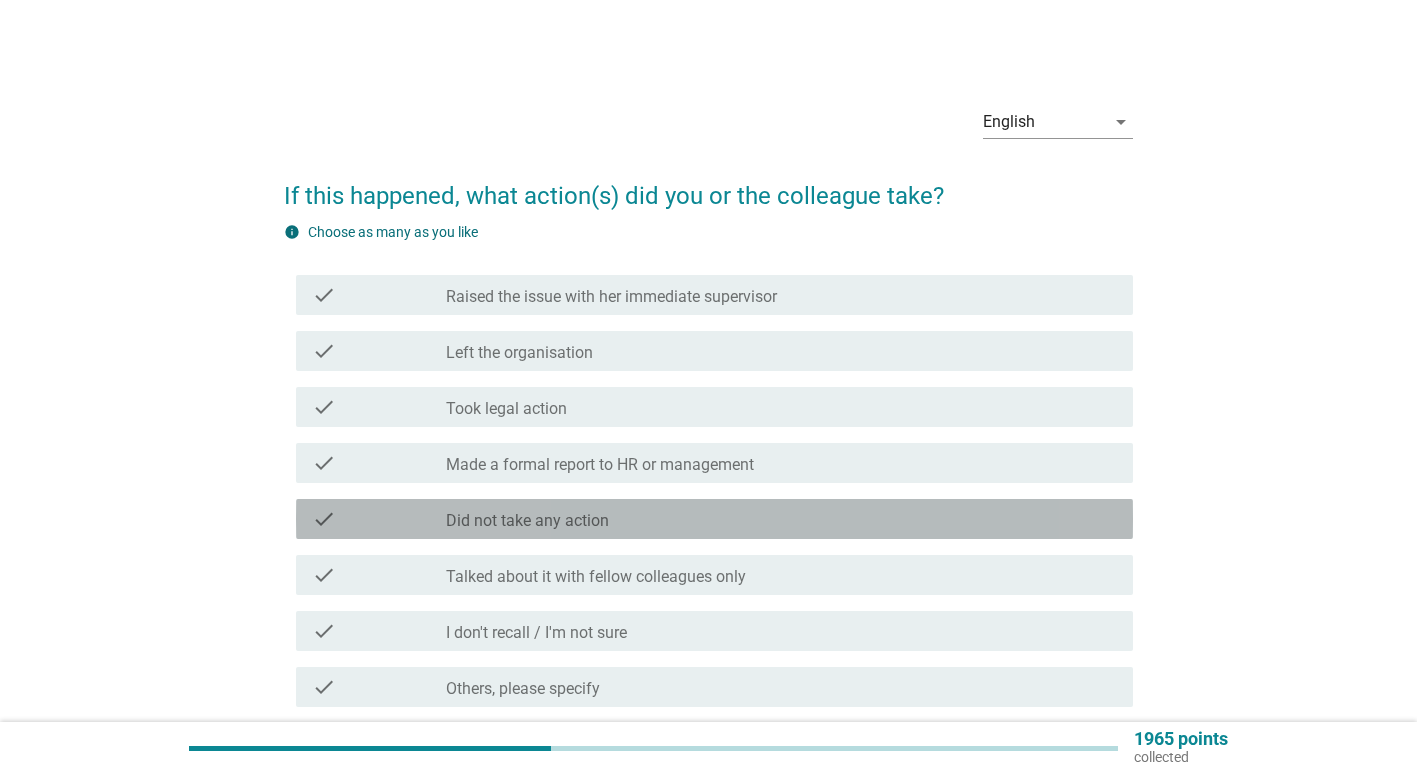 click on "check_box_outline_blank Did not take any action" at bounding box center (781, 519) 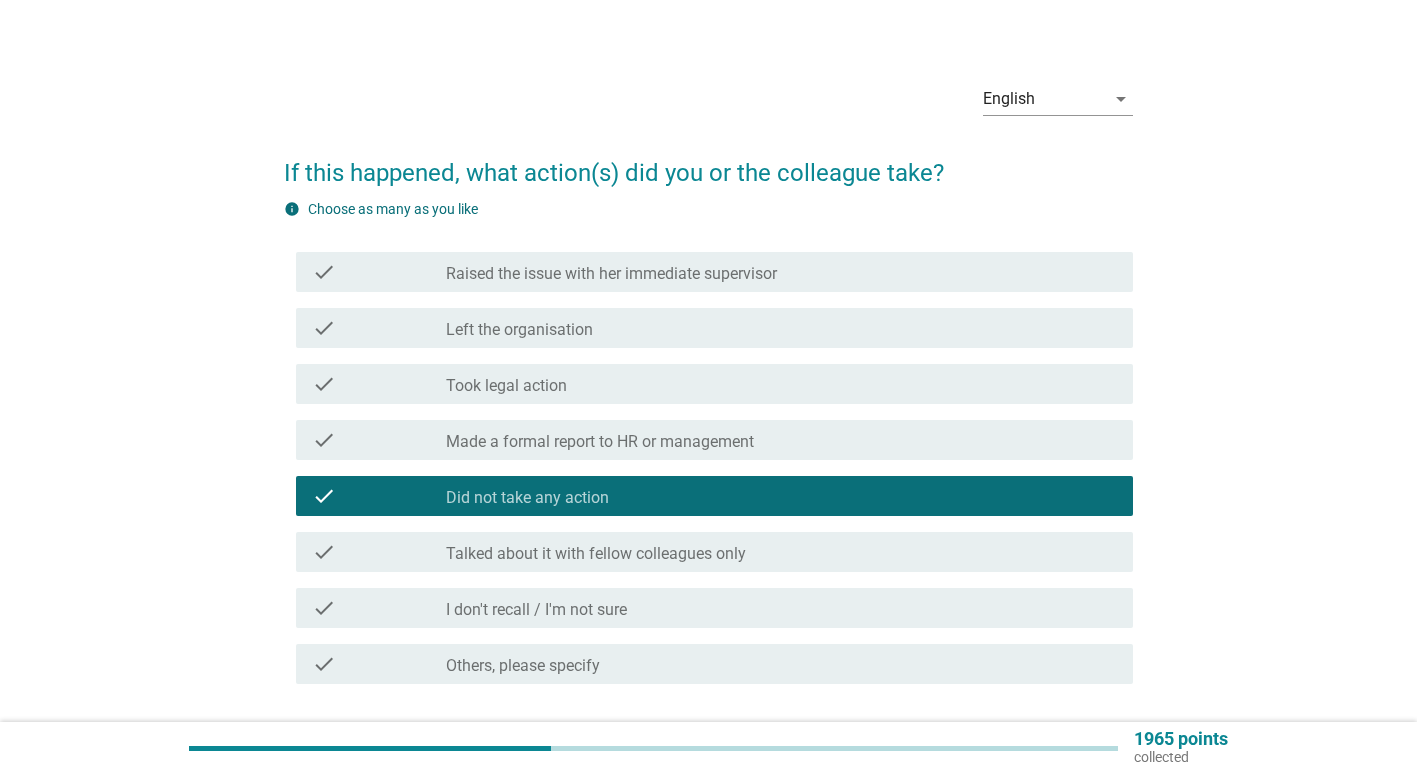 scroll, scrollTop: 97, scrollLeft: 0, axis: vertical 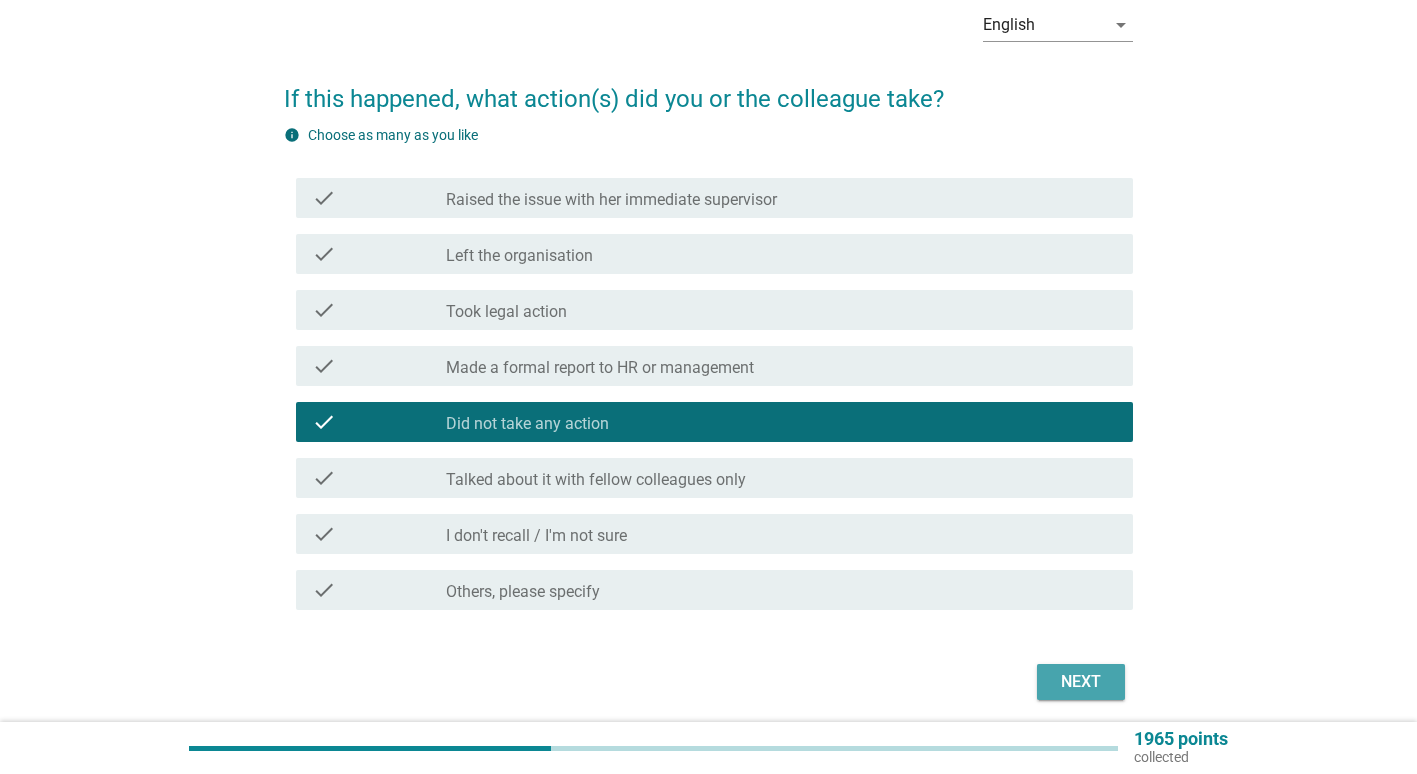 click on "Next" at bounding box center (1081, 682) 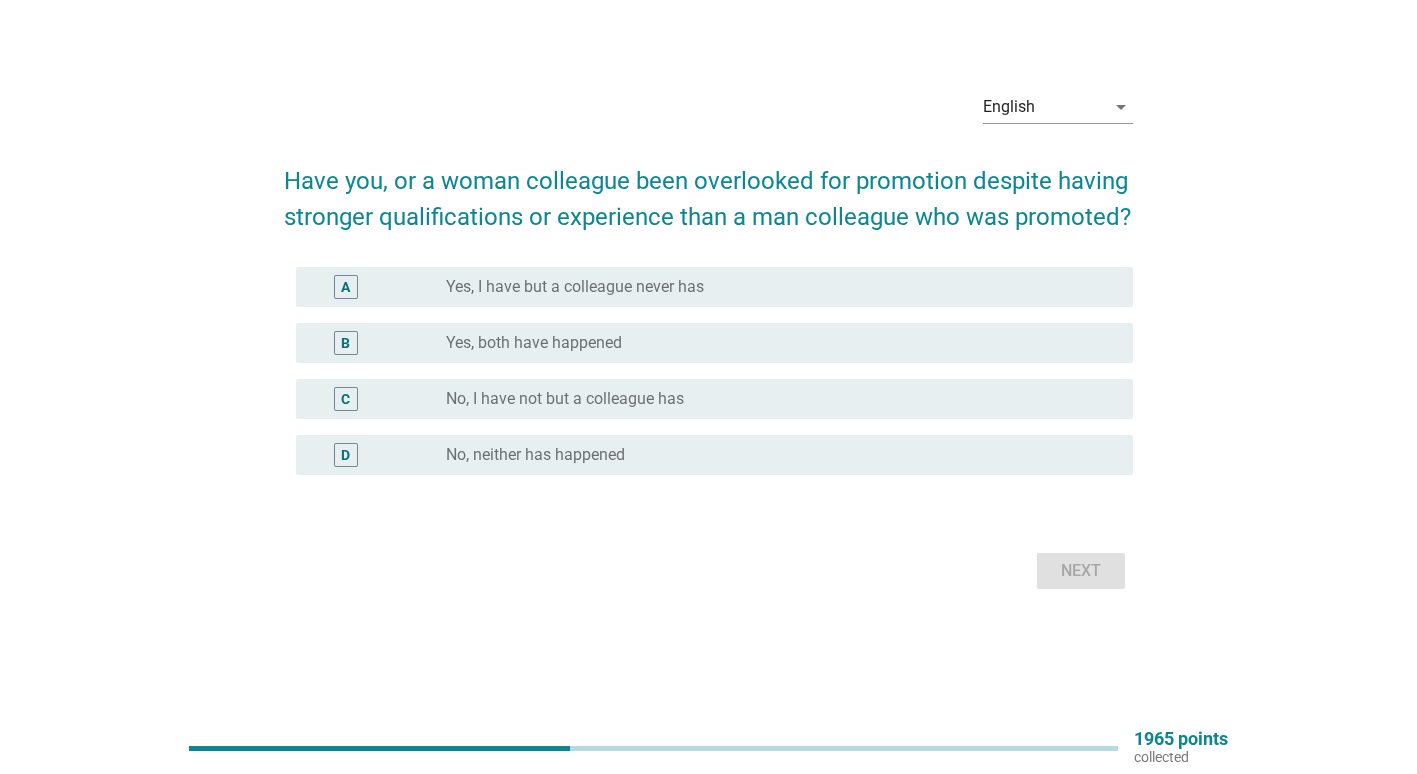 scroll, scrollTop: 0, scrollLeft: 0, axis: both 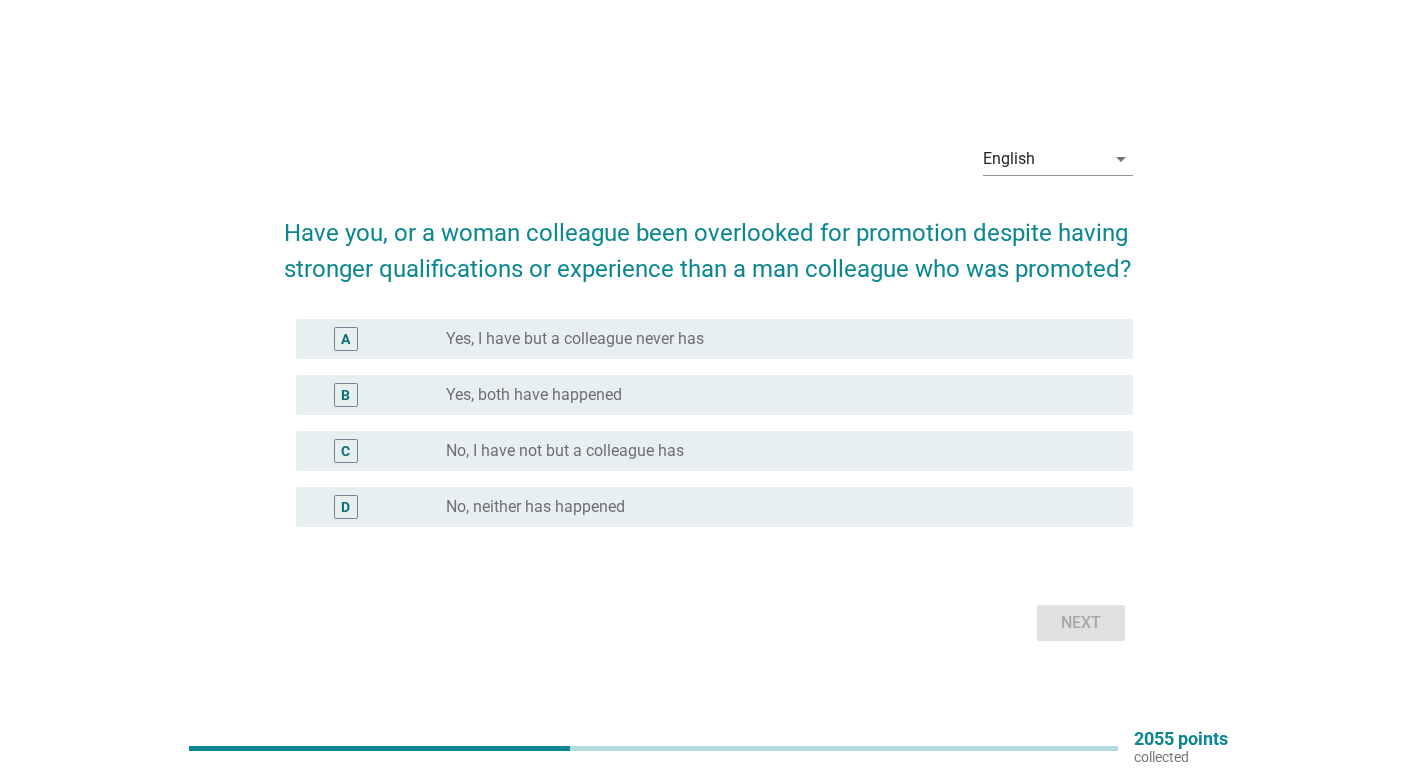 click on "Yes, I have but a colleague never has" at bounding box center [575, 339] 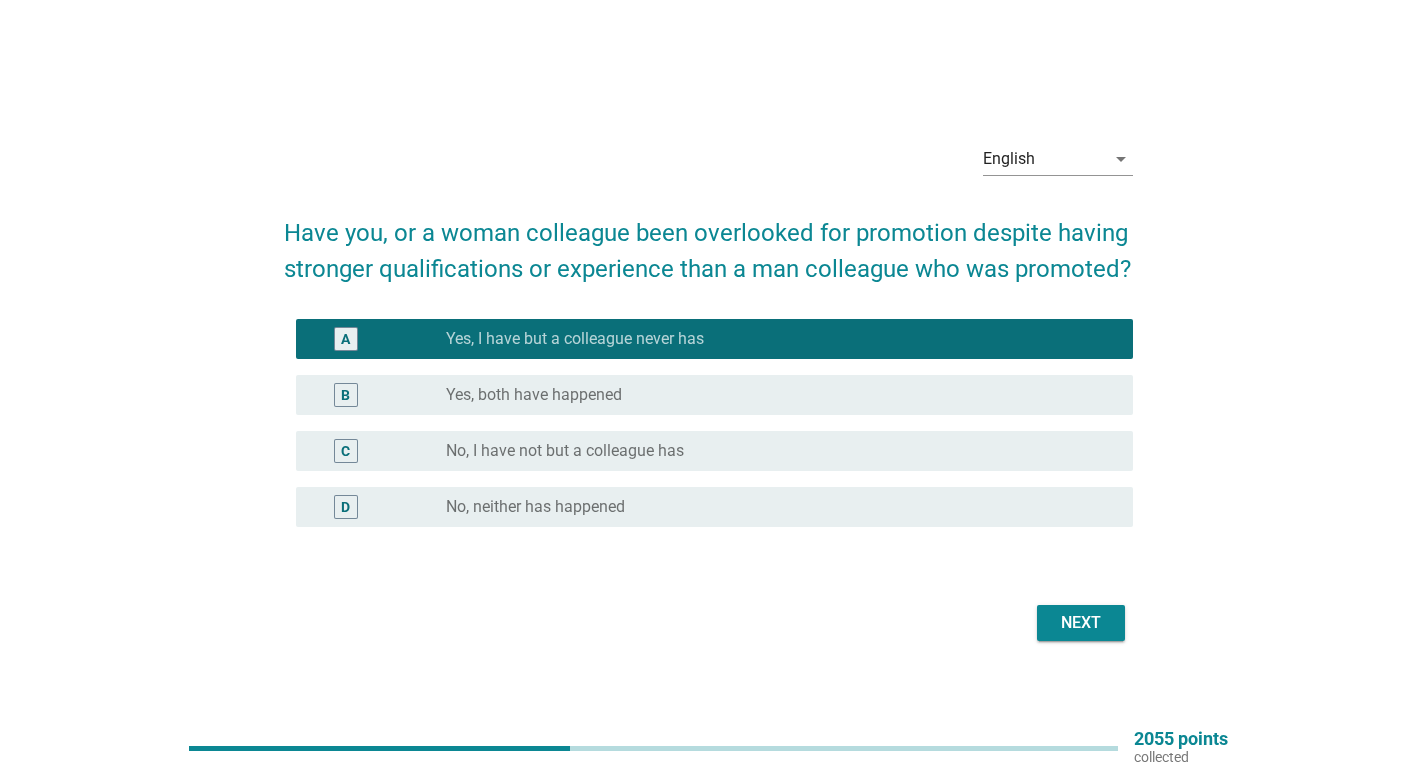 click on "Next" at bounding box center [708, 623] 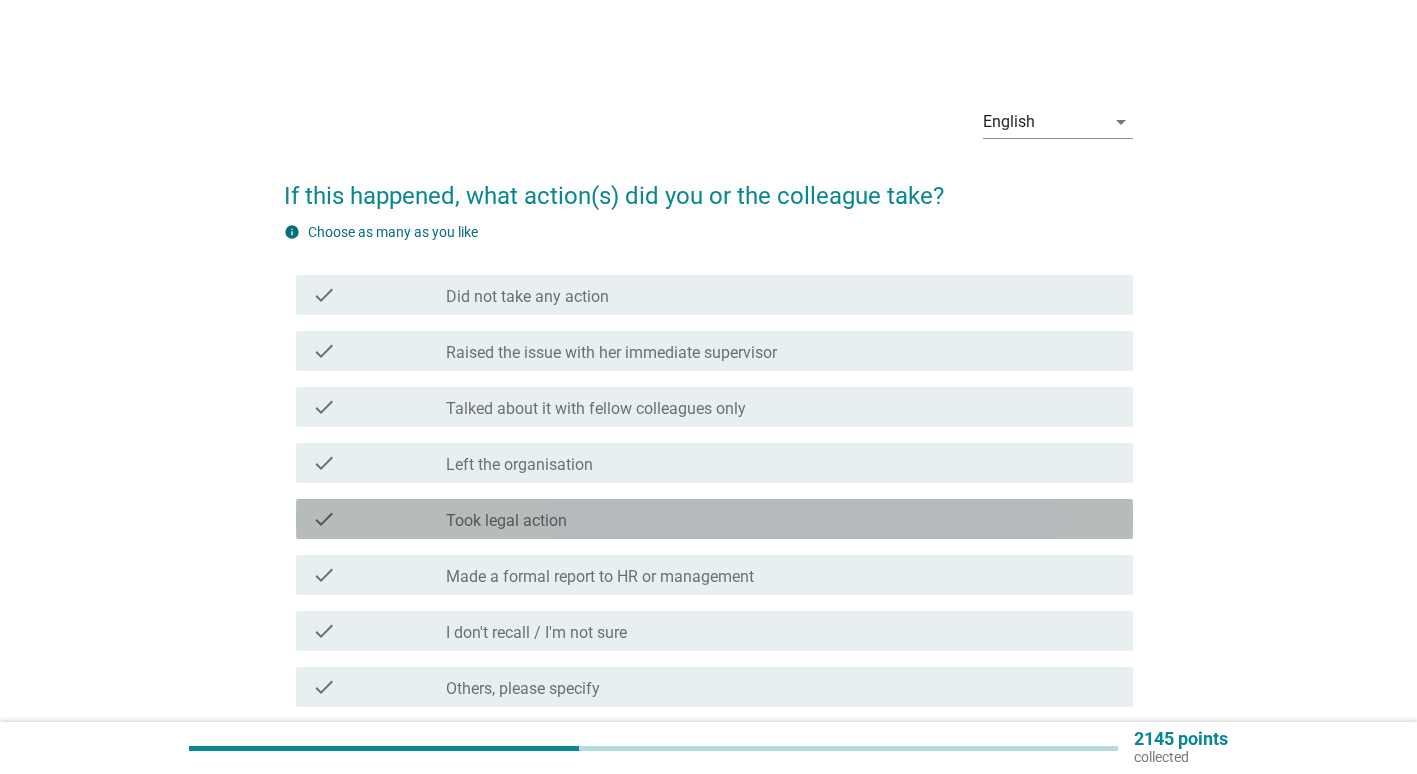 click on "check_box_outline_blank Took legal action" at bounding box center (781, 519) 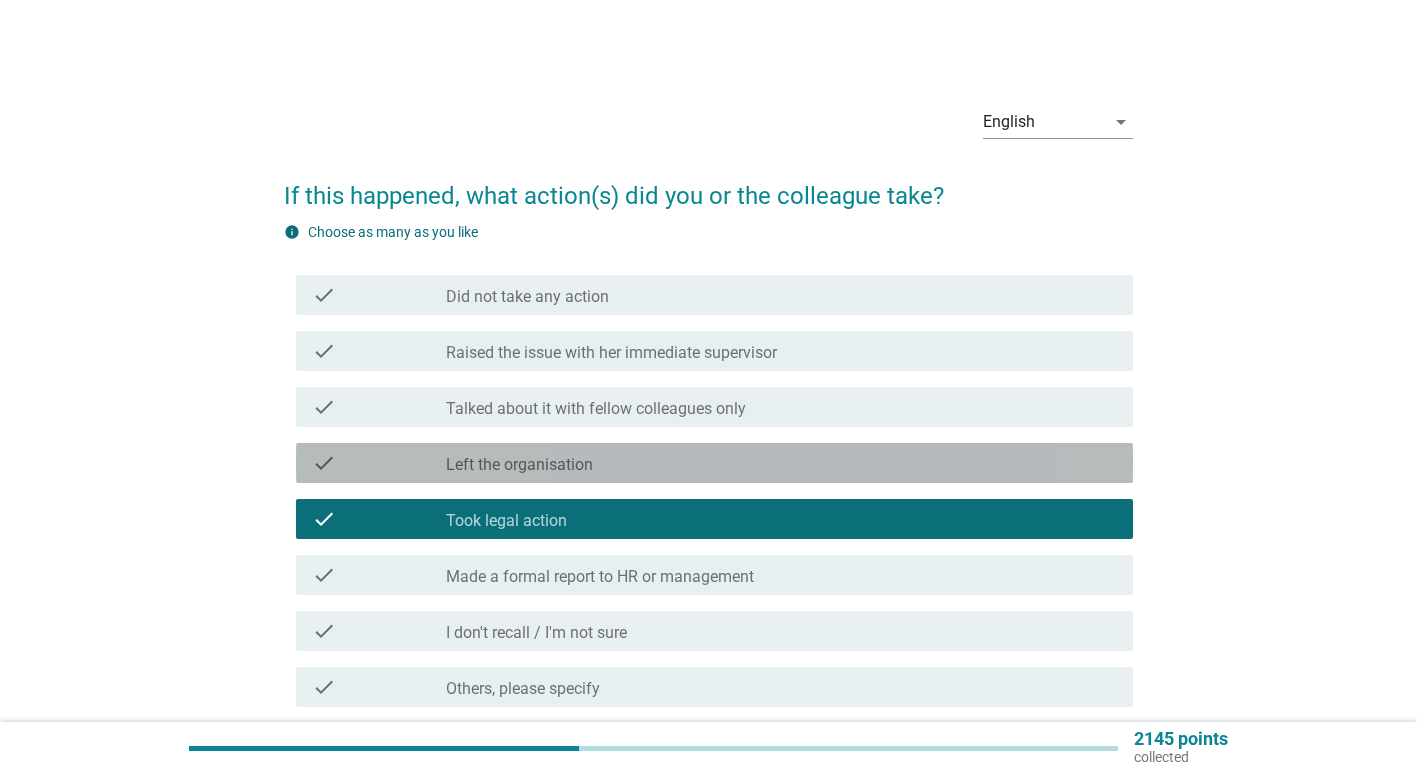 click on "check_box_outline_blank Left the organisation" at bounding box center (781, 463) 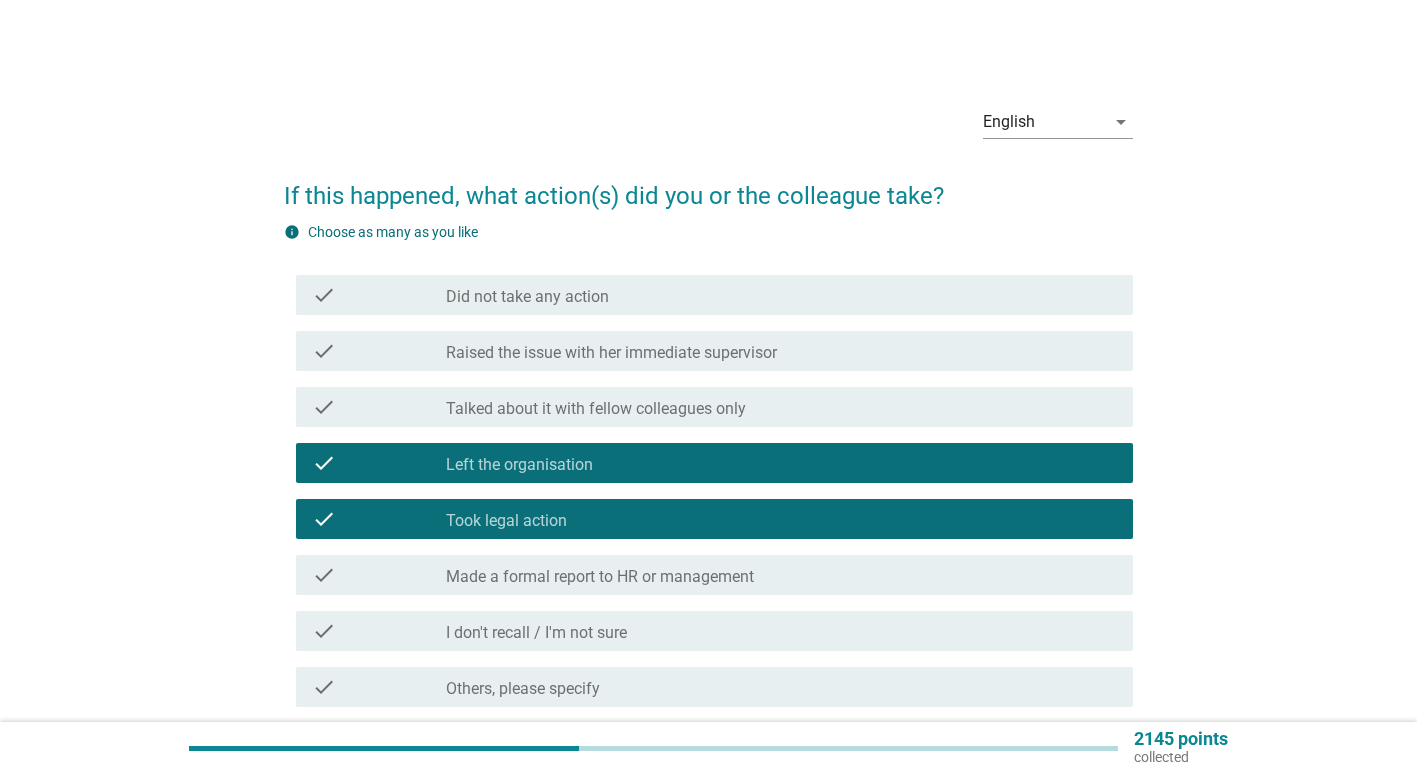 click on "Took legal action" at bounding box center (506, 521) 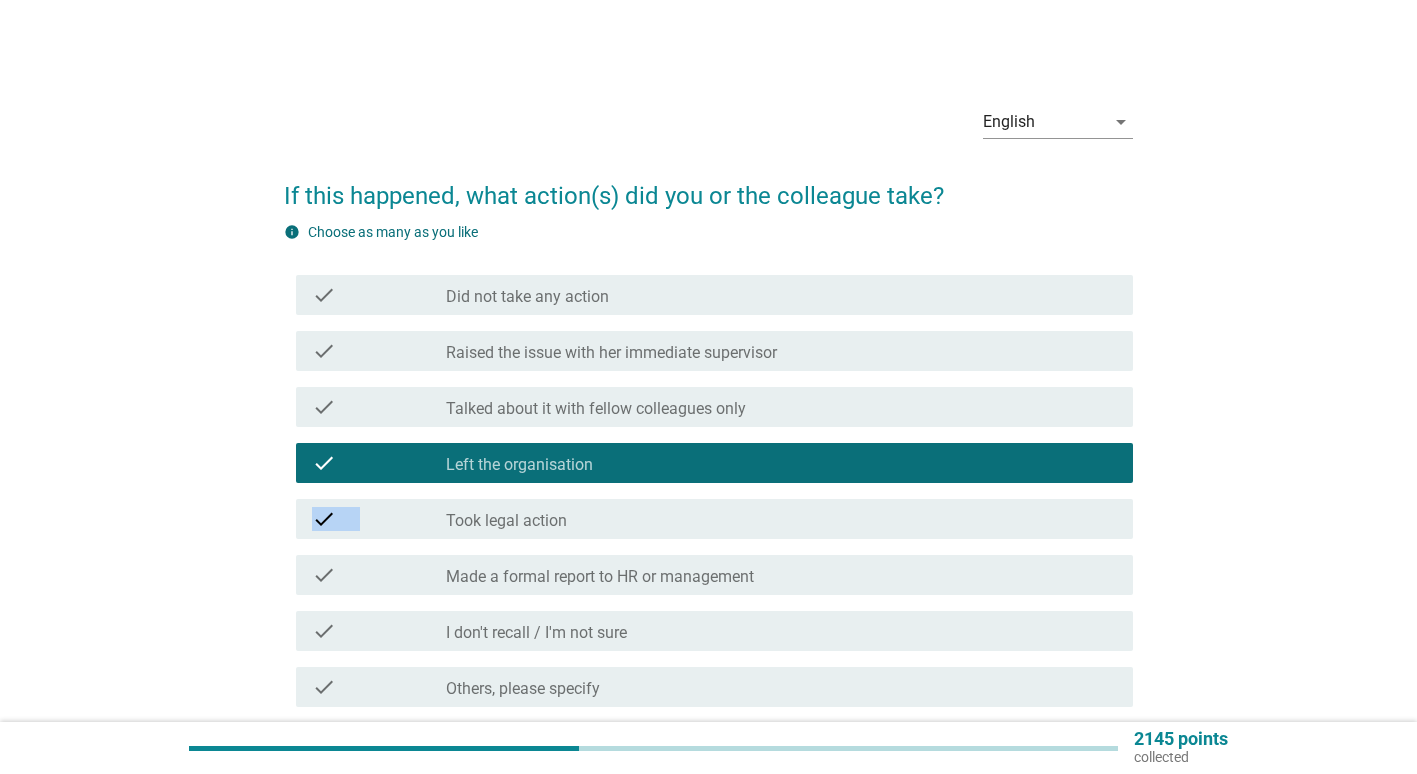 drag, startPoint x: 1402, startPoint y: 473, endPoint x: 1398, endPoint y: 499, distance: 26.305893 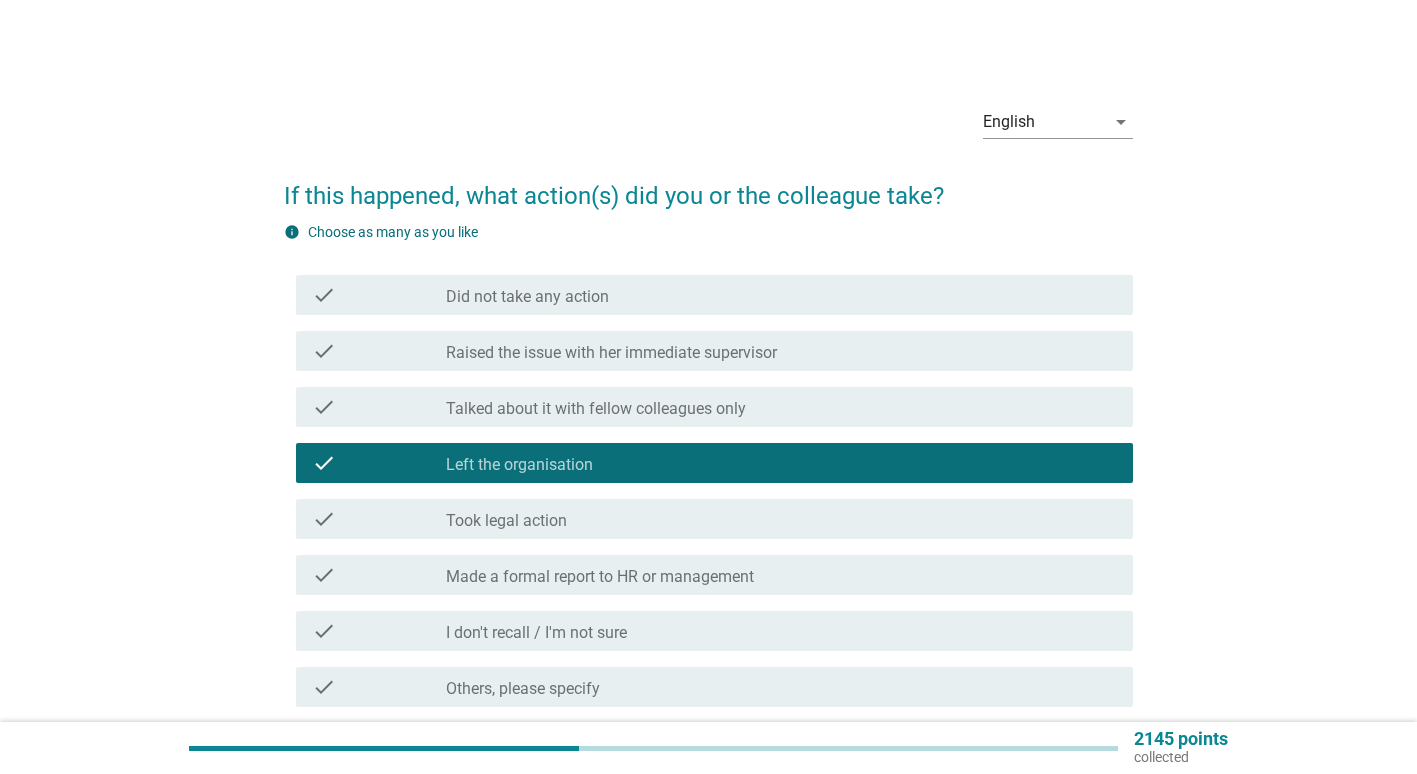 drag, startPoint x: 1398, startPoint y: 499, endPoint x: 1018, endPoint y: 557, distance: 384.40082 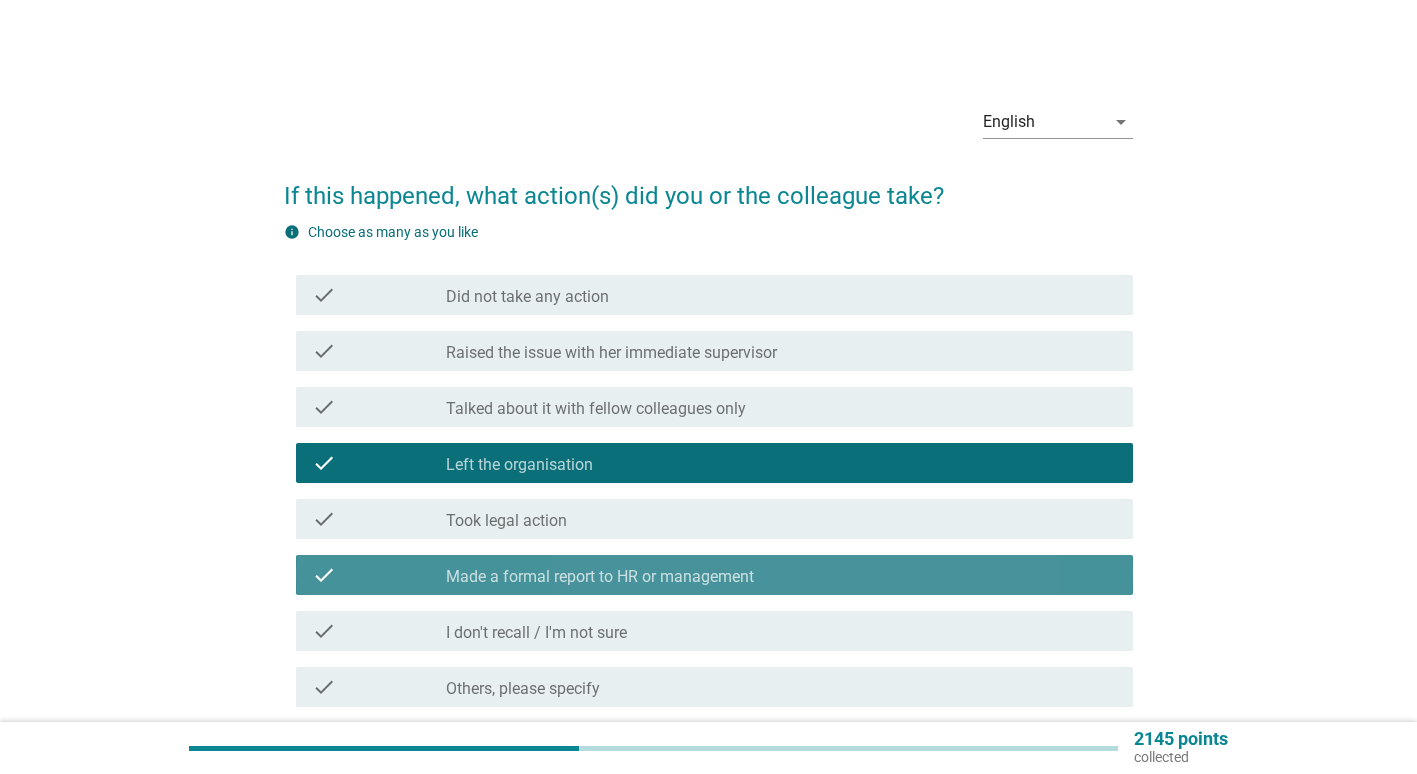 click on "check     check_box_outline_blank Made a formal report to HR or management" at bounding box center [714, 575] 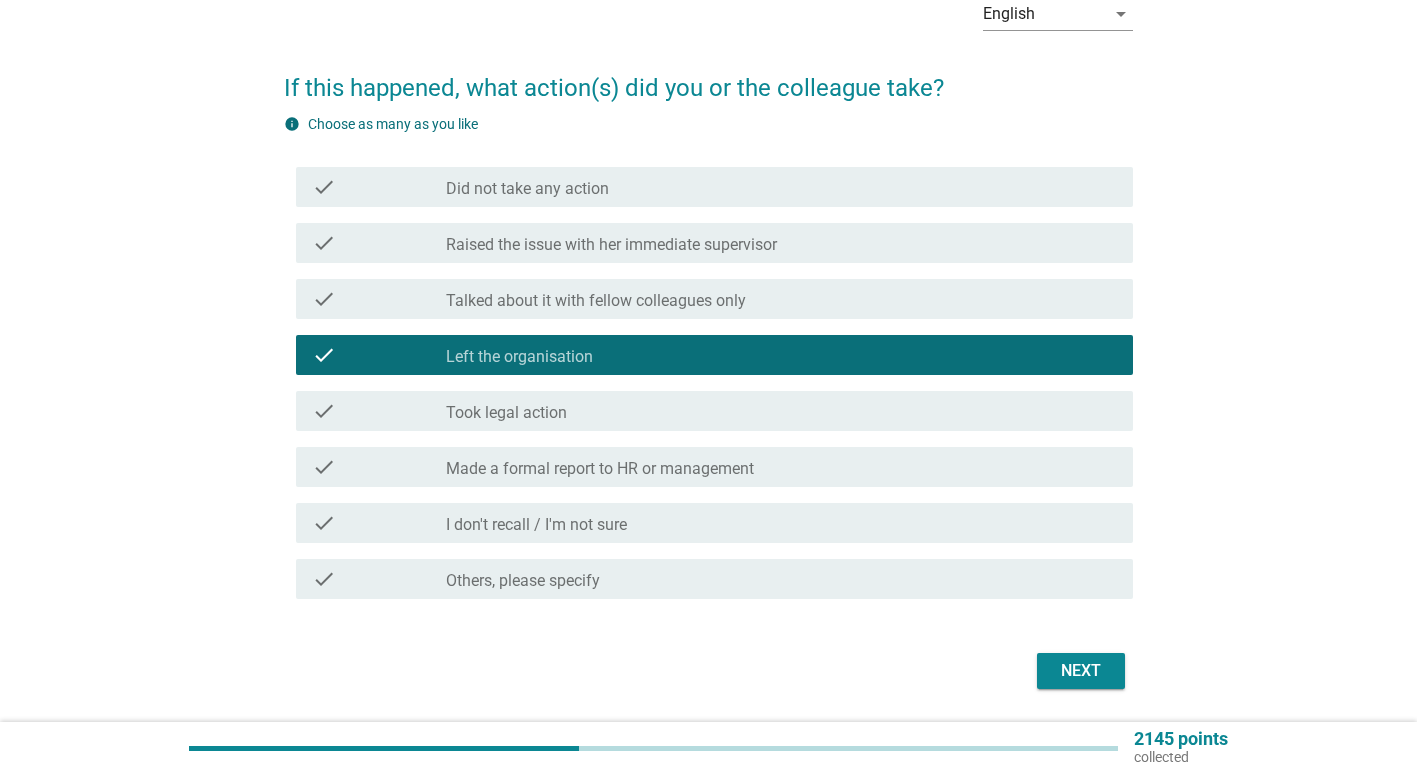 scroll, scrollTop: 110, scrollLeft: 0, axis: vertical 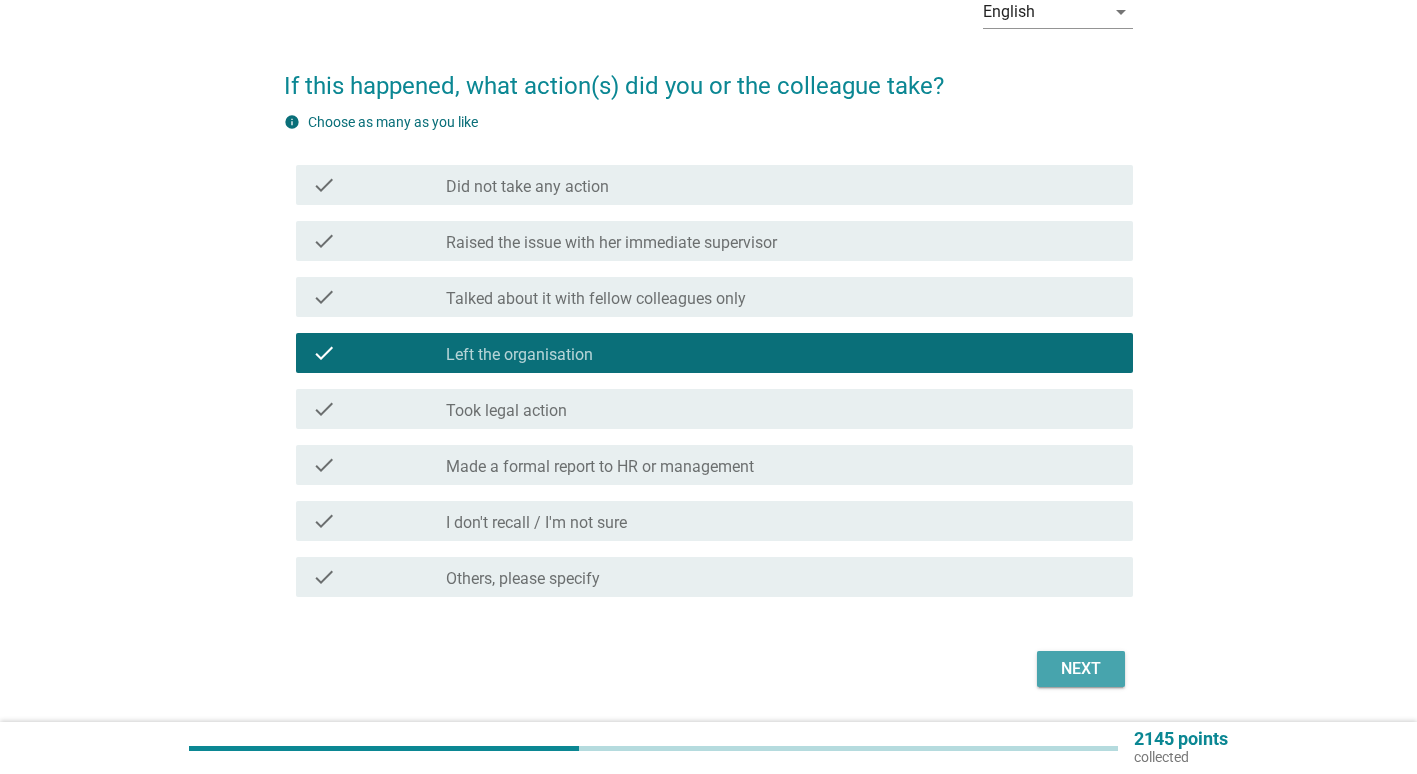 click on "Next" at bounding box center [1081, 669] 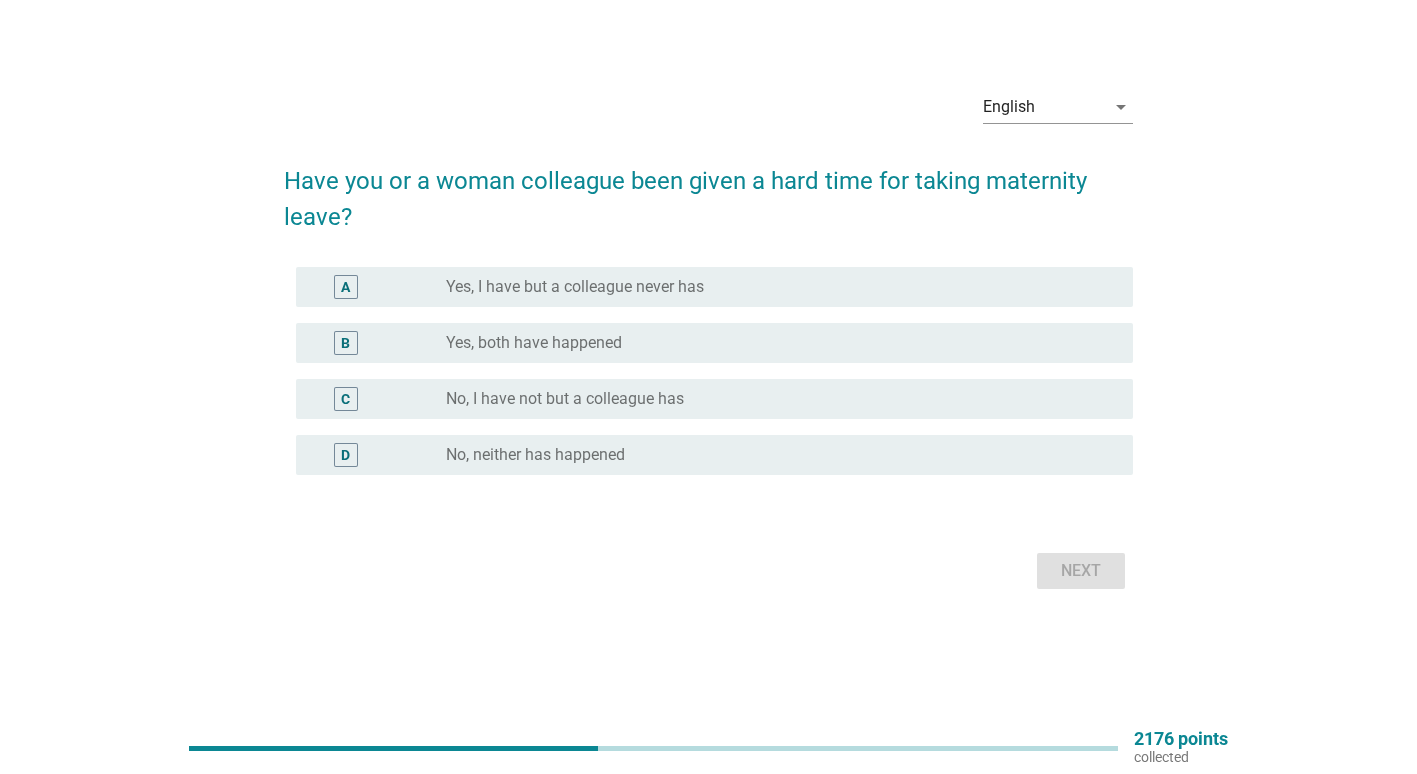 scroll, scrollTop: 0, scrollLeft: 0, axis: both 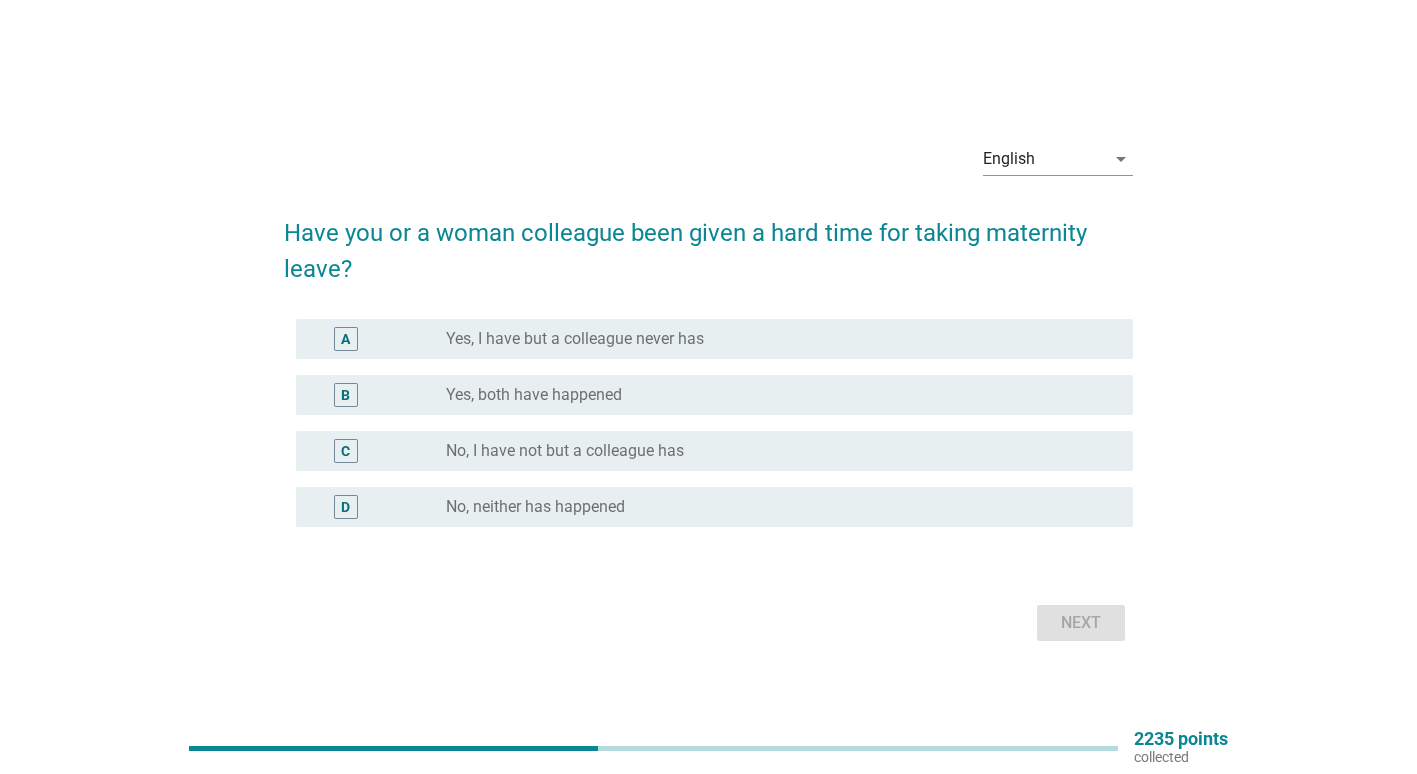 click on "No, neither has happened" at bounding box center [535, 507] 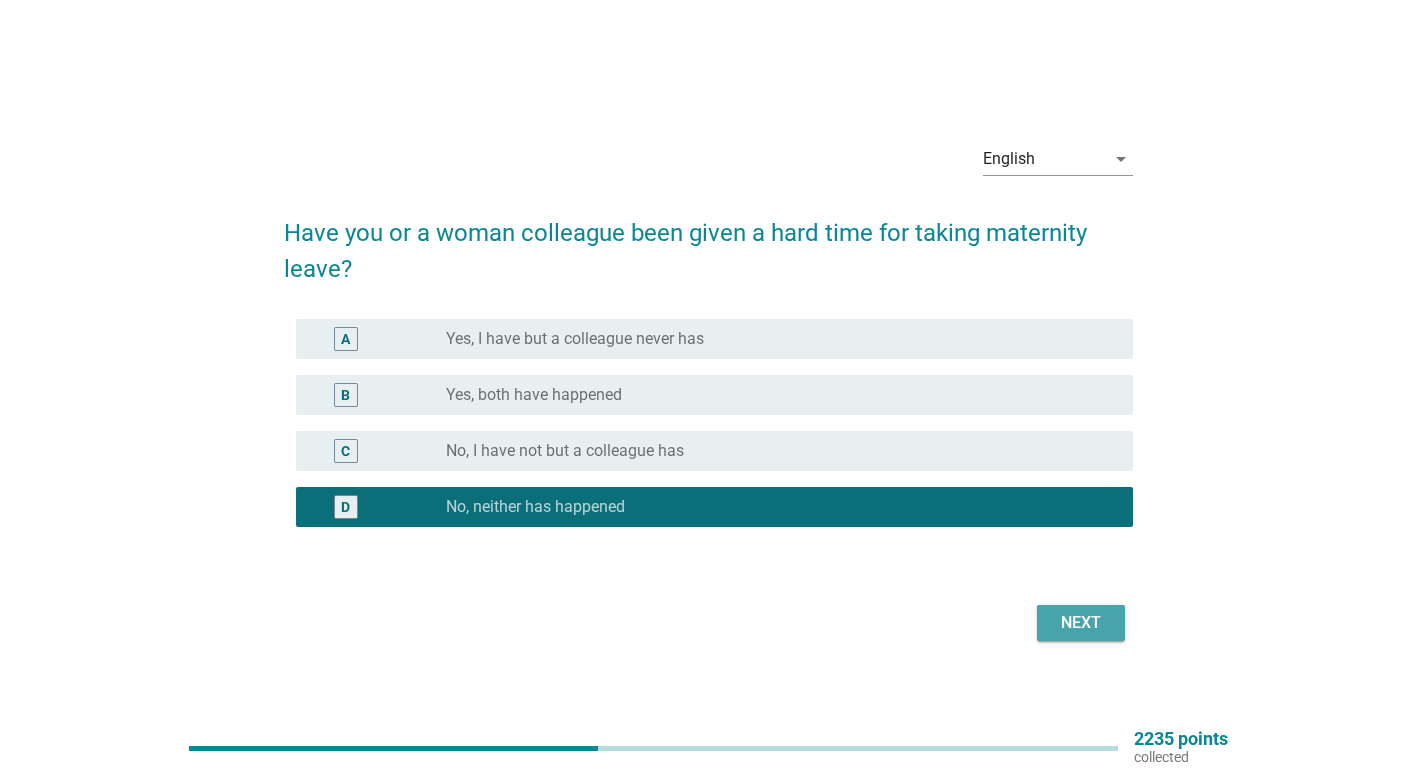 click on "Next" at bounding box center (1081, 623) 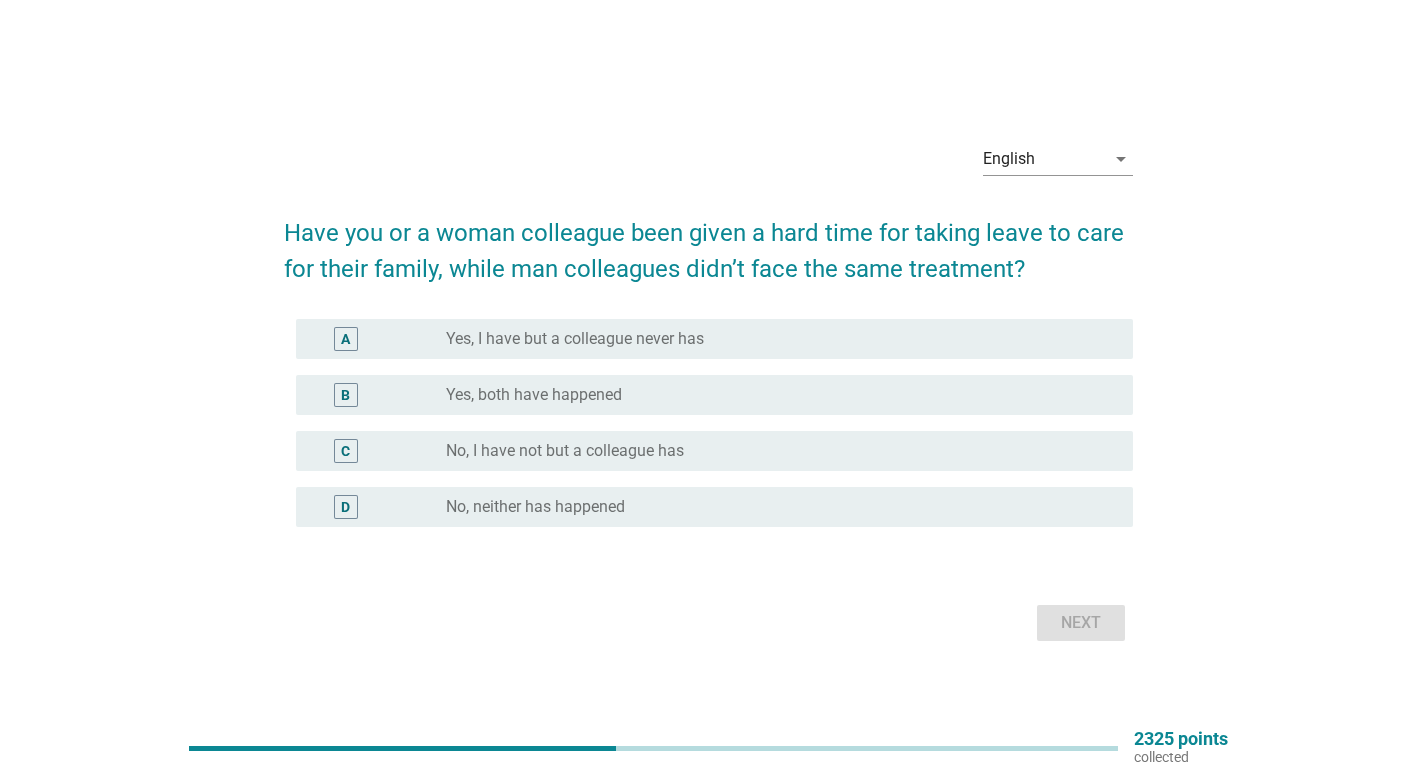 click on "D     radio_button_unchecked No, neither has happened" at bounding box center (714, 507) 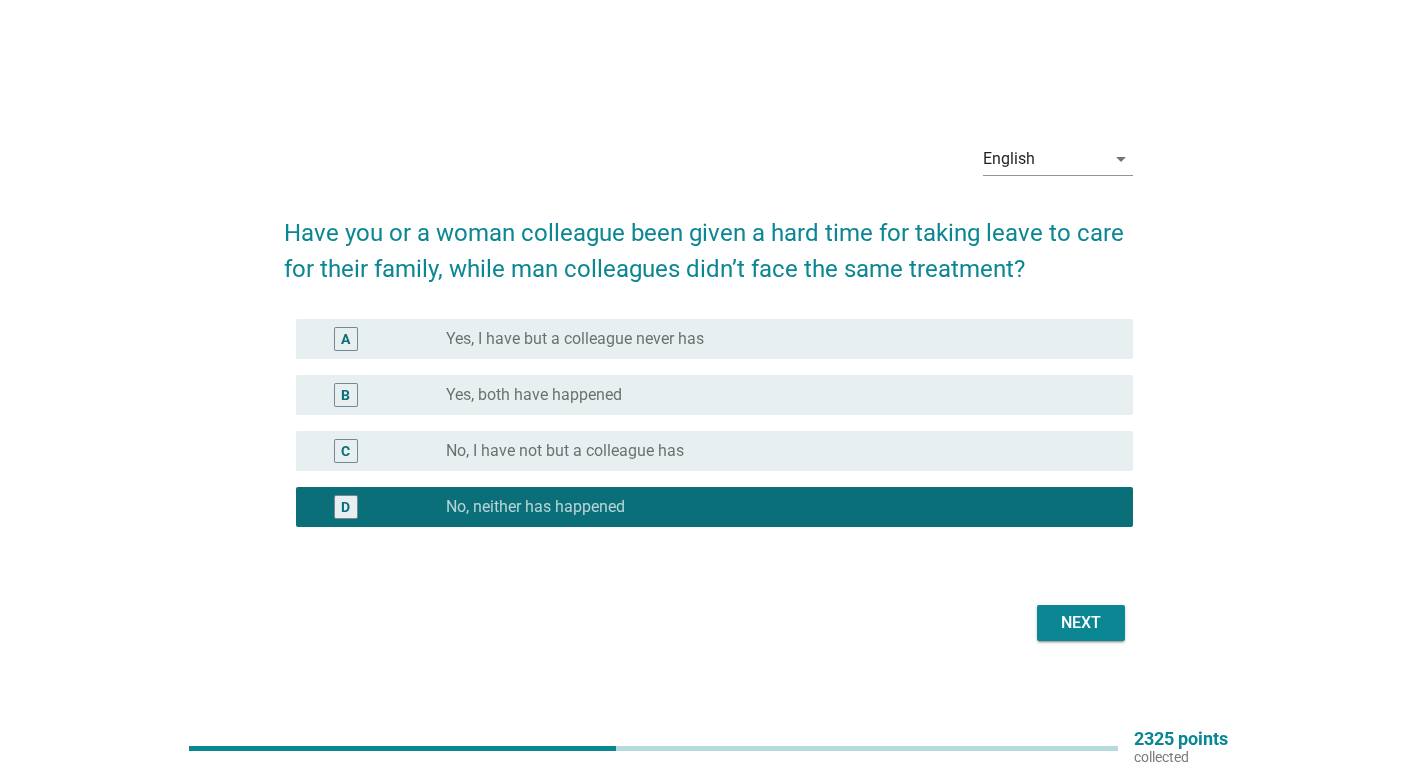 click on "Next" at bounding box center (1081, 623) 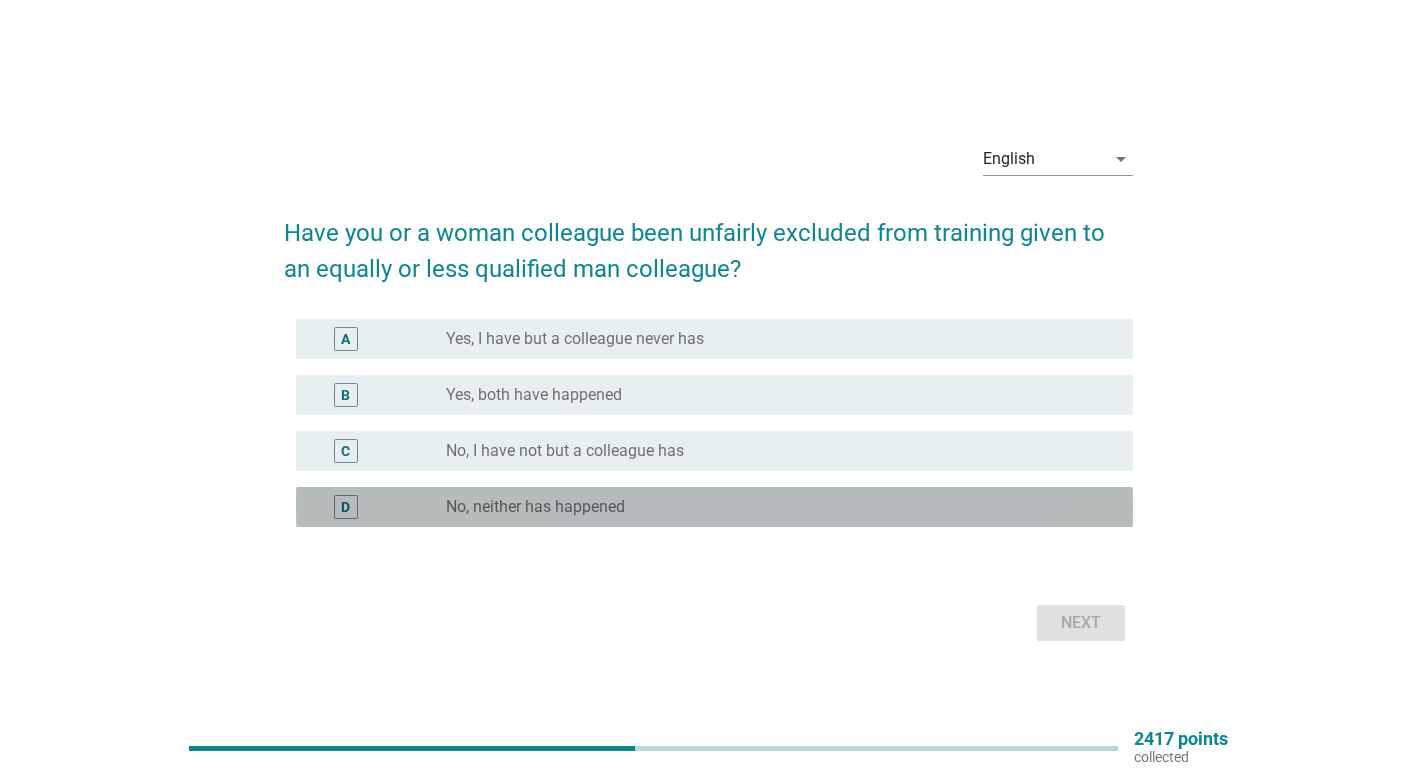 click on "No, neither has happened" at bounding box center [535, 507] 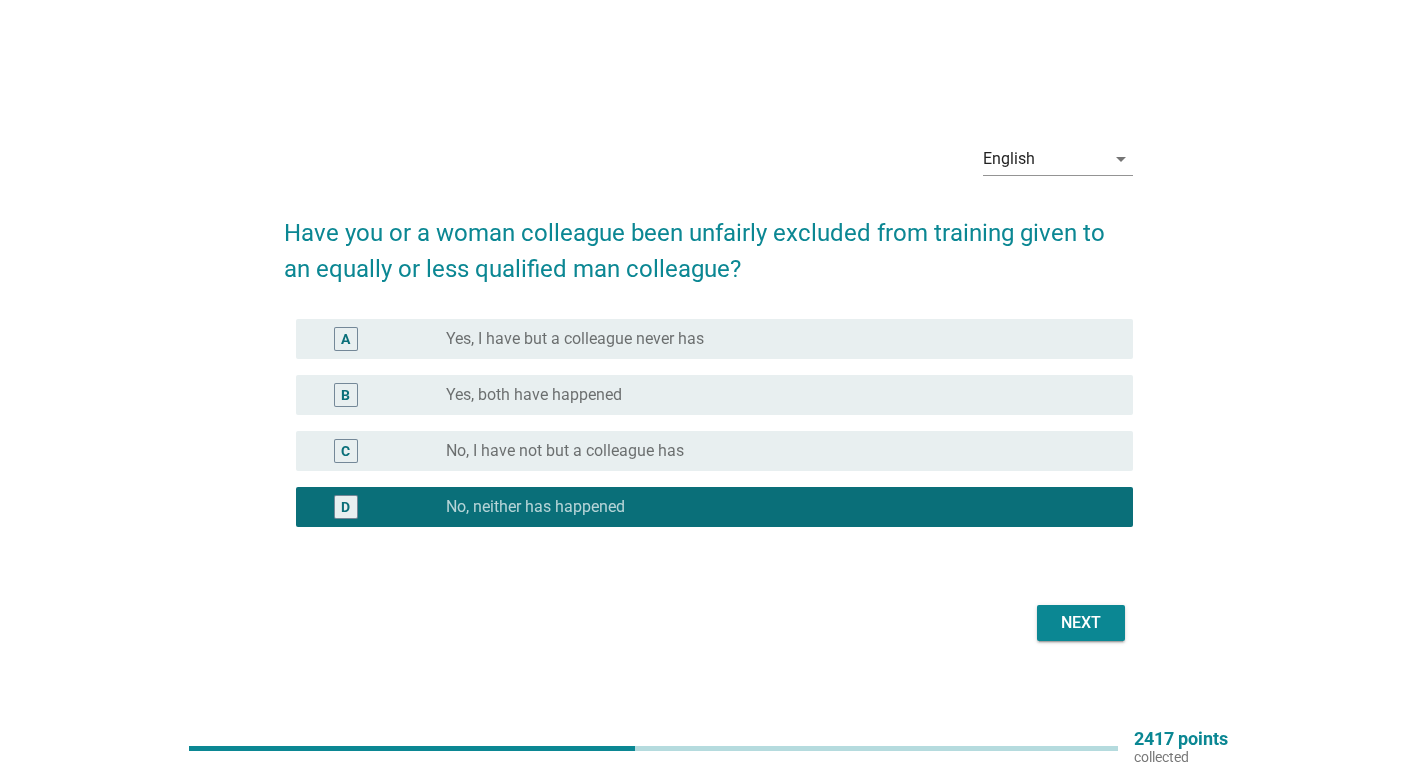 click on "Next" at bounding box center [1081, 623] 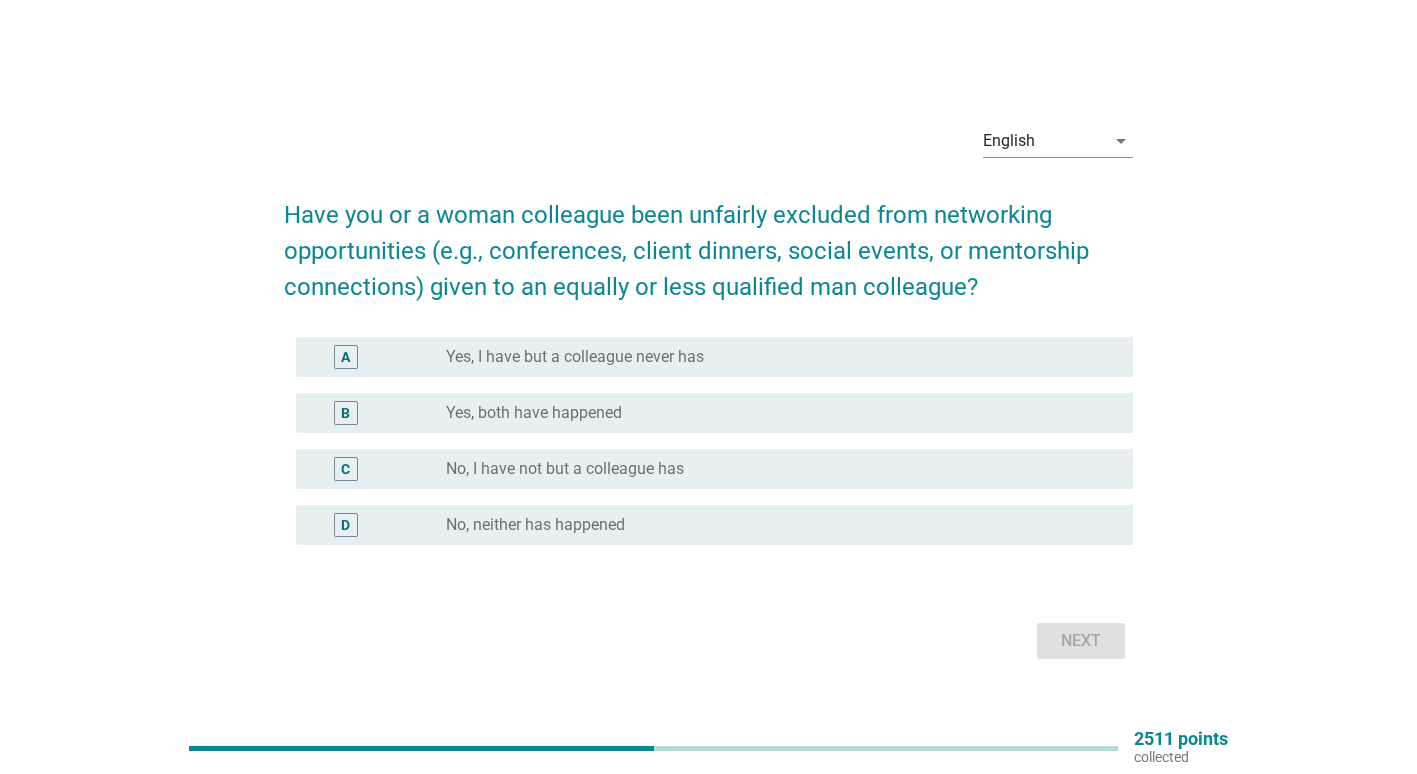 click on "A     radio_button_unchecked Yes, I have but a colleague never has   B     radio_button_unchecked Yes, both have happened   C     radio_button_unchecked No, I have not but a colleague has   D     radio_button_unchecked No, neither has happened" at bounding box center [708, 453] 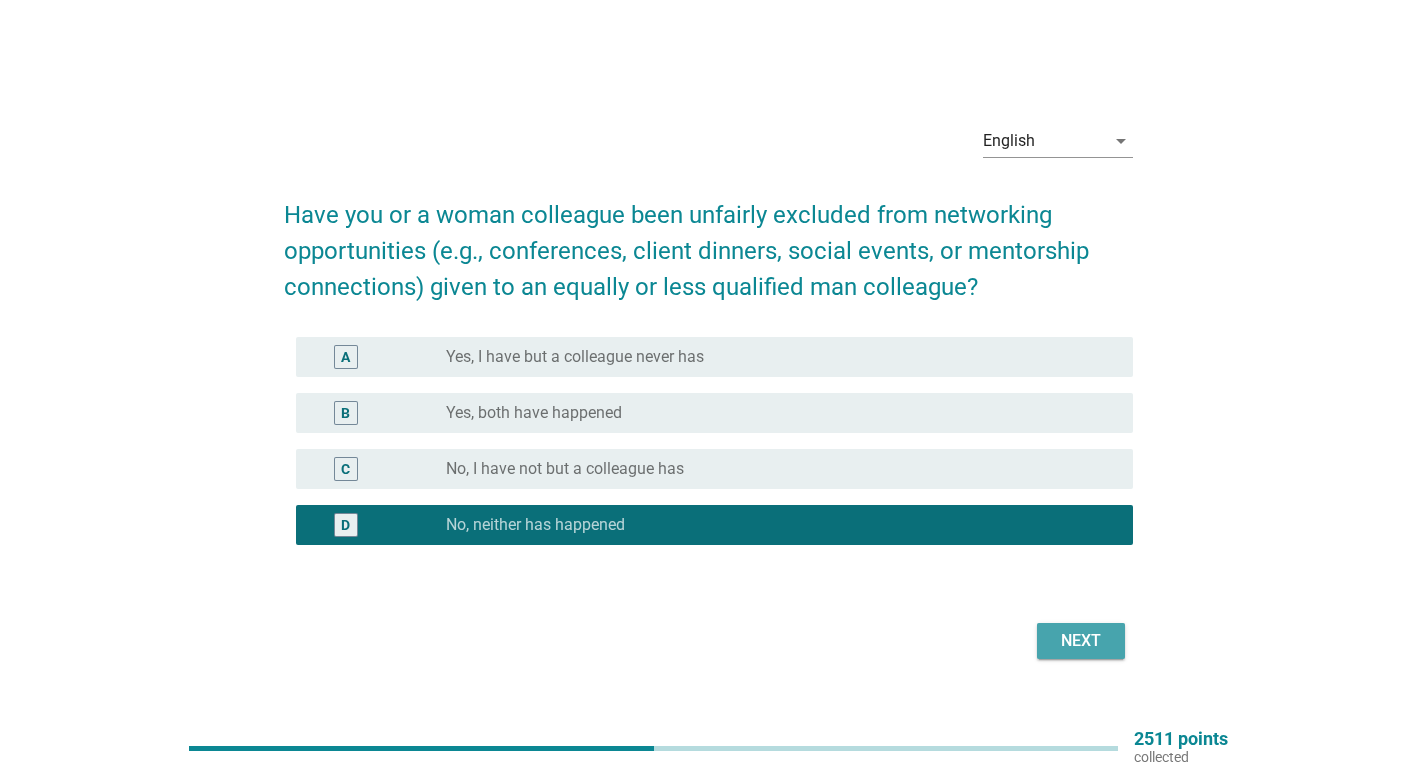 click on "Next" at bounding box center (1081, 641) 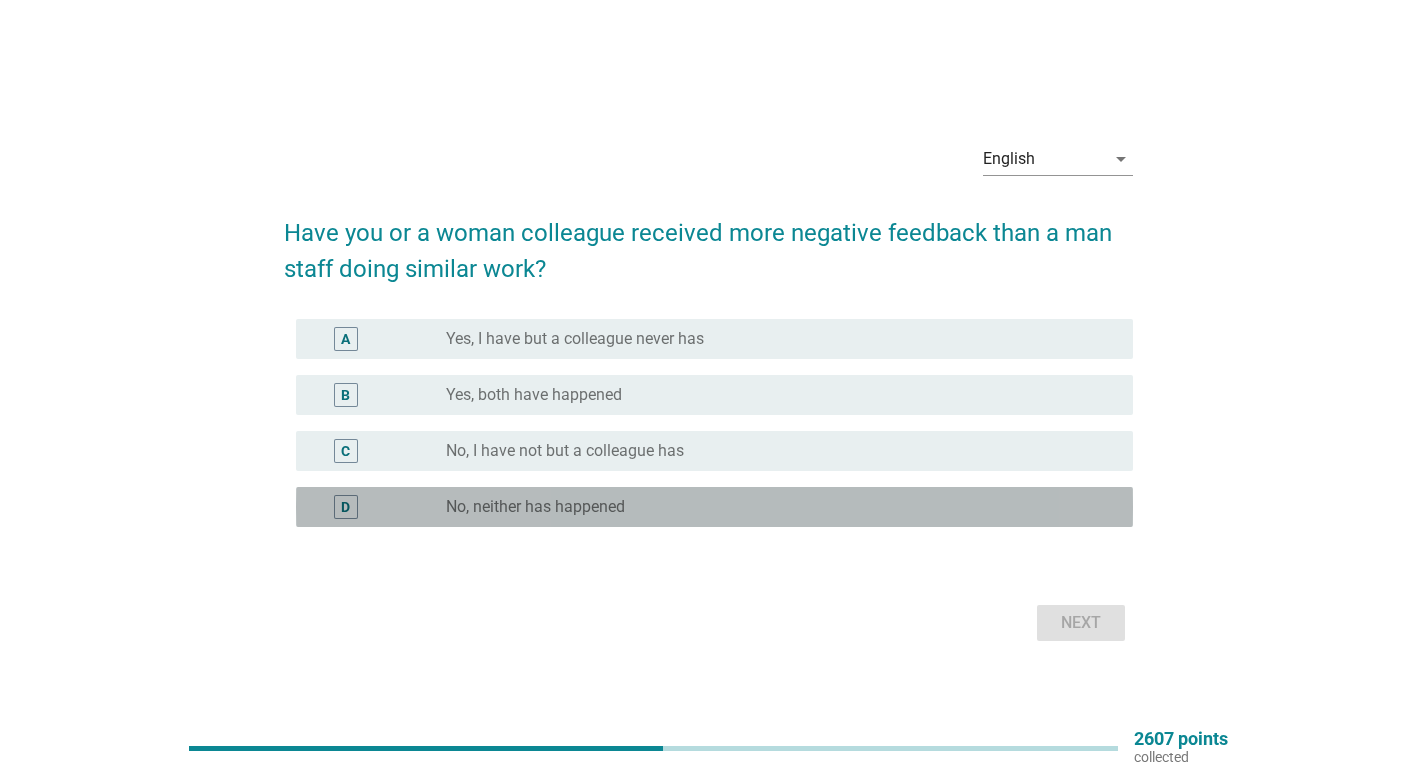 click on "No, neither has happened" at bounding box center (535, 507) 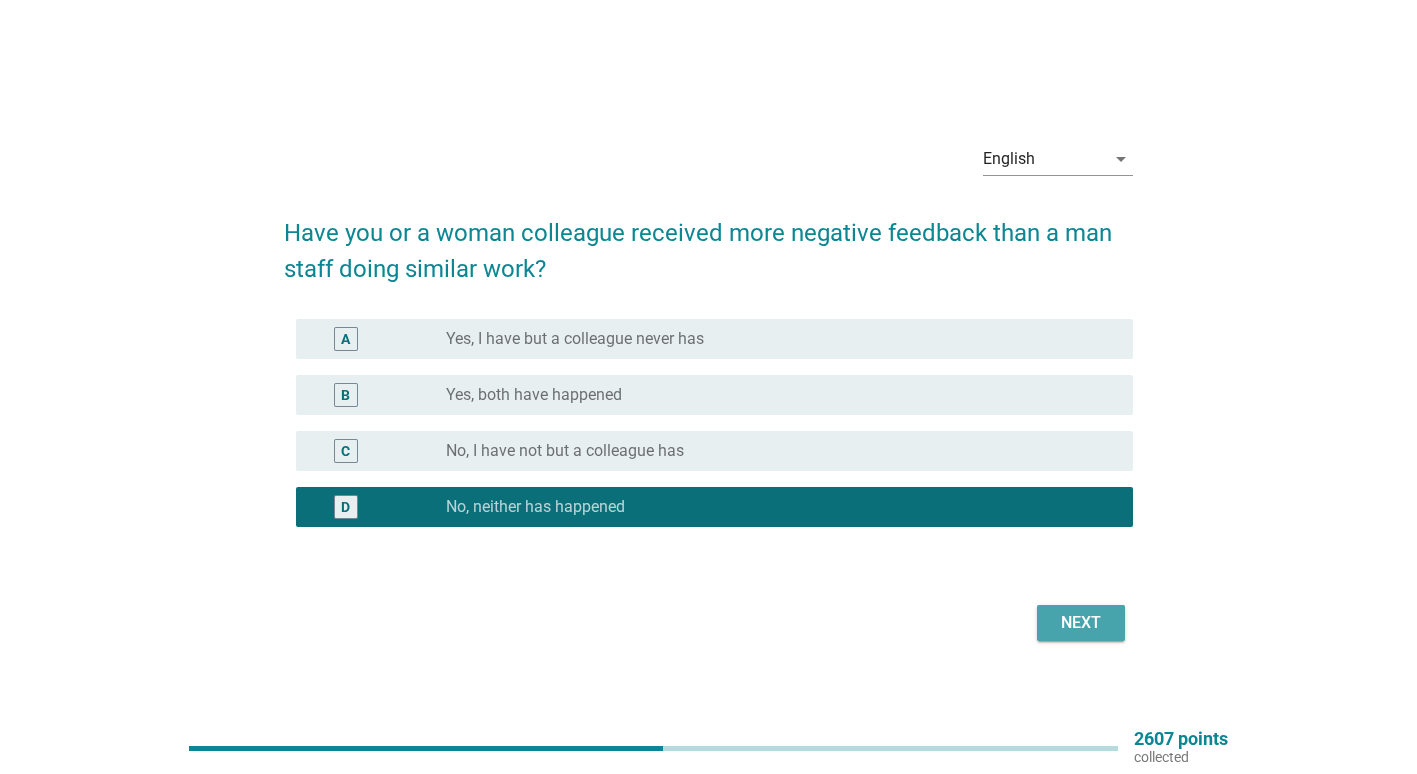 click on "Next" at bounding box center [1081, 623] 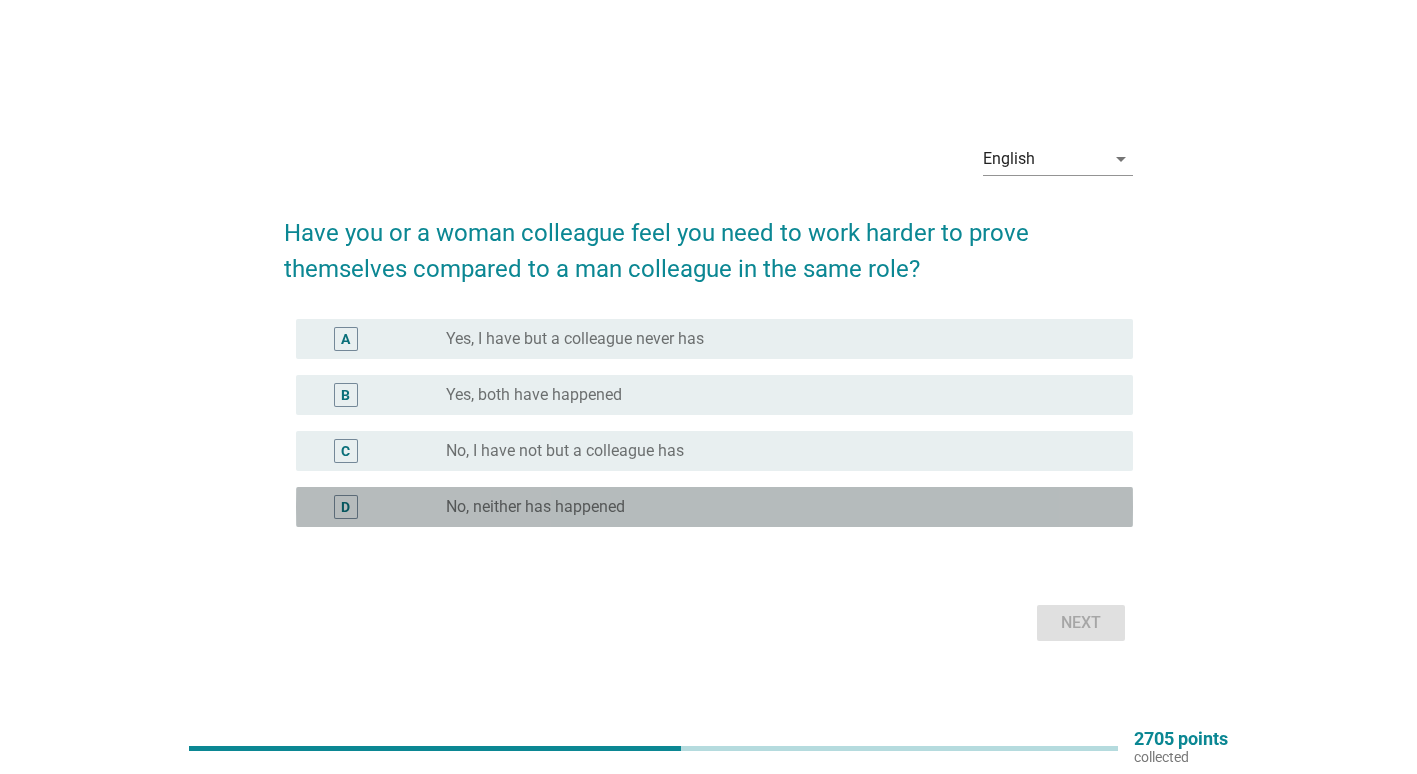 click on "radio_button_unchecked No, neither has happened" at bounding box center (773, 507) 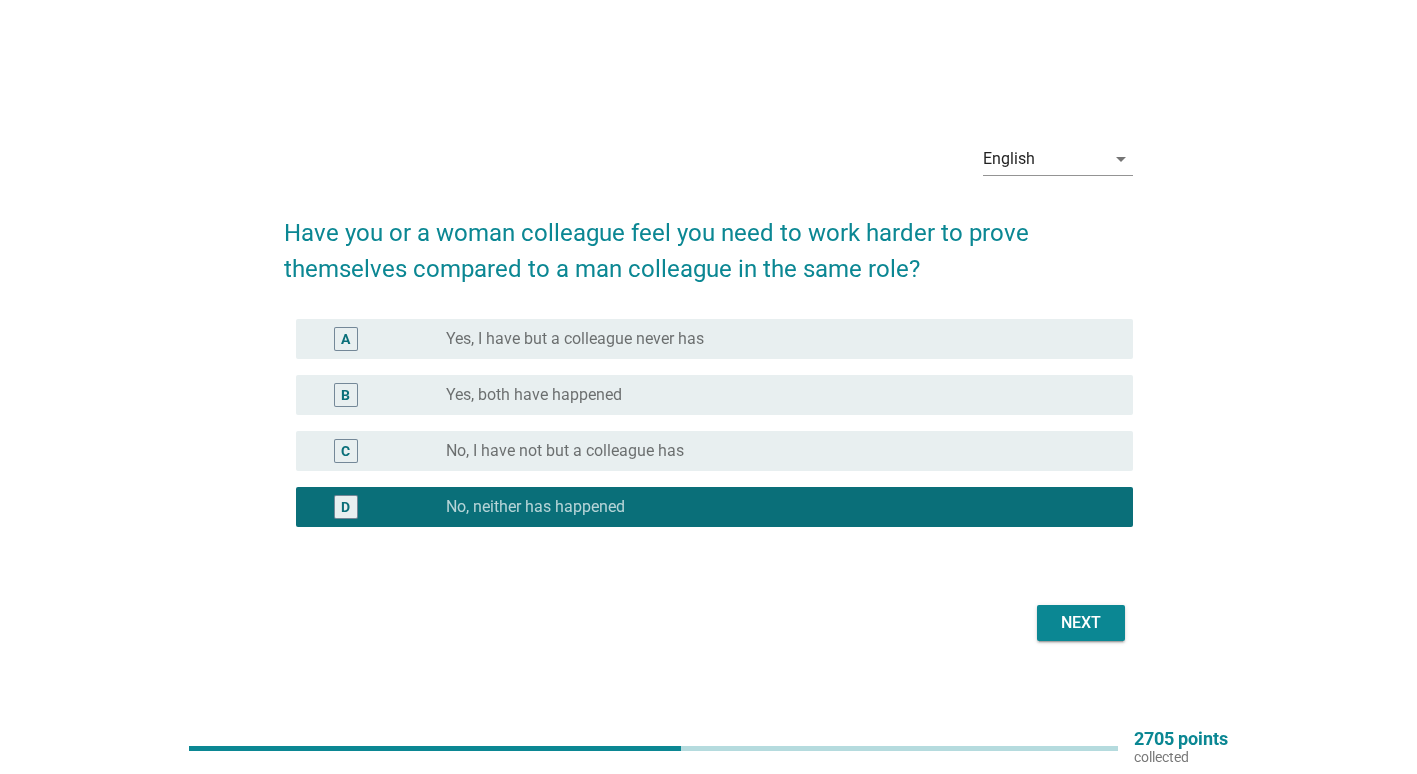 click on "Next" at bounding box center (1081, 623) 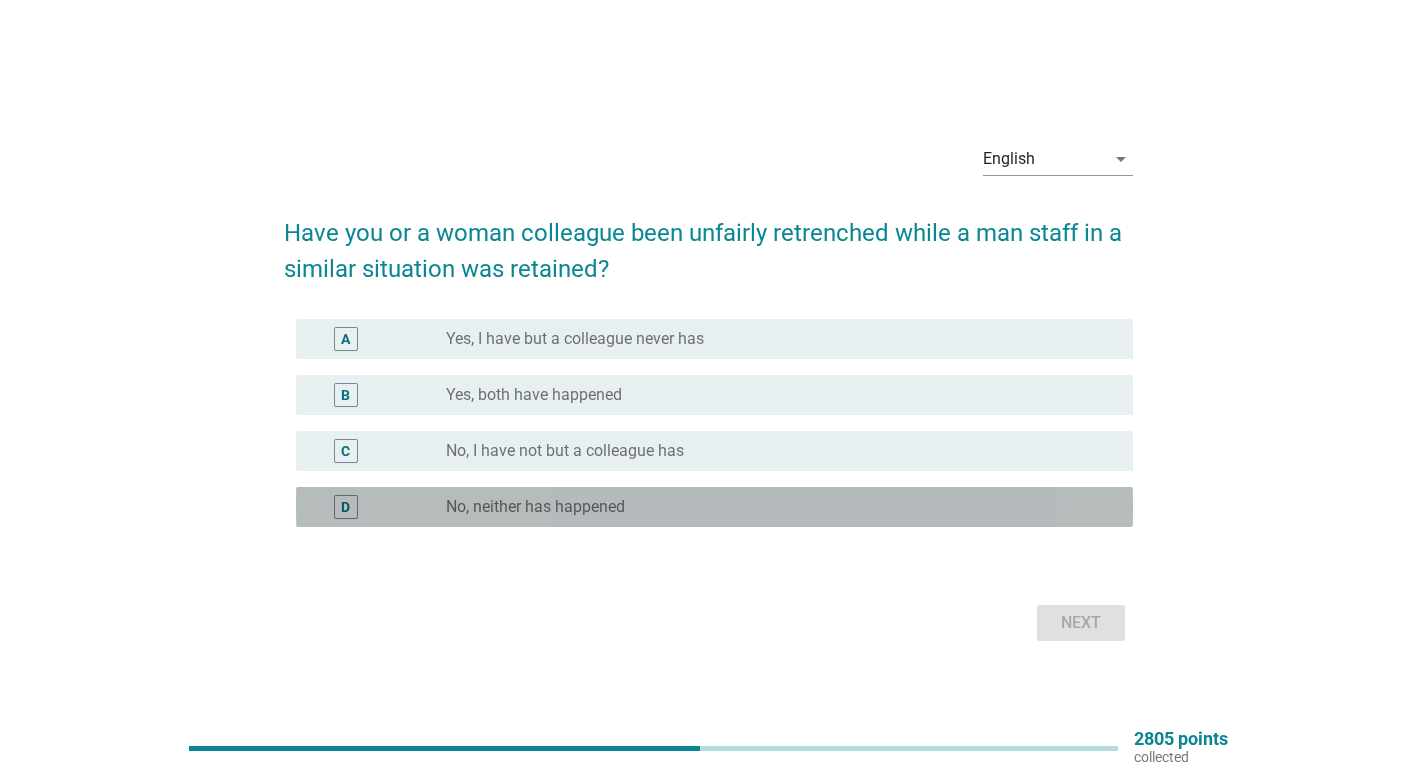 click on "radio_button_unchecked No, neither has happened" at bounding box center [773, 507] 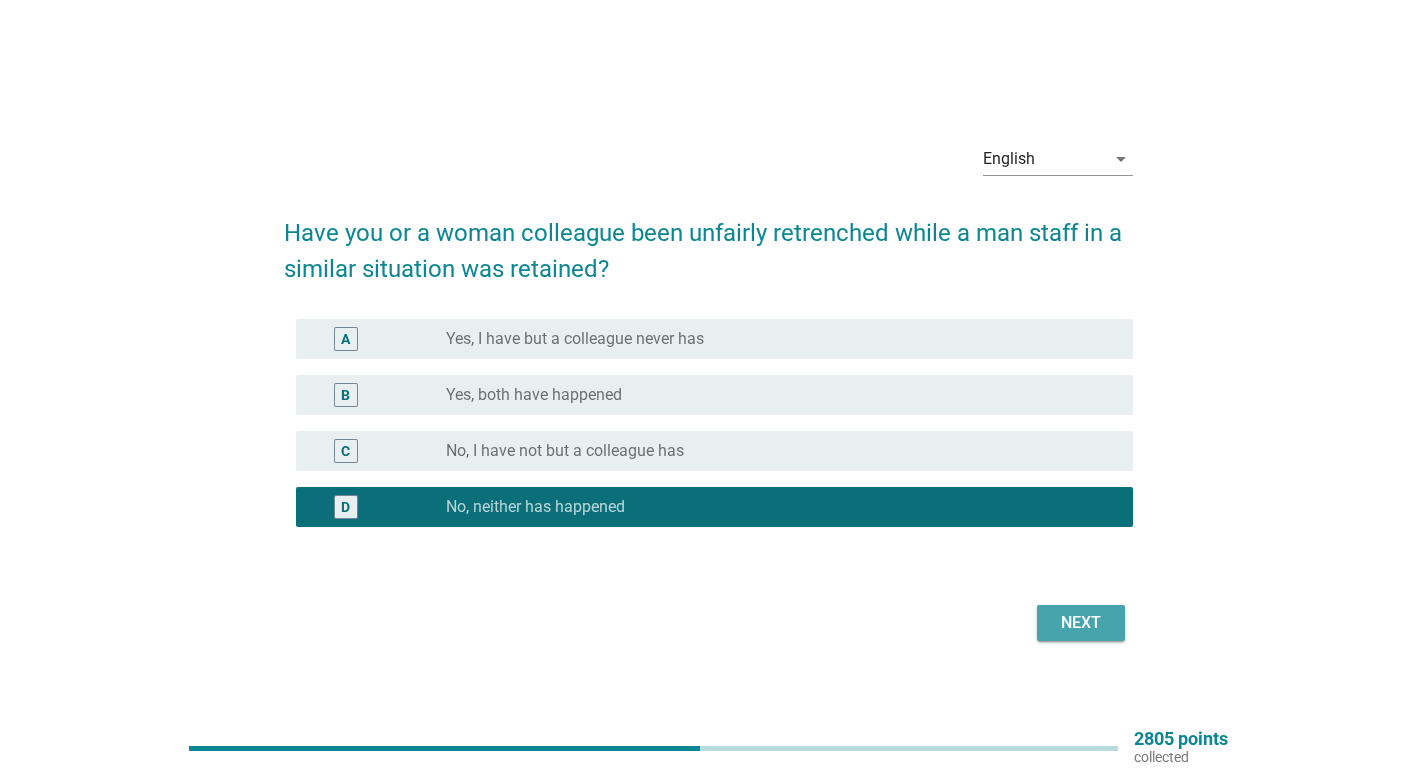 click on "Next" at bounding box center [1081, 623] 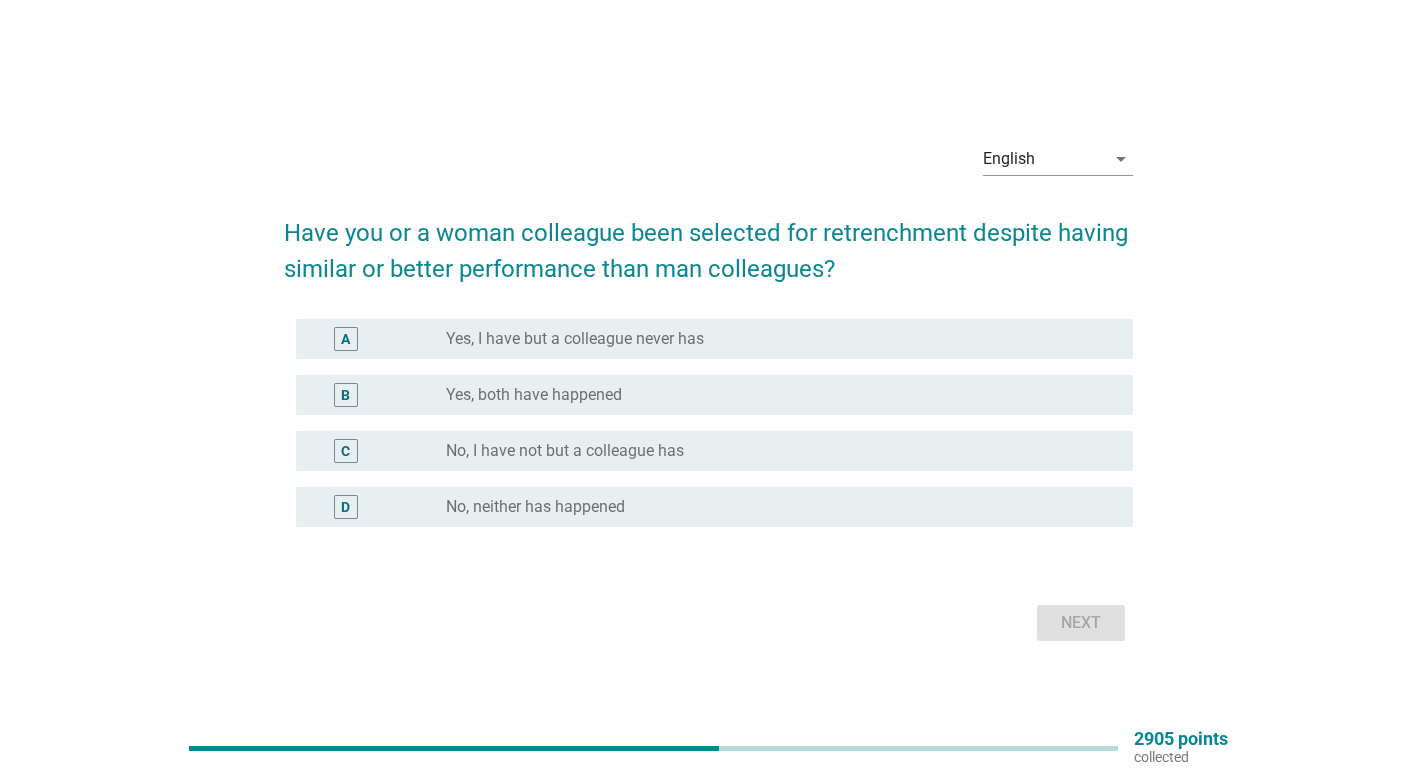 click on "No, neither has happened" at bounding box center [535, 507] 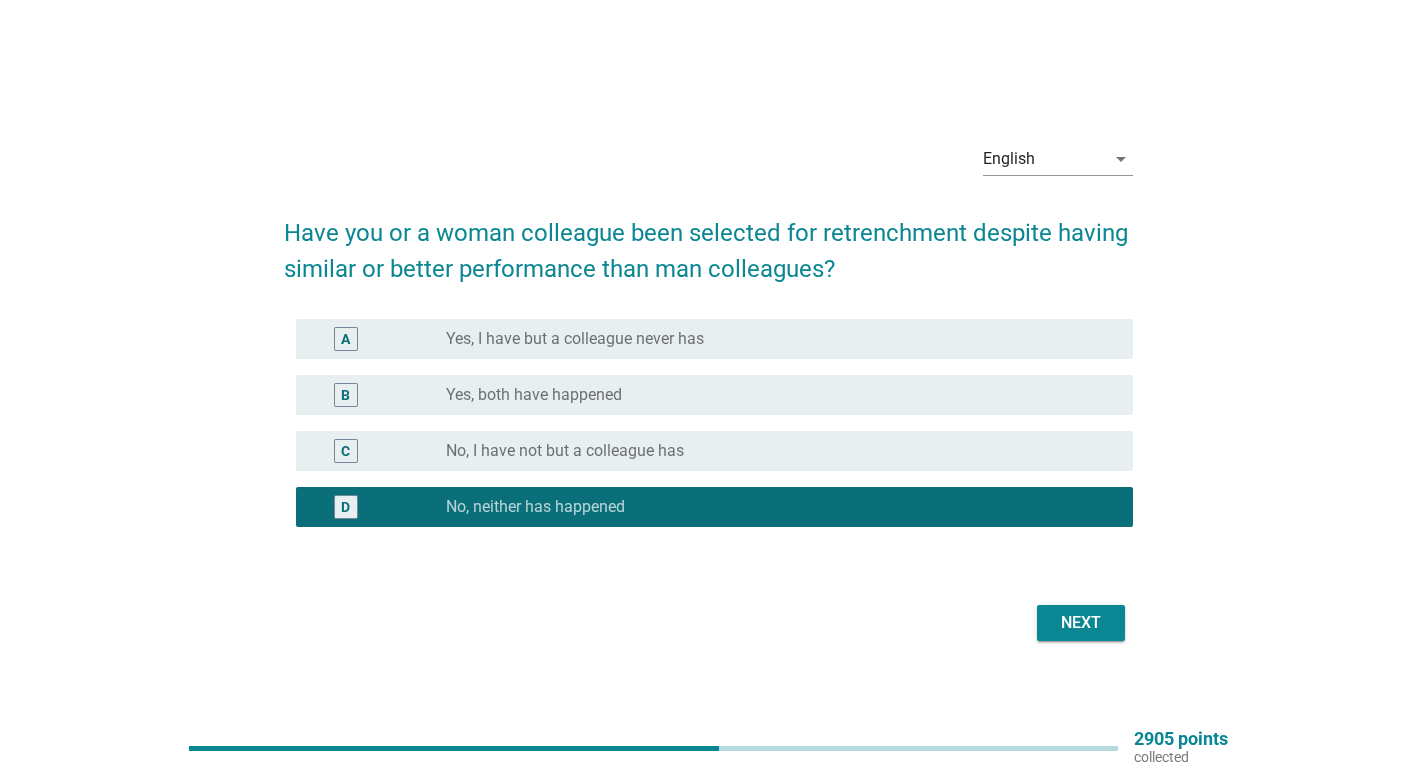 click on "Next" at bounding box center (1081, 623) 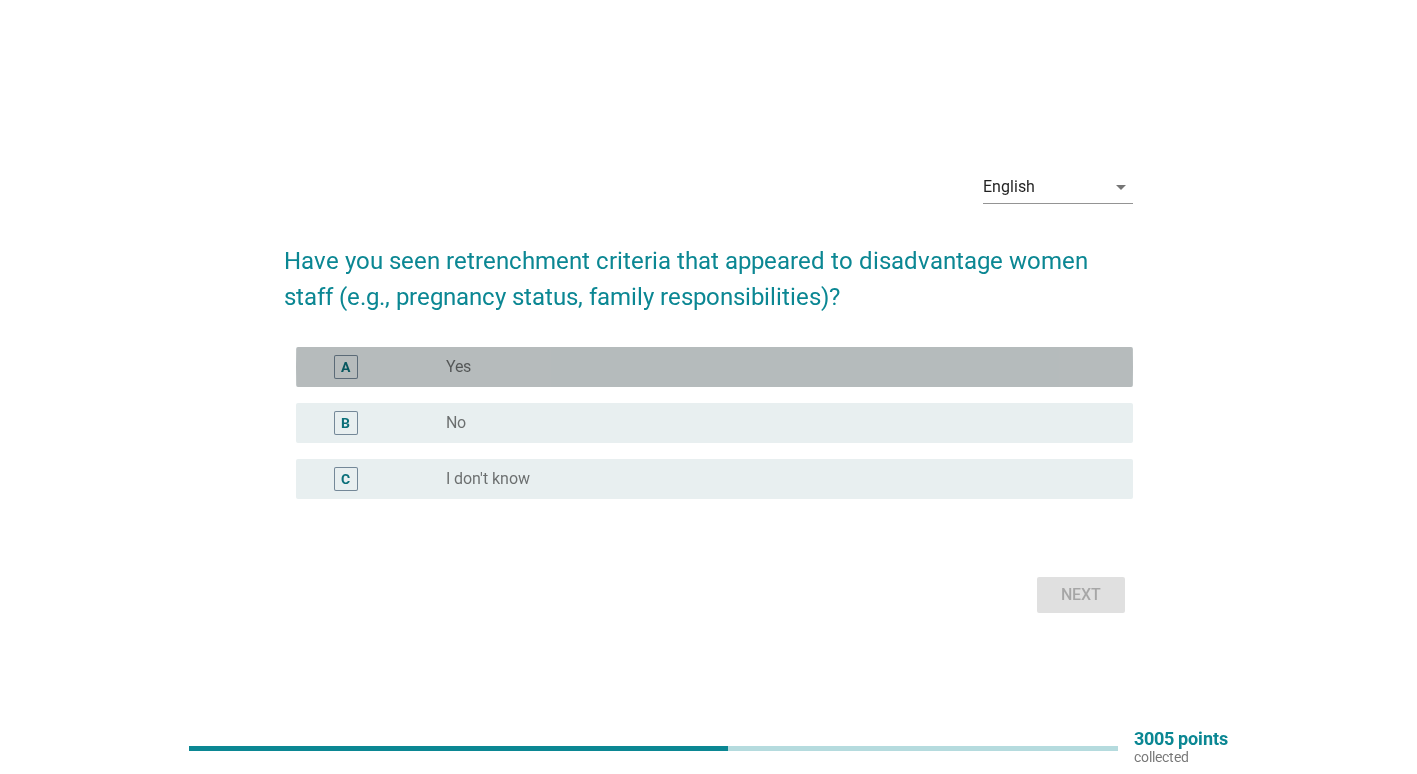 click on "A     radio_button_unchecked Yes" at bounding box center [714, 367] 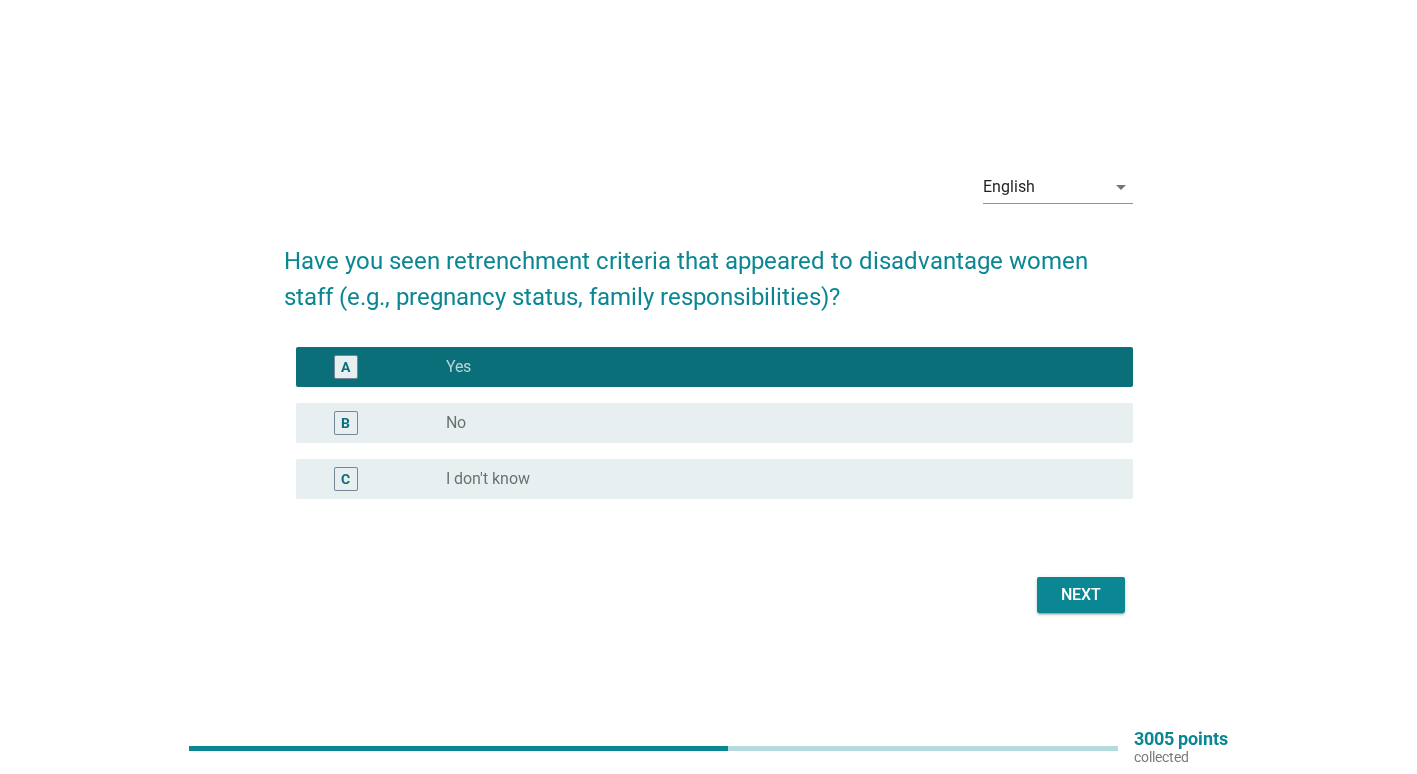 click on "Next" at bounding box center (708, 595) 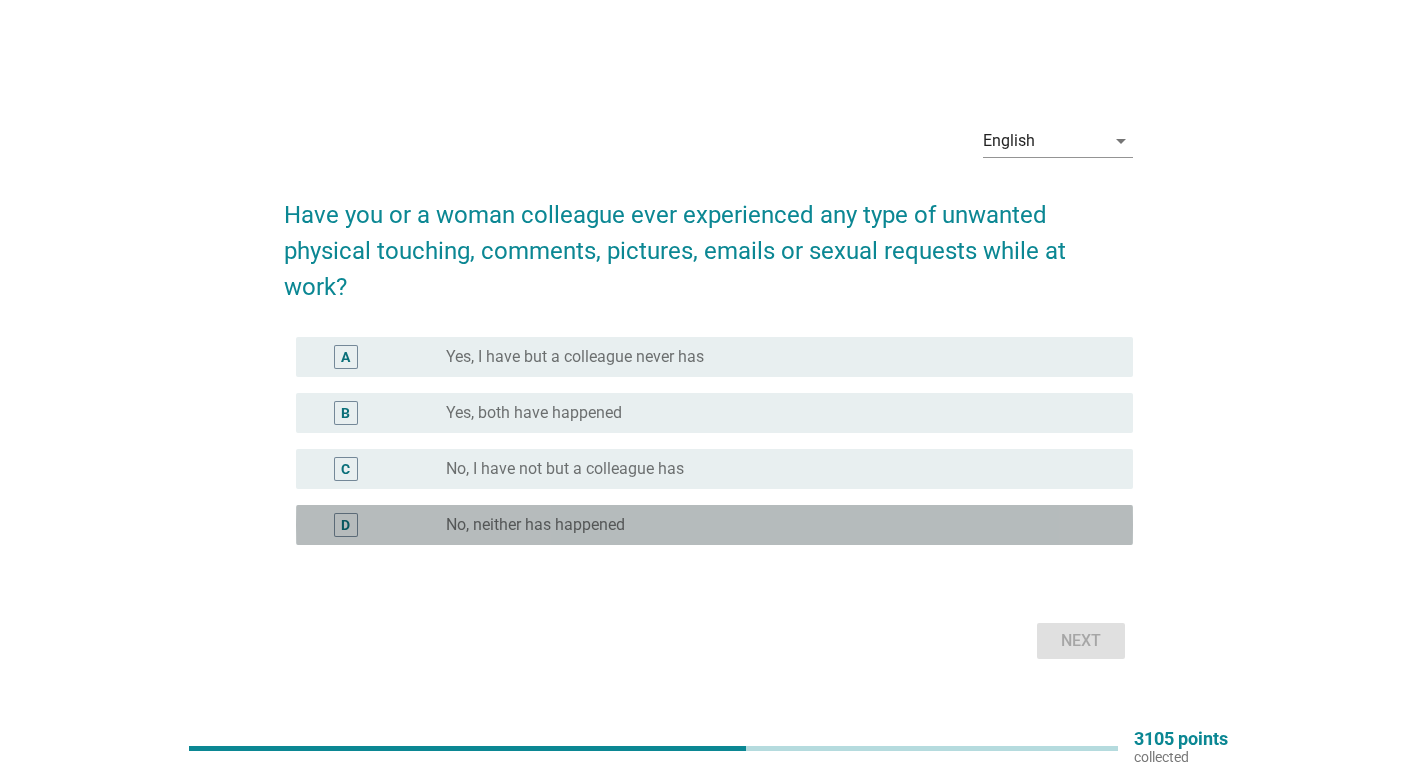 click on "No, neither has happened" at bounding box center [535, 525] 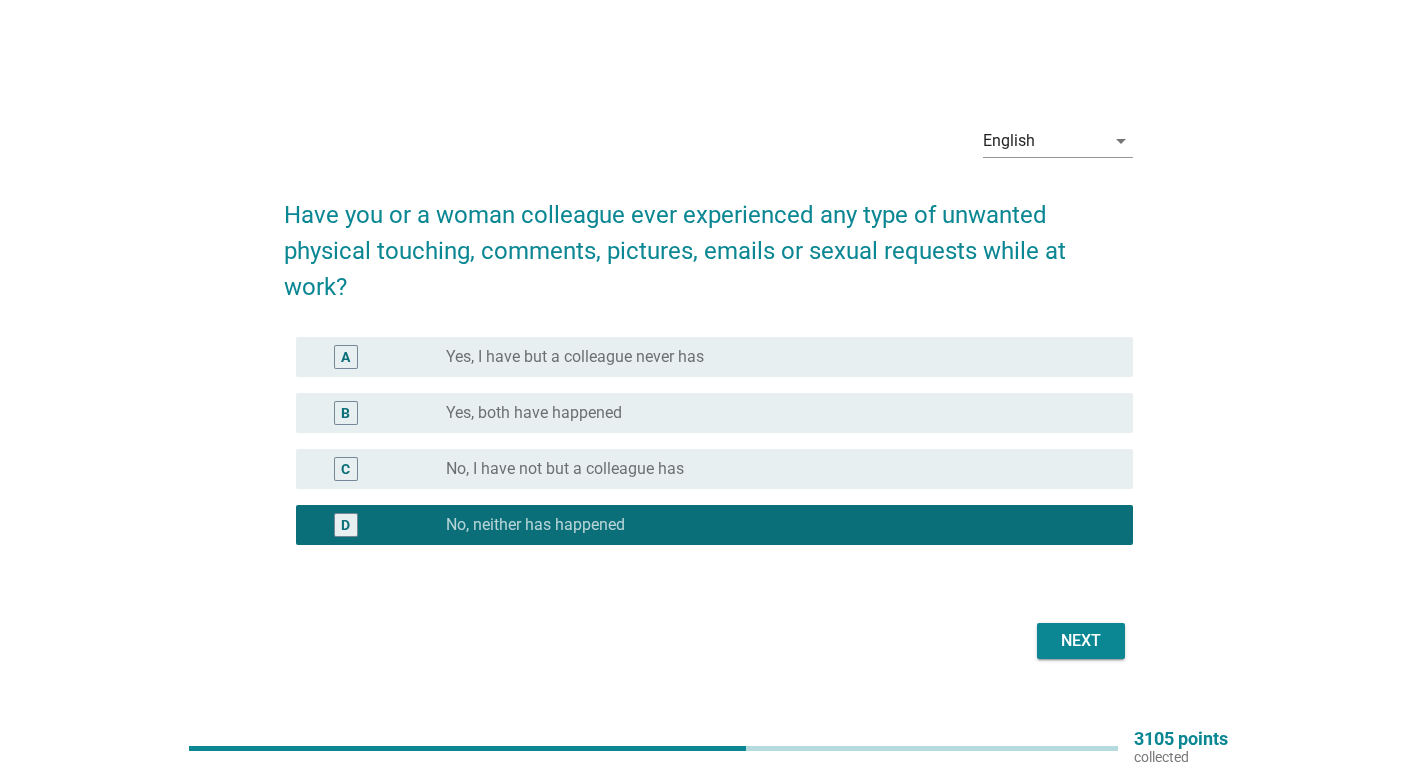 click on "Next" at bounding box center (1081, 641) 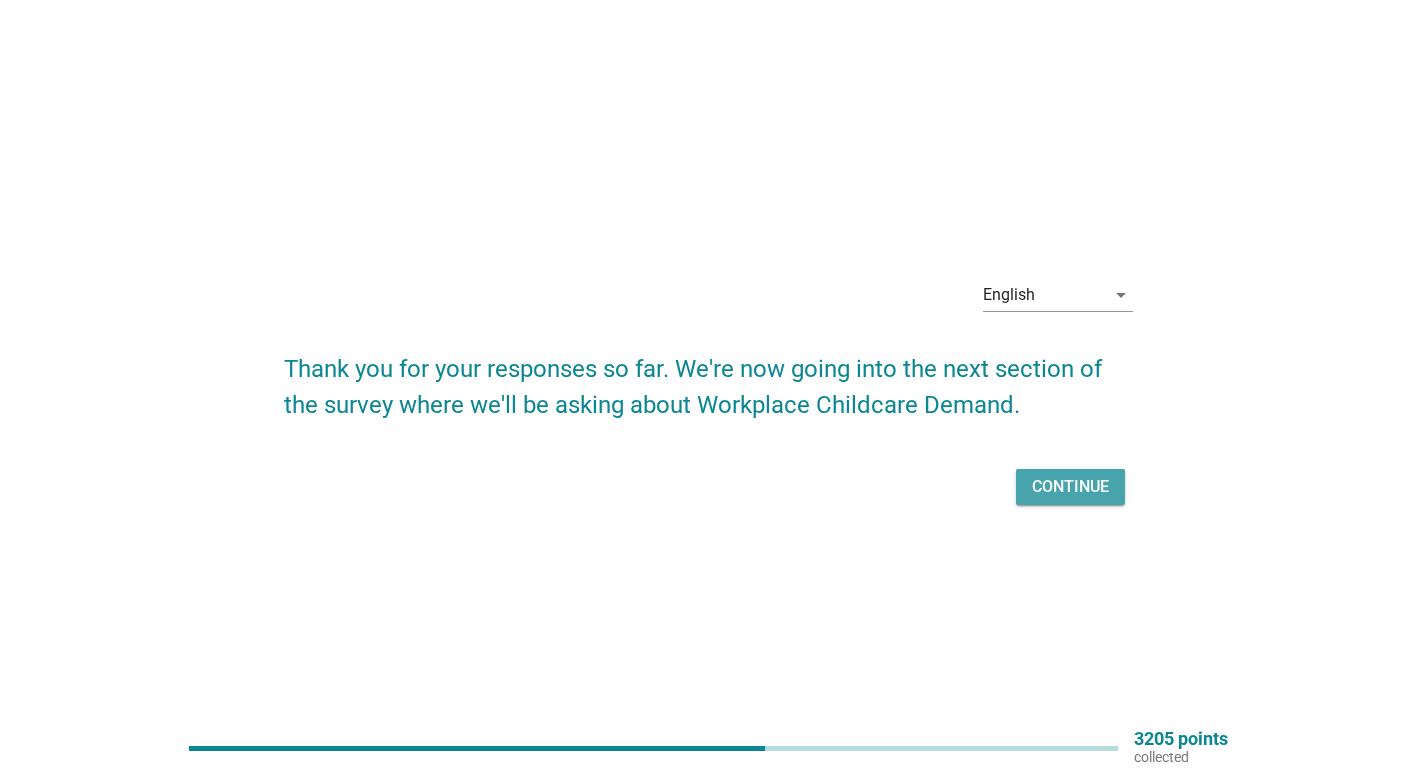 click on "Continue" at bounding box center (1070, 487) 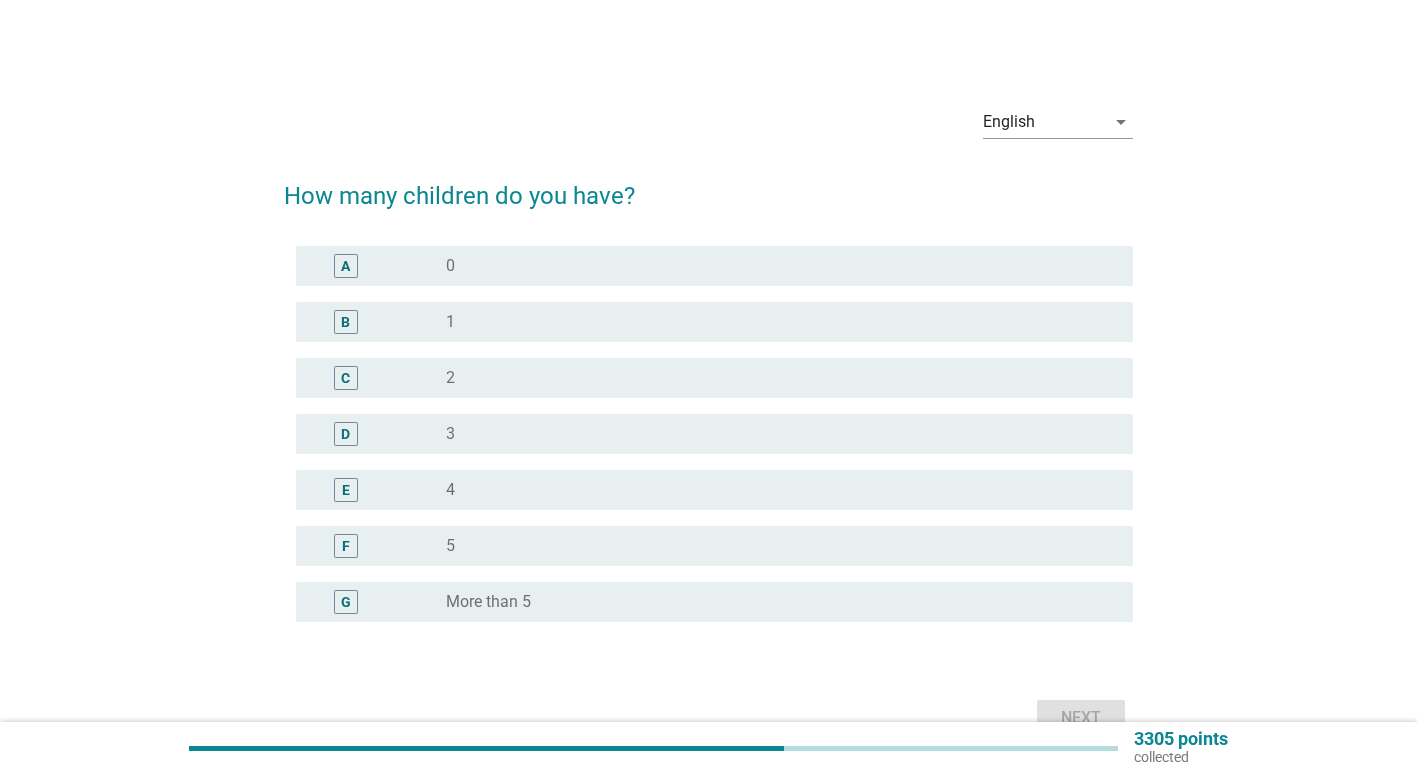 click on "radio_button_unchecked 0" at bounding box center (773, 266) 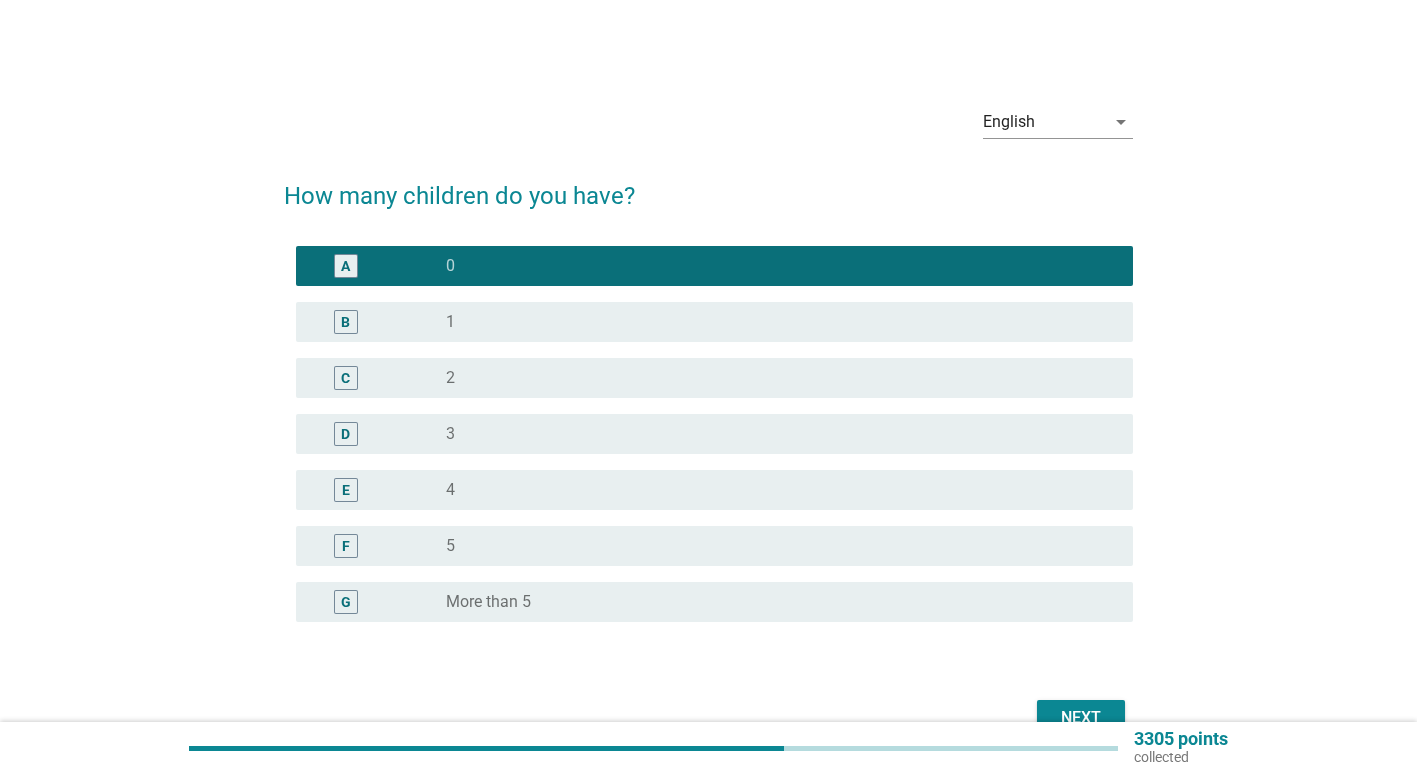 click on "Next" at bounding box center (1081, 718) 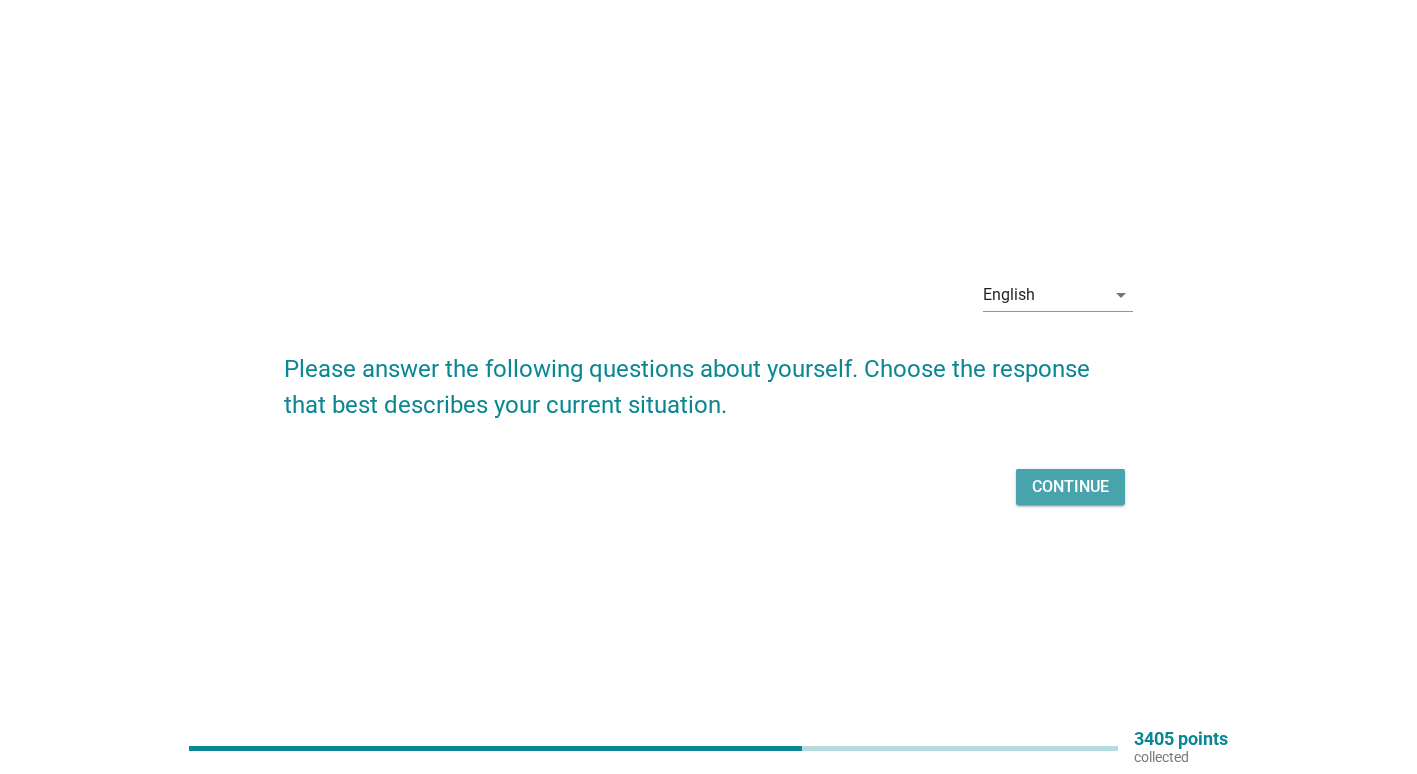 click on "Continue" at bounding box center (1070, 487) 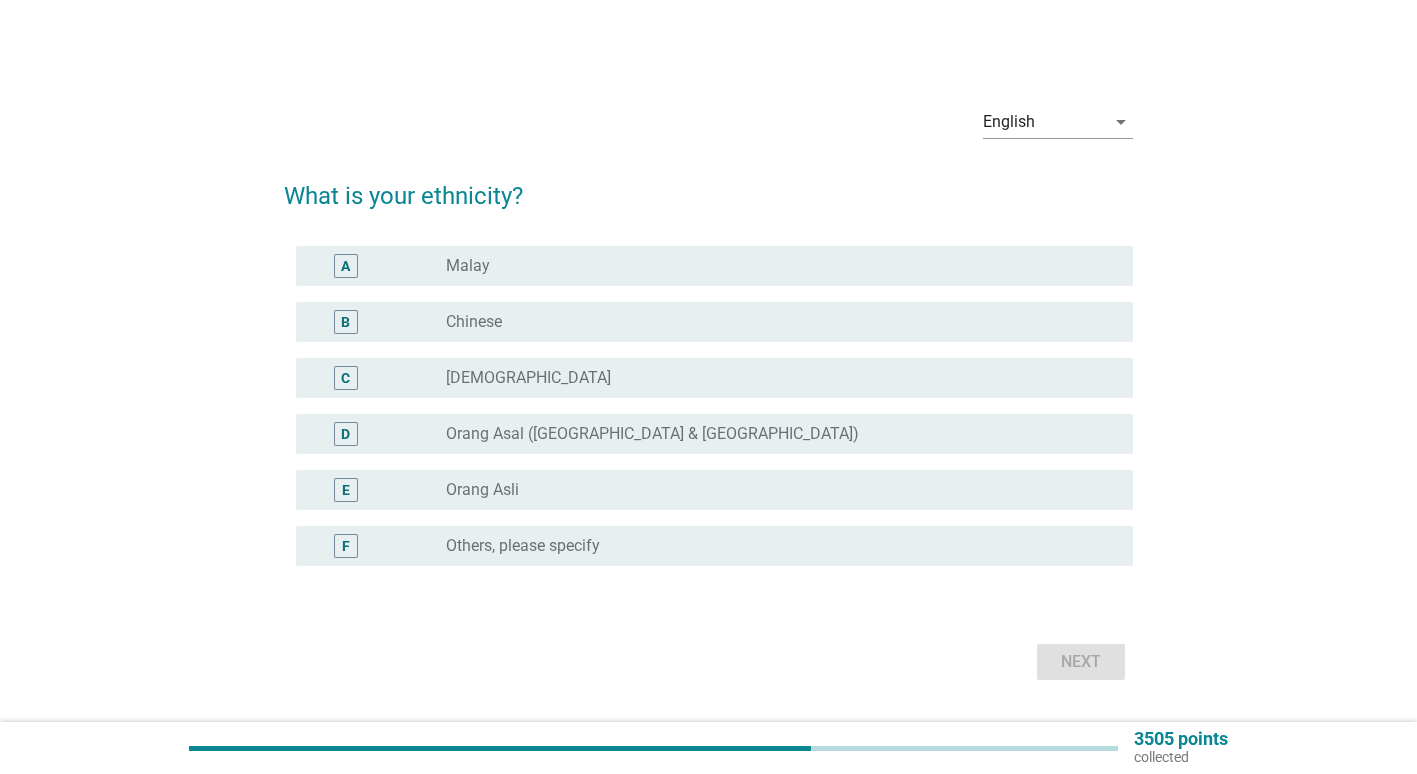 click on "A     radio_button_unchecked Malay" at bounding box center (714, 266) 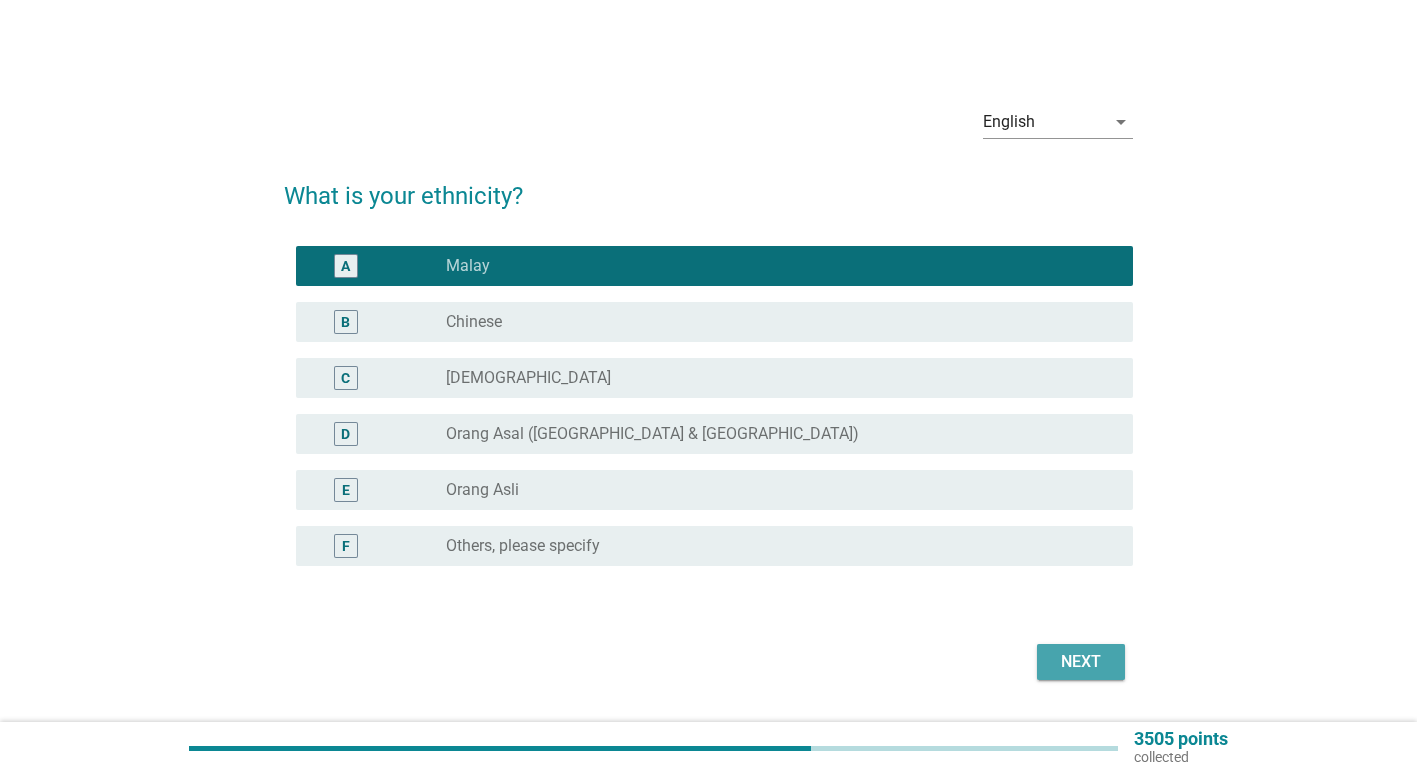click on "Next" at bounding box center [1081, 662] 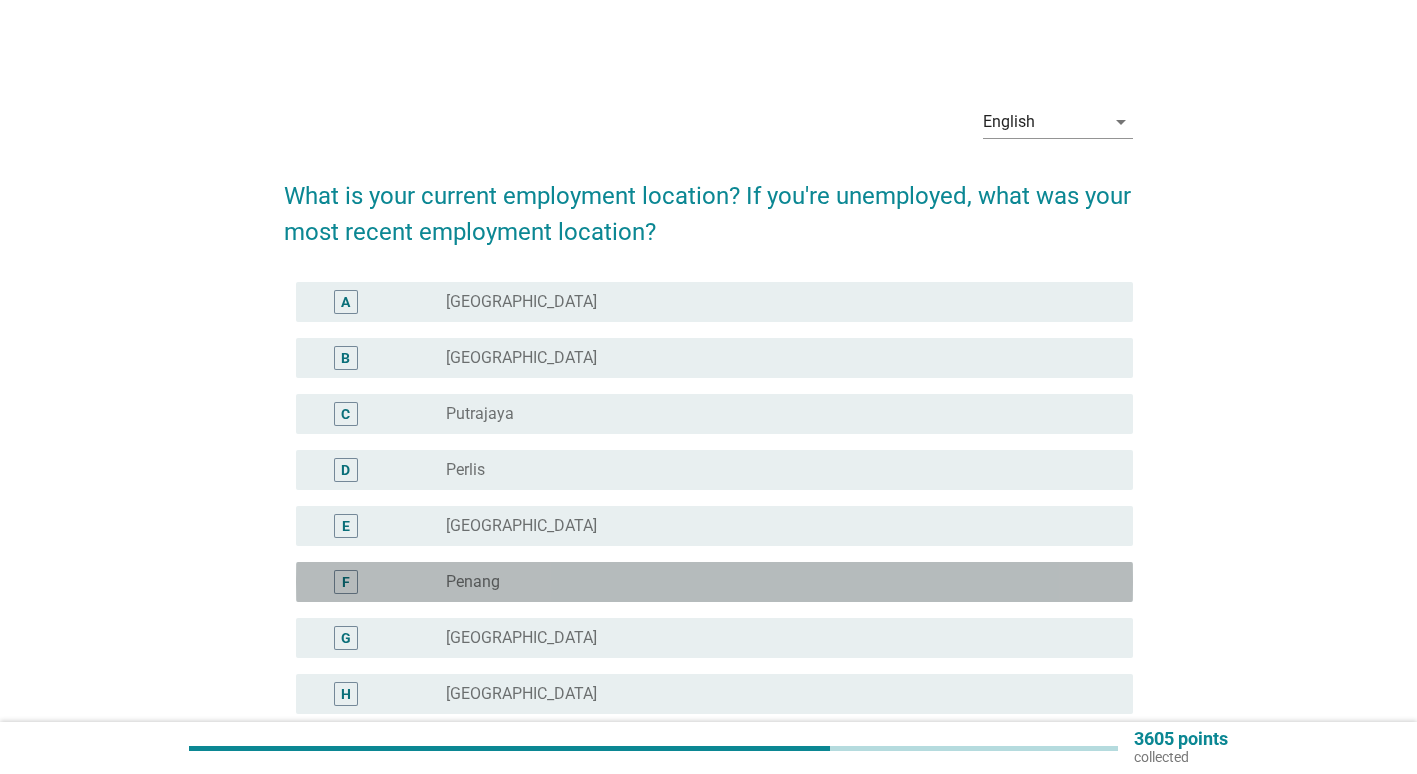 click on "radio_button_unchecked Penang" at bounding box center [773, 582] 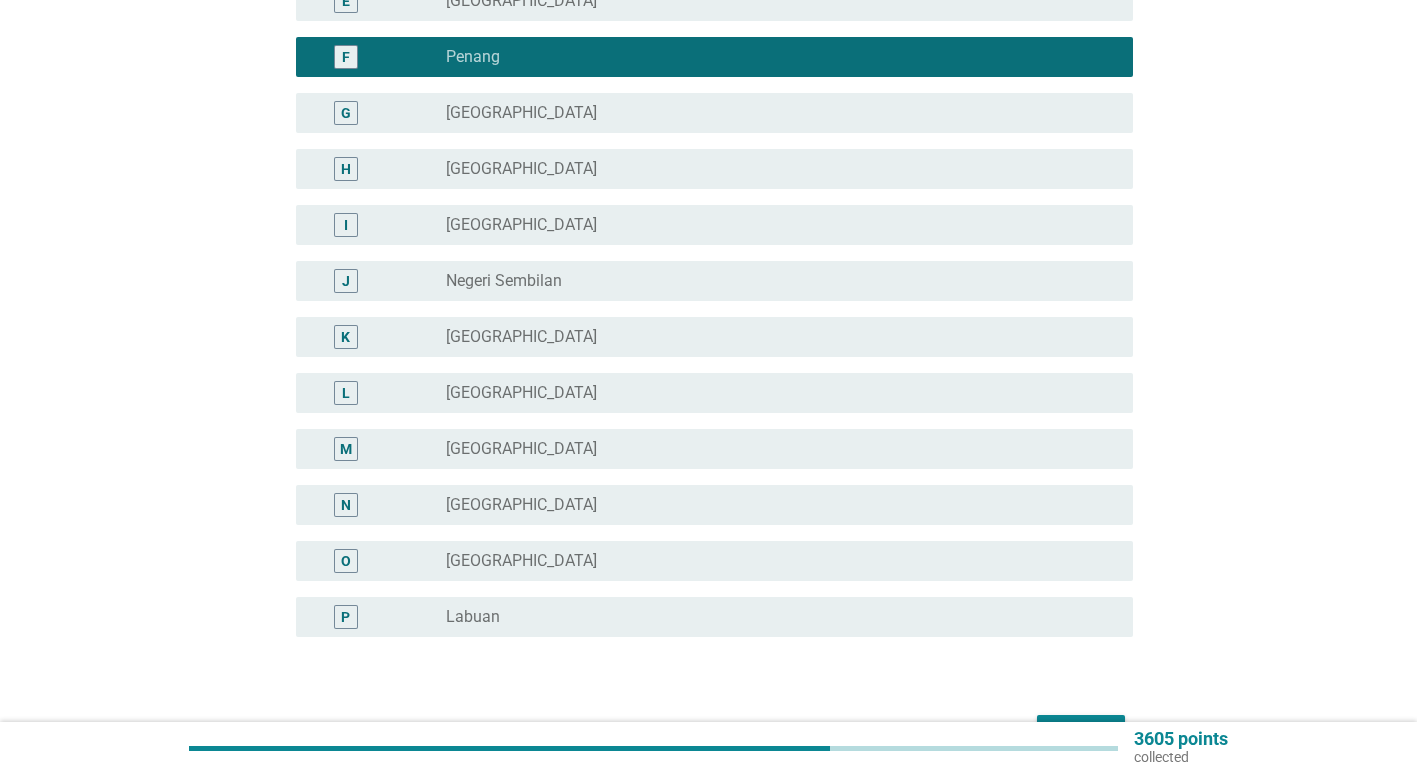 scroll, scrollTop: 566, scrollLeft: 0, axis: vertical 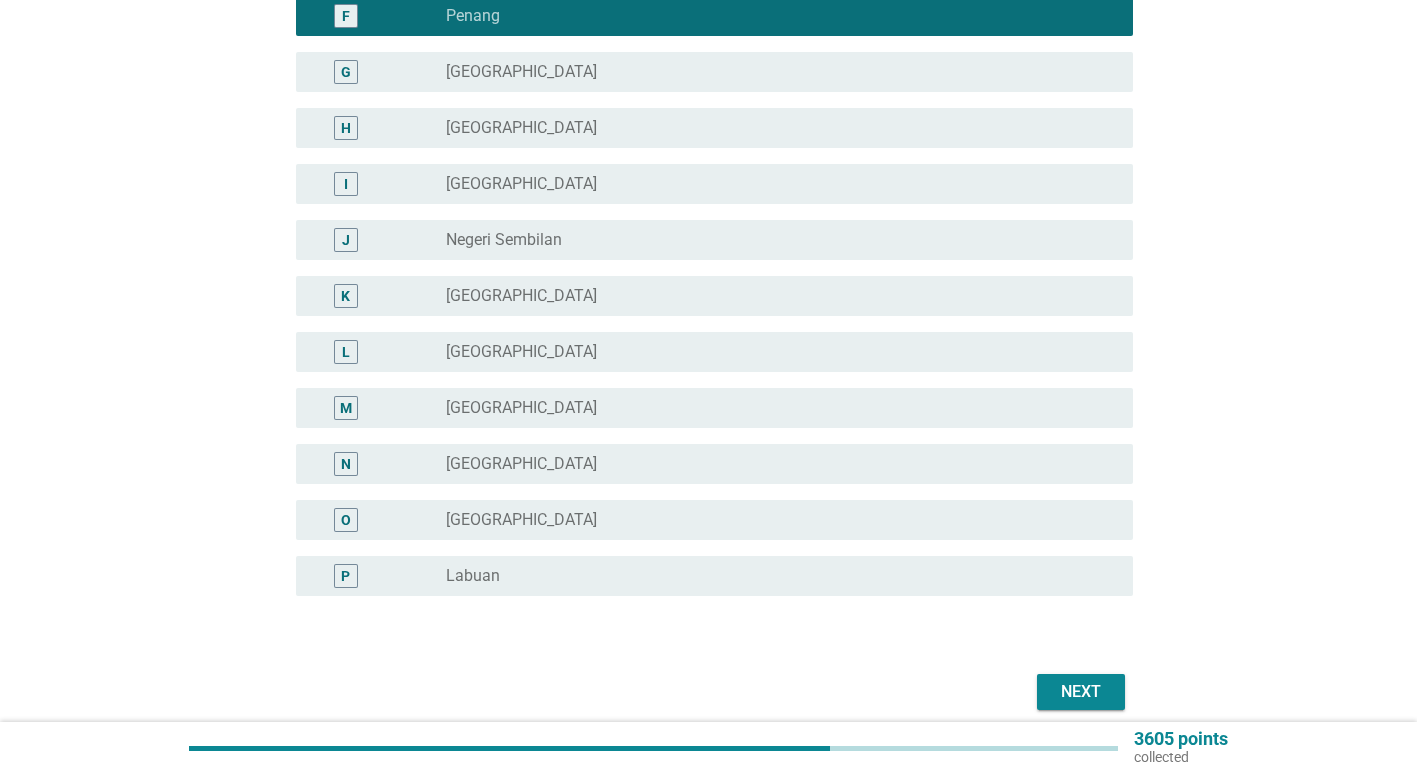 click on "Next" at bounding box center (1081, 692) 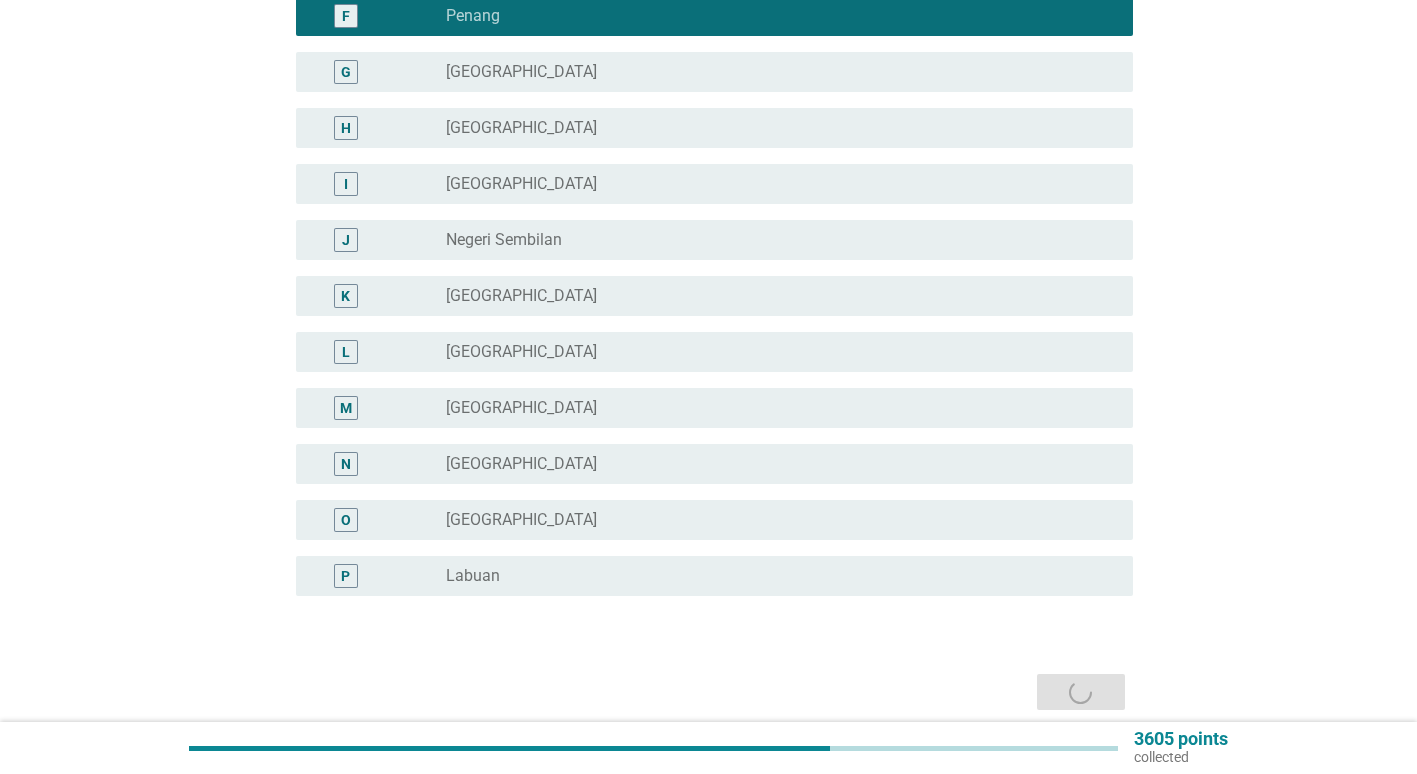 scroll, scrollTop: 0, scrollLeft: 0, axis: both 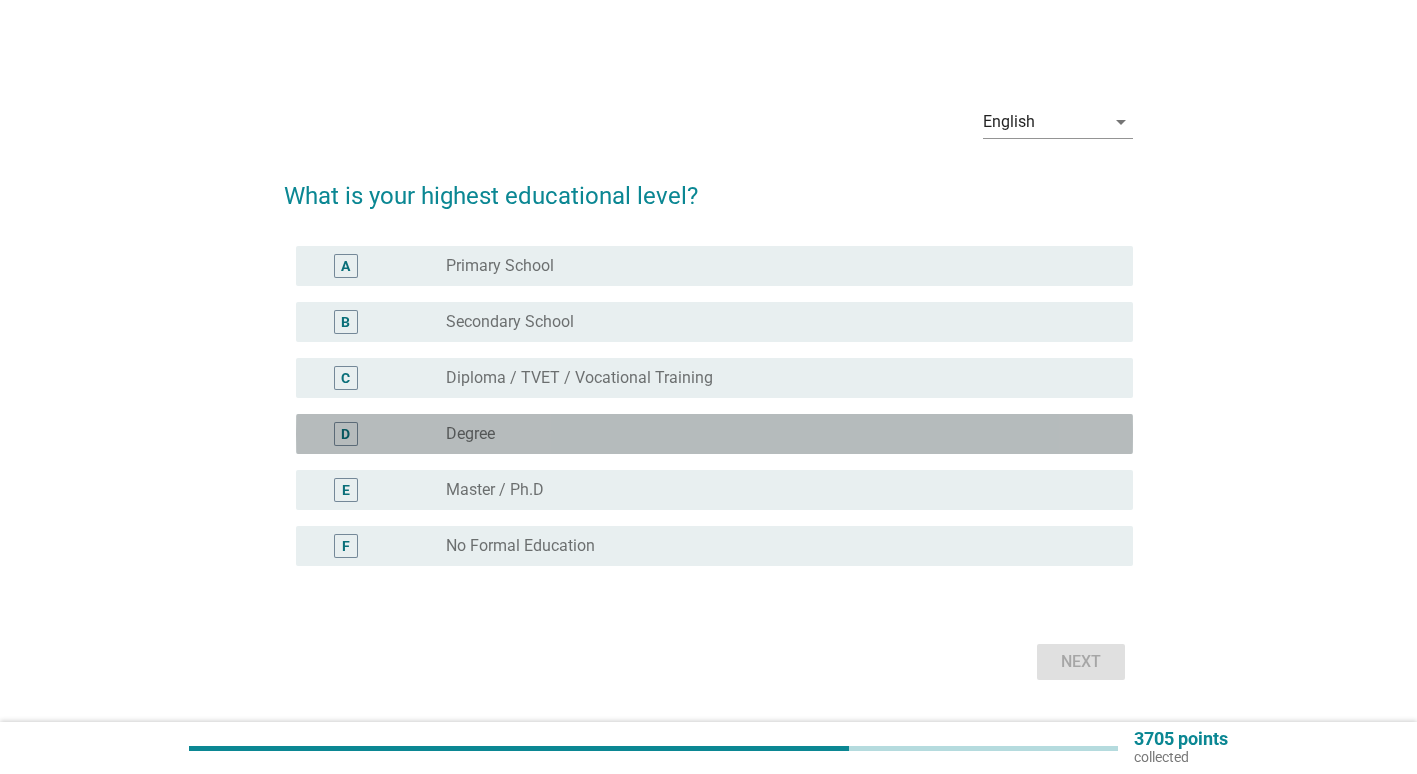 click on "D     radio_button_unchecked Degree" at bounding box center (714, 434) 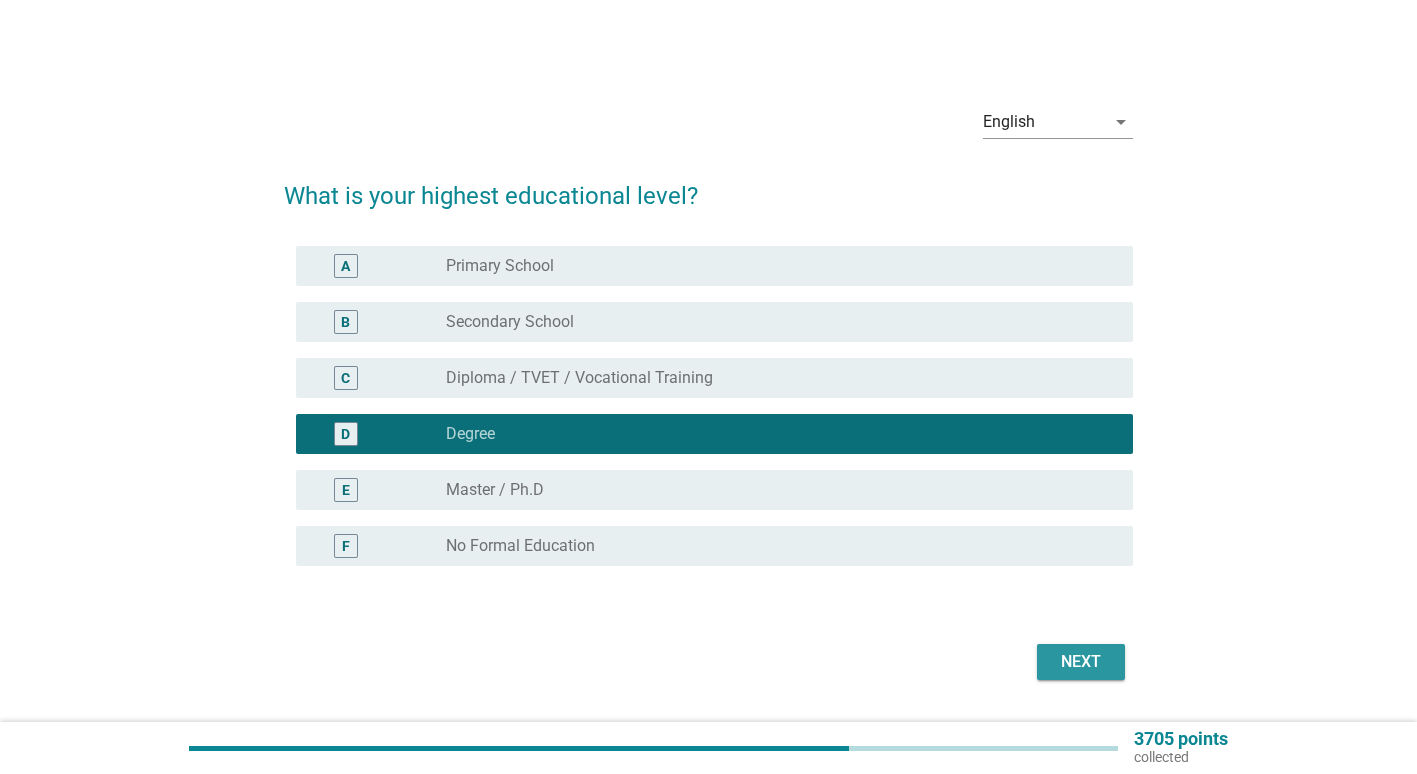 drag, startPoint x: 1061, startPoint y: 658, endPoint x: 1037, endPoint y: 643, distance: 28.301943 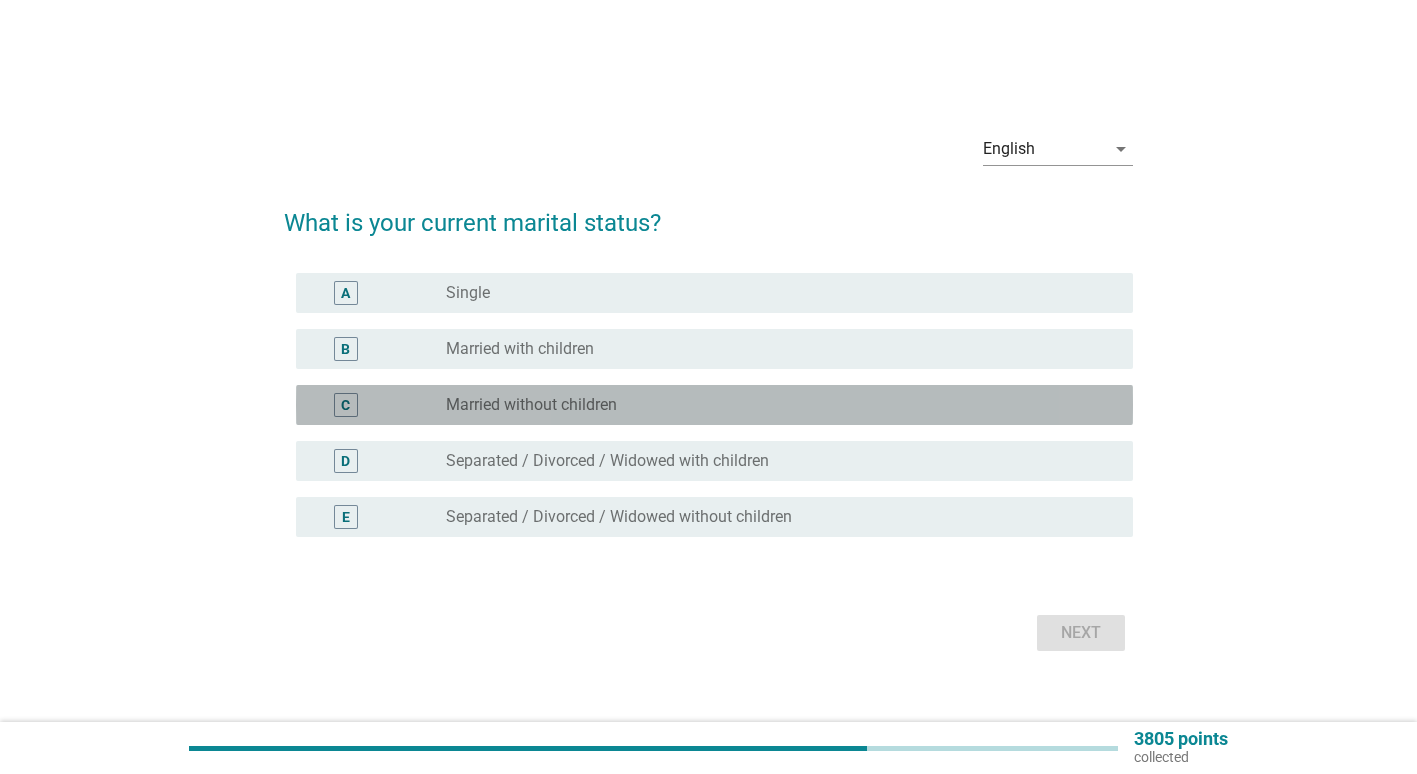 click on "Married without children" at bounding box center (531, 405) 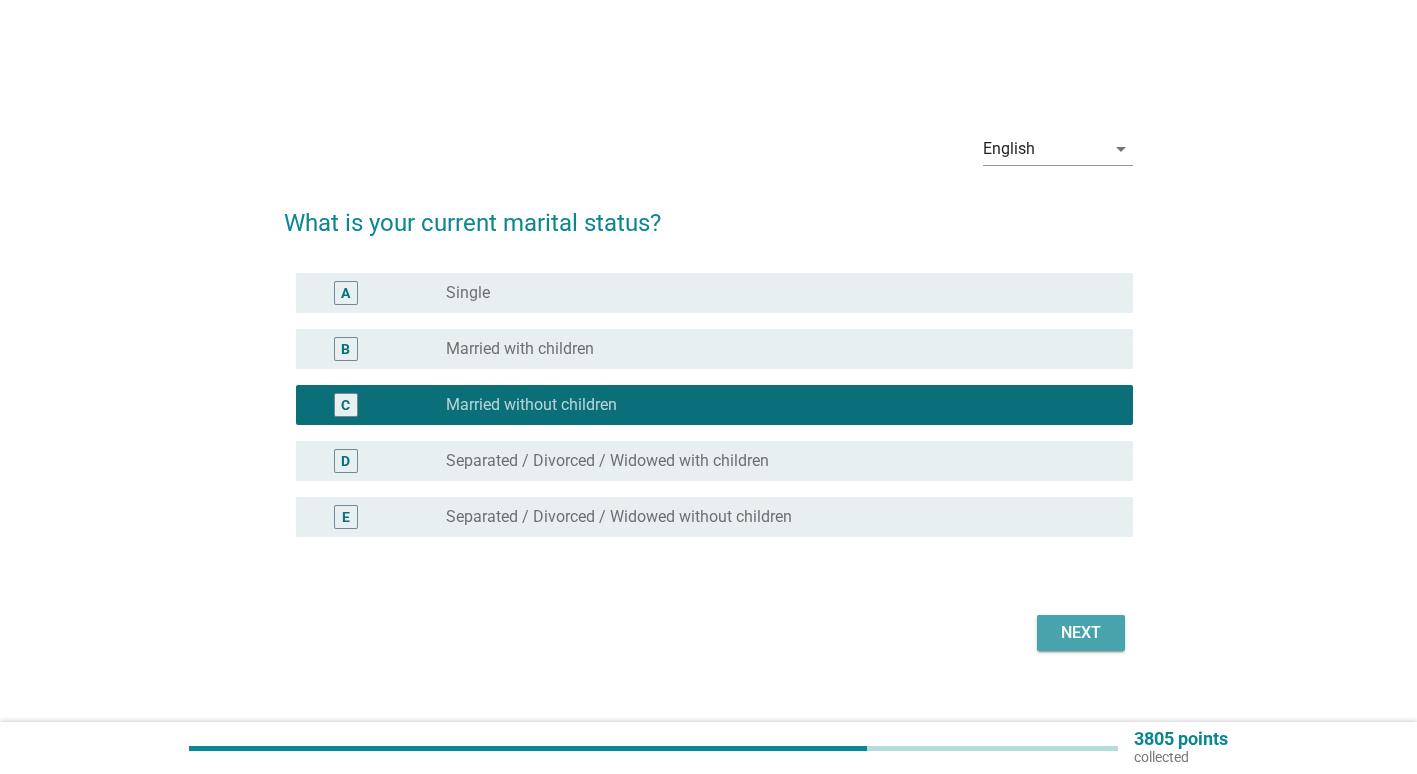 click on "Next" at bounding box center [1081, 633] 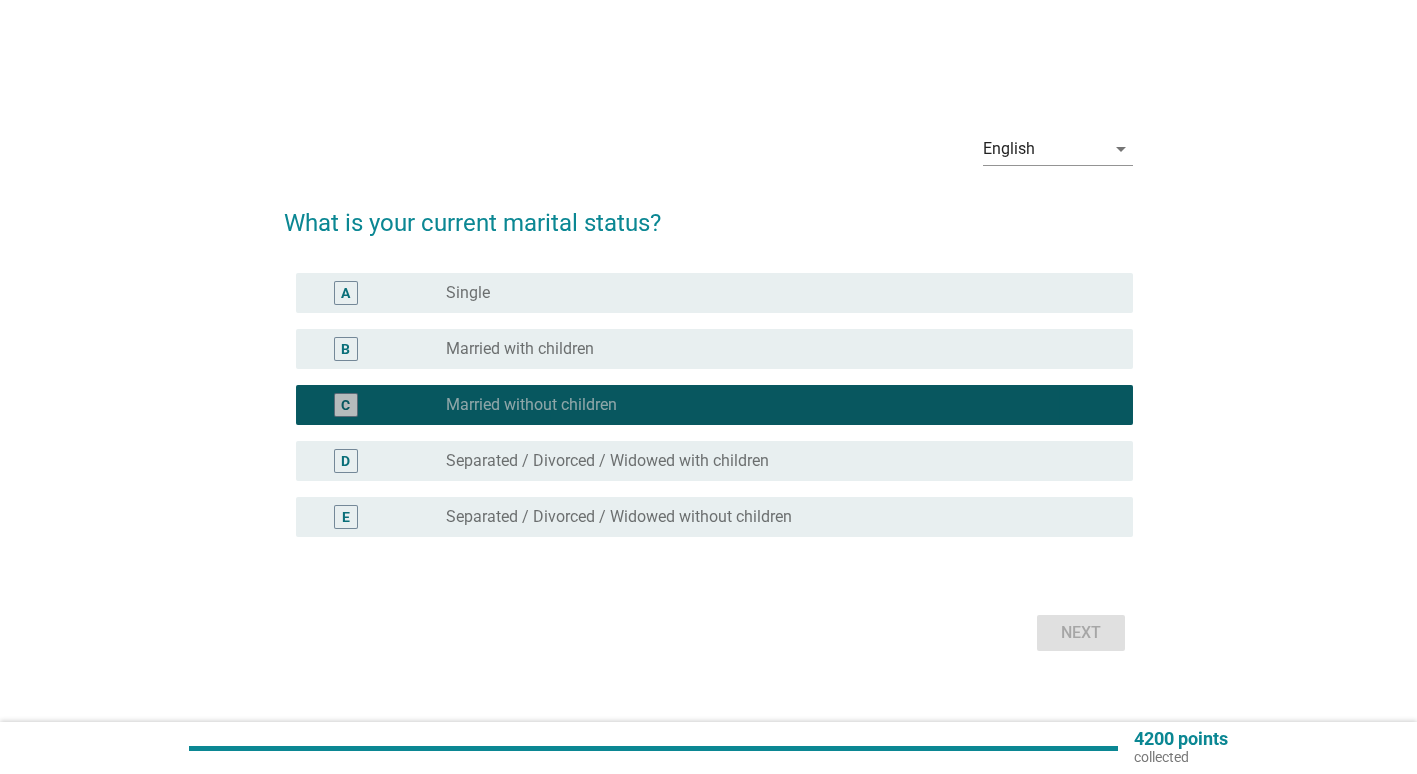 click on "radio_button_checked Married without children" at bounding box center [773, 405] 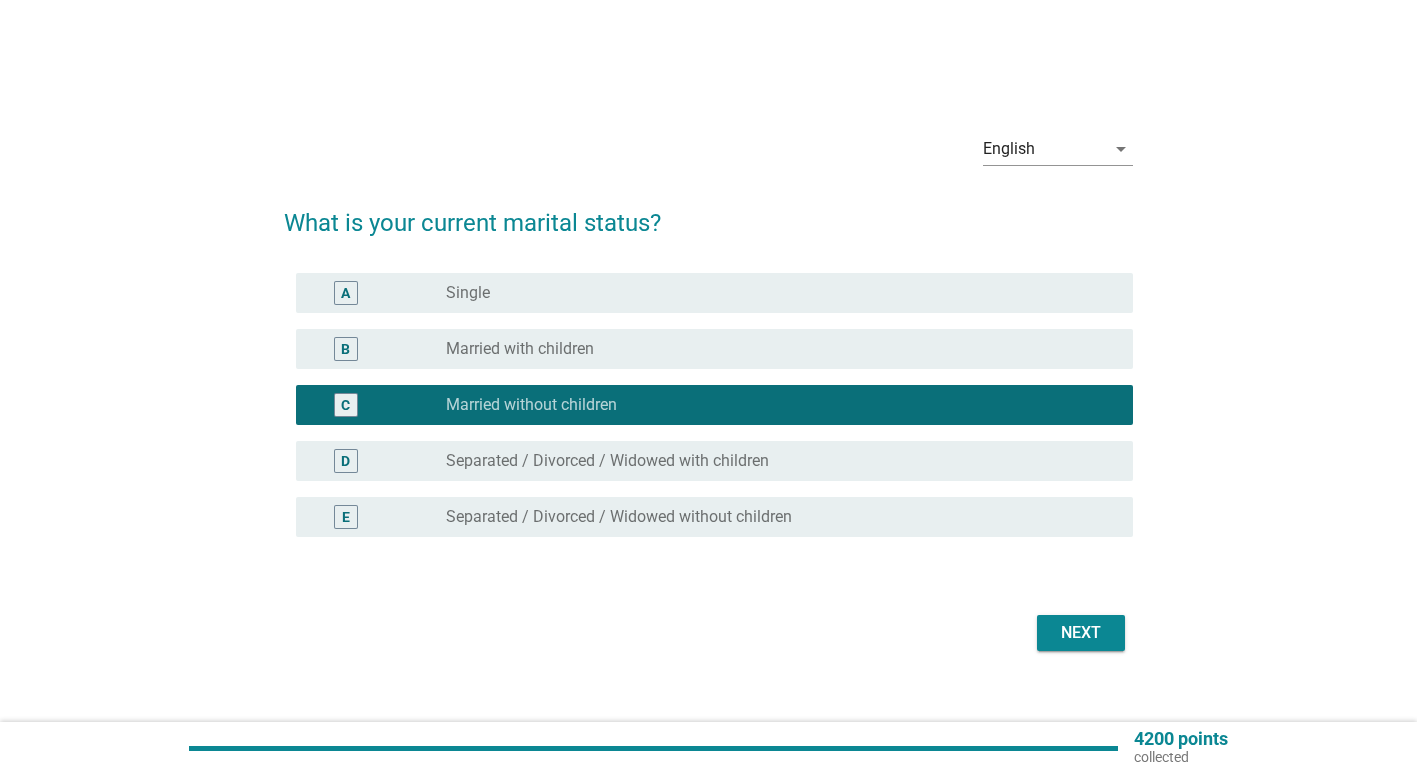 click on "Next" at bounding box center [1081, 633] 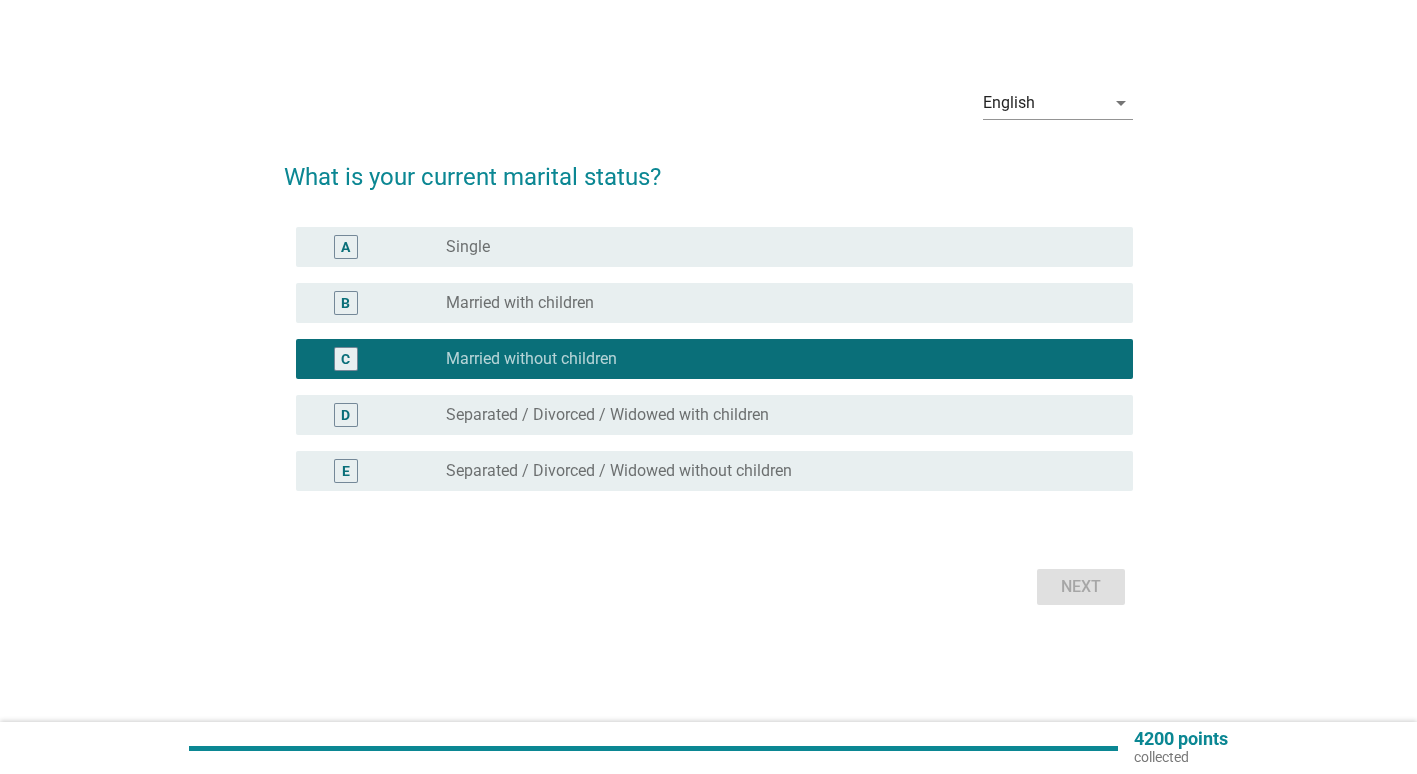 scroll, scrollTop: 52, scrollLeft: 0, axis: vertical 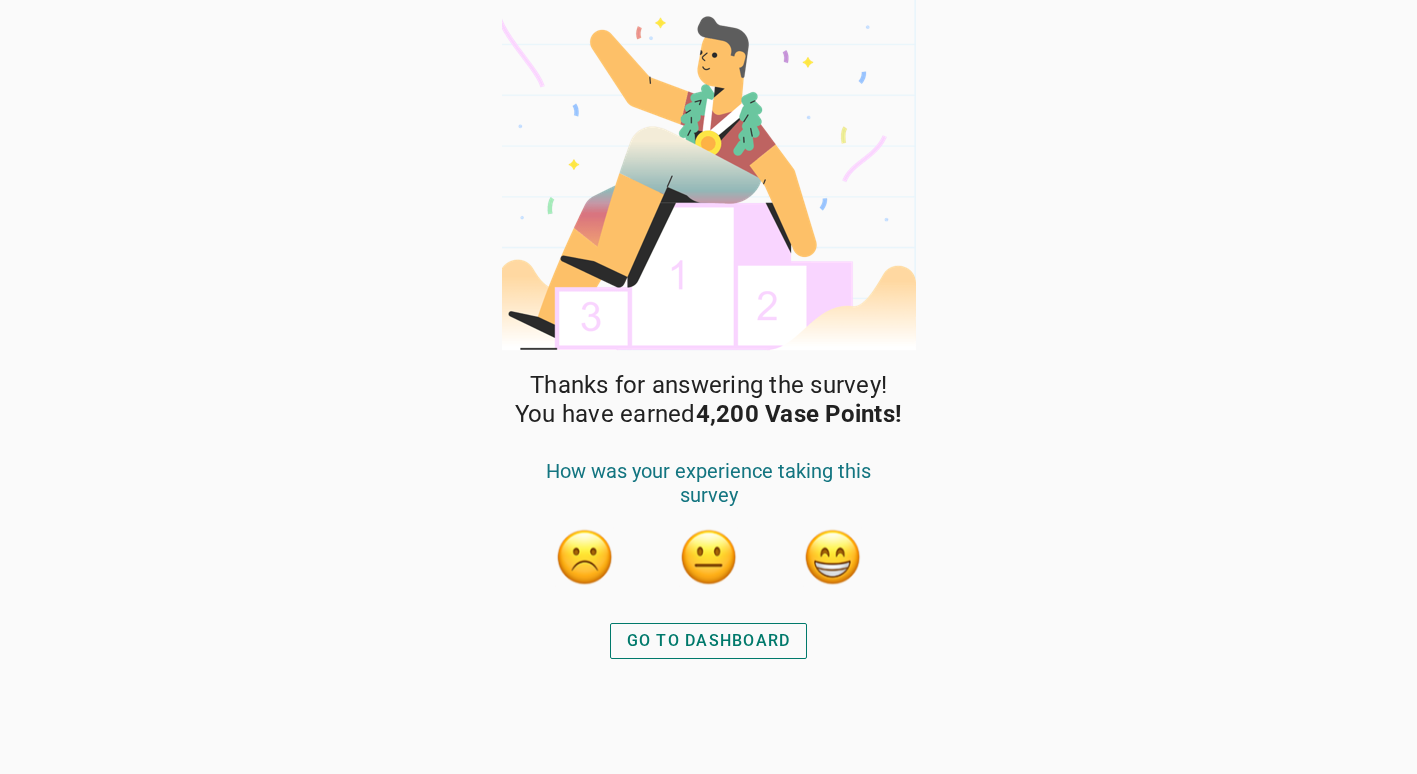 click on "GO TO DASHBOARD" at bounding box center (709, 641) 